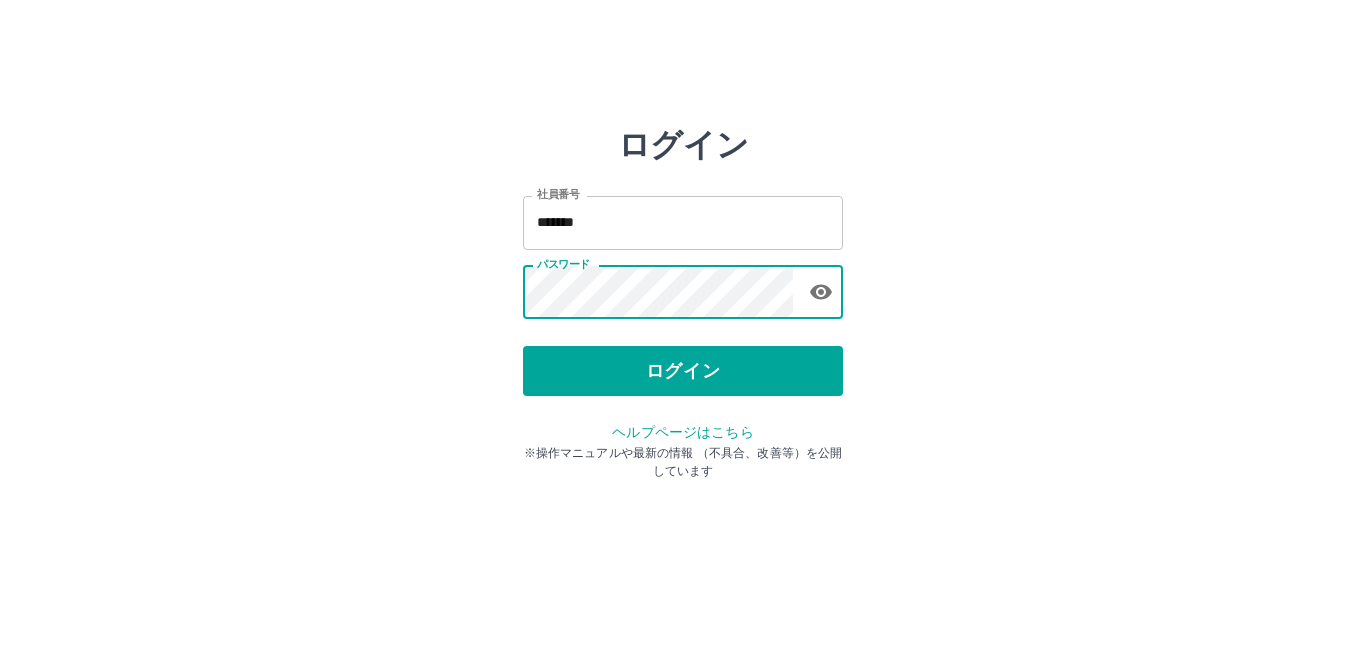 scroll, scrollTop: 0, scrollLeft: 0, axis: both 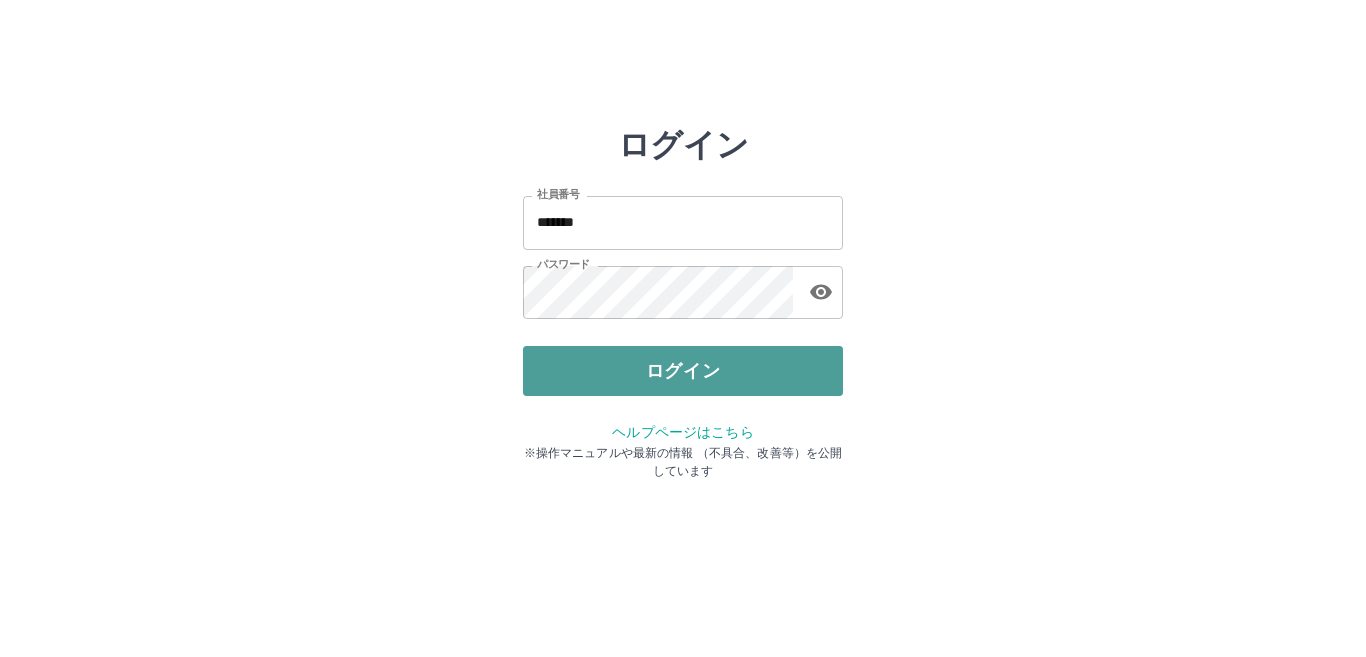 click on "ログイン" at bounding box center (683, 371) 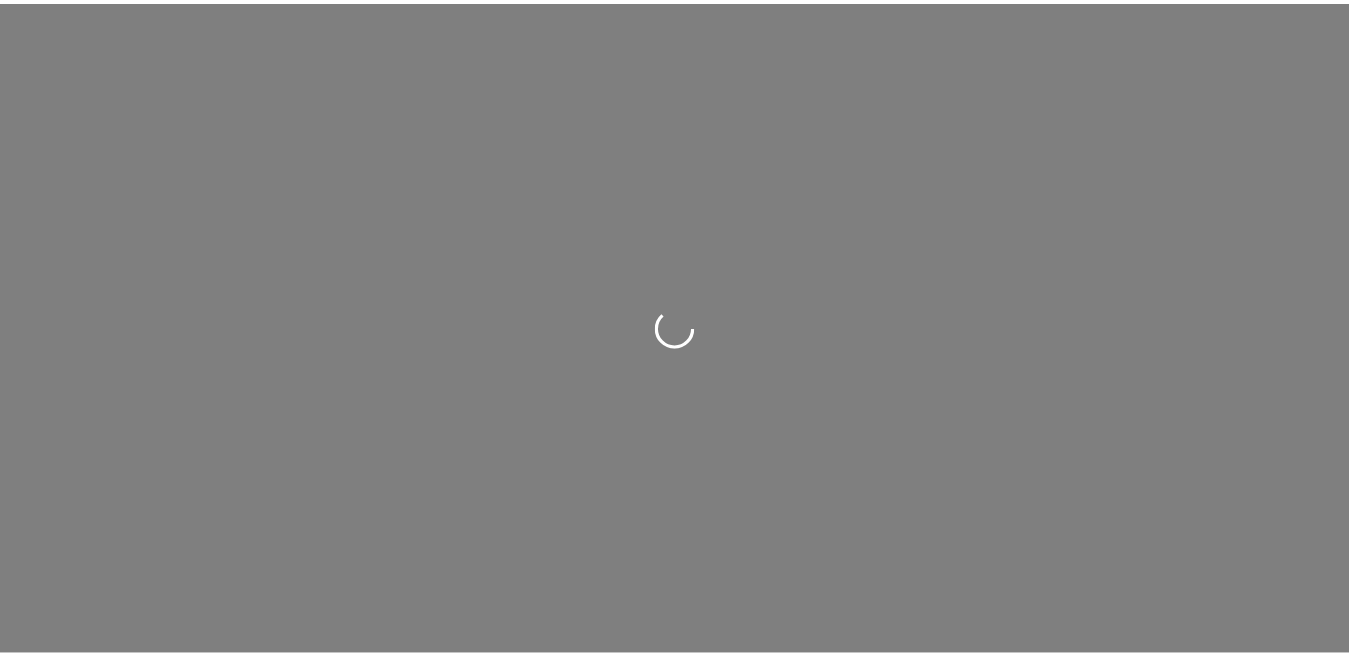scroll, scrollTop: 0, scrollLeft: 0, axis: both 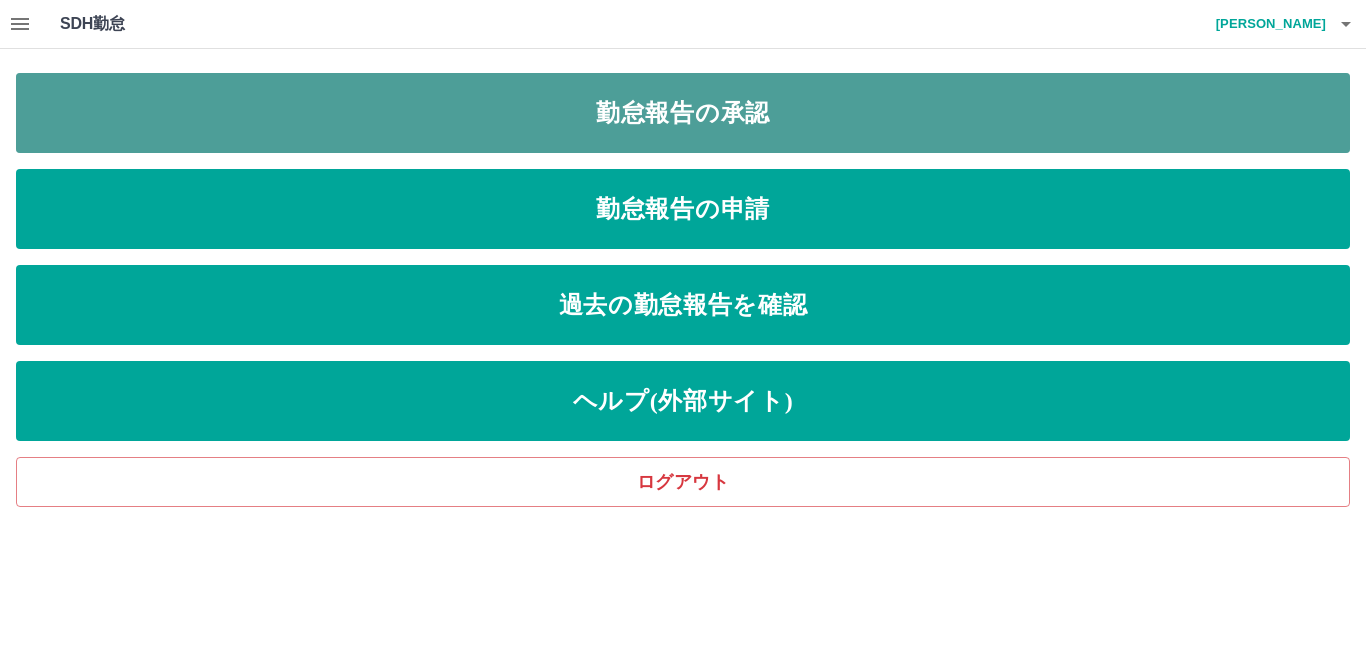 click on "勤怠報告の承認" at bounding box center (683, 113) 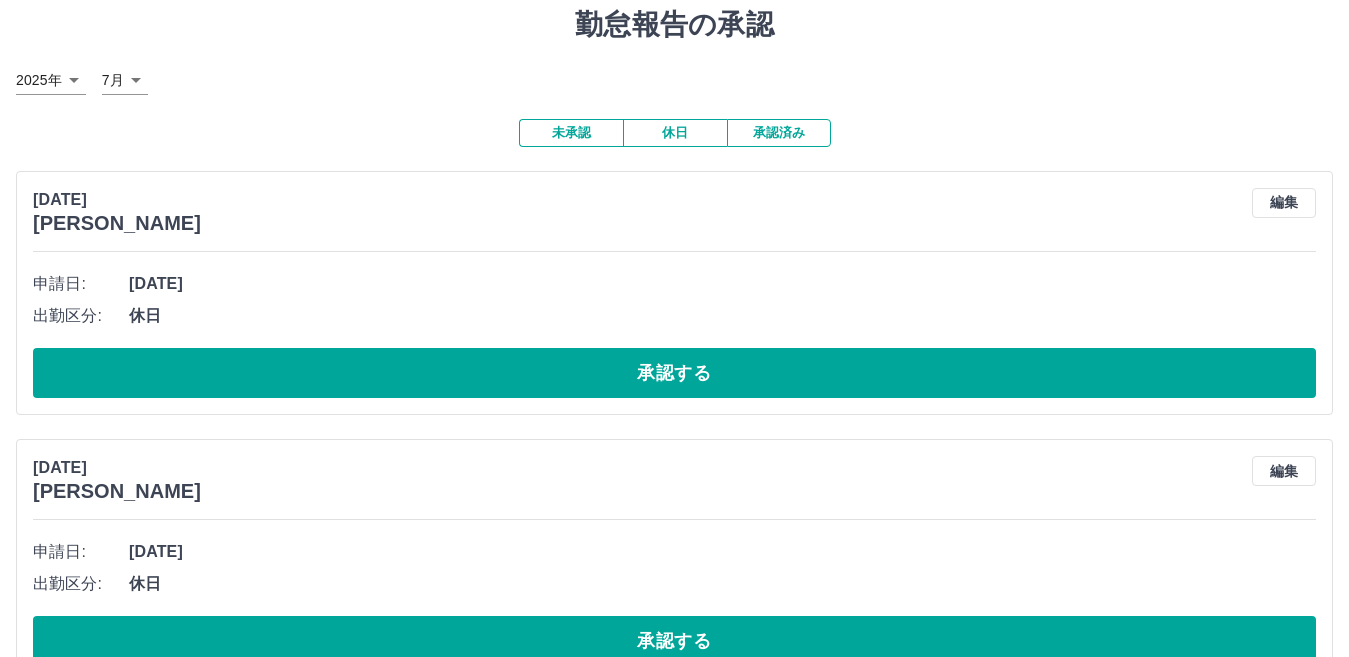 scroll, scrollTop: 100, scrollLeft: 0, axis: vertical 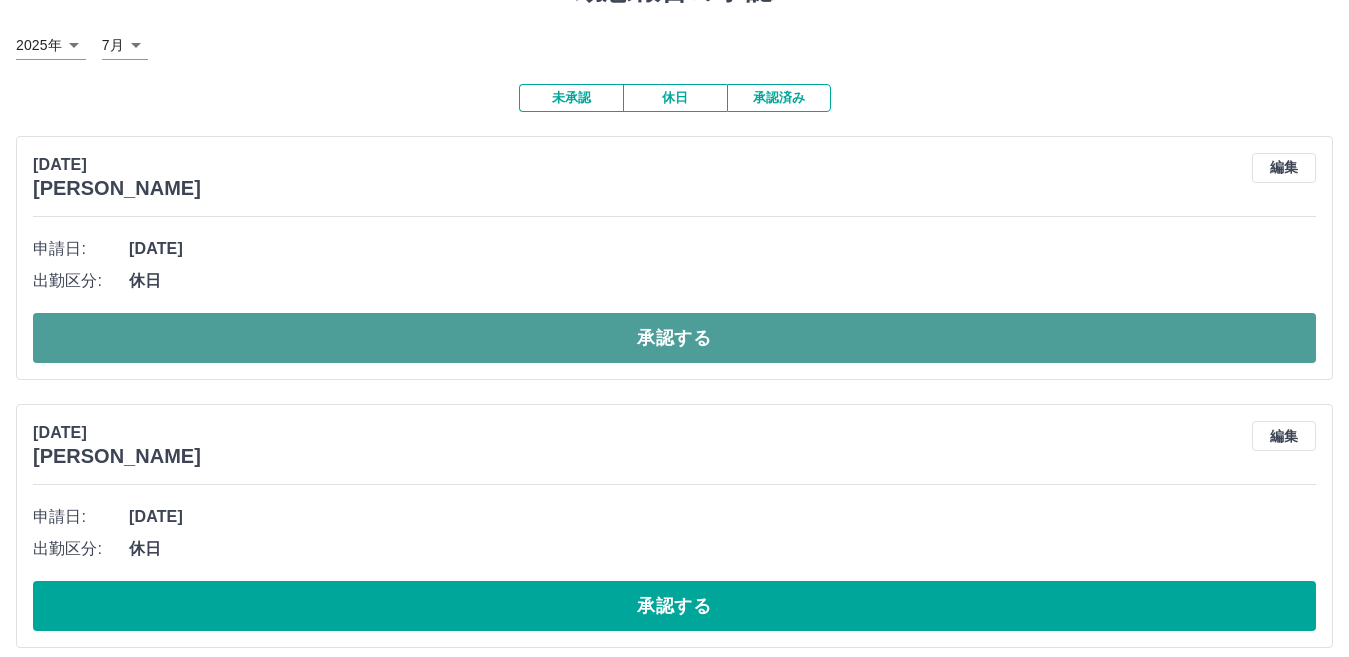 click on "承認する" at bounding box center [674, 338] 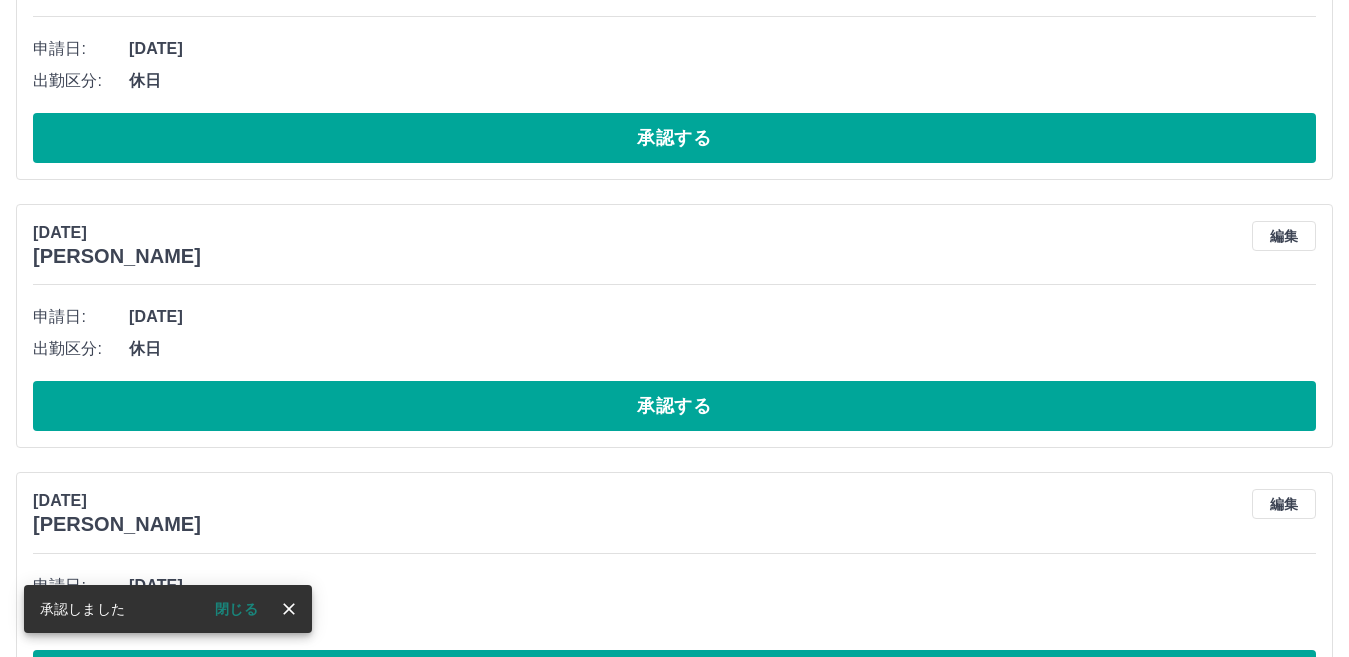 scroll, scrollTop: 32, scrollLeft: 0, axis: vertical 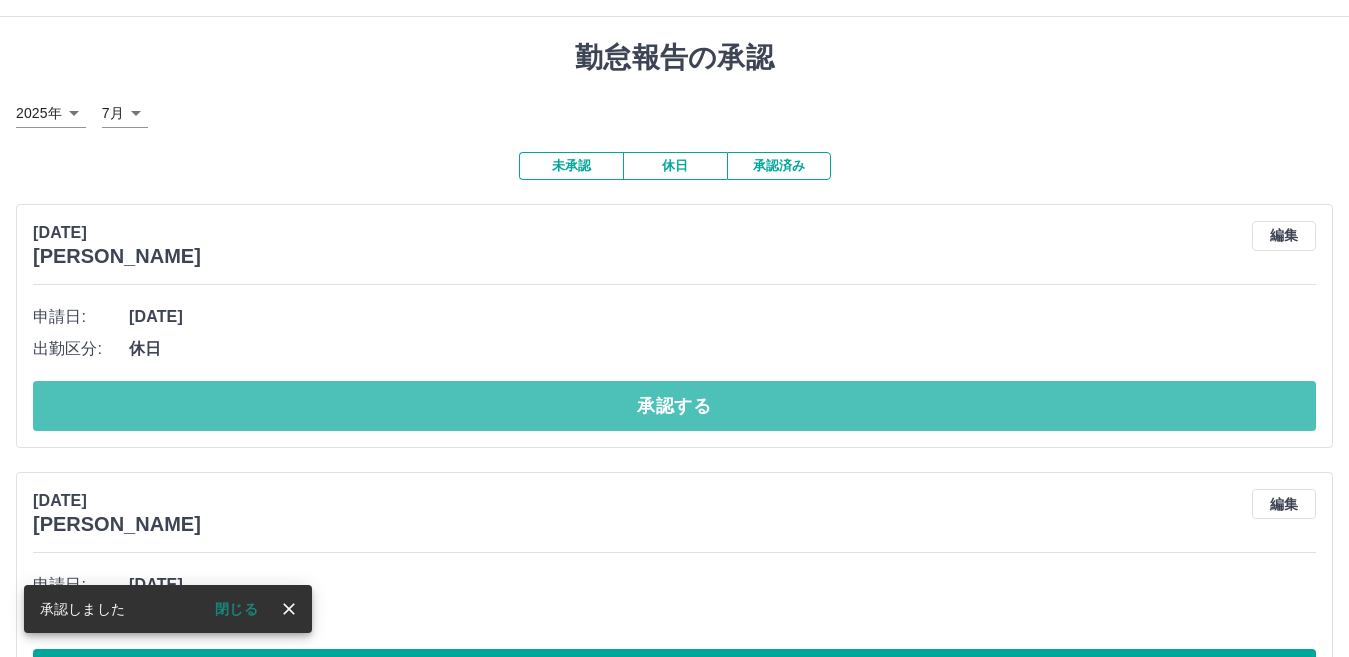 click on "承認する" at bounding box center (674, 406) 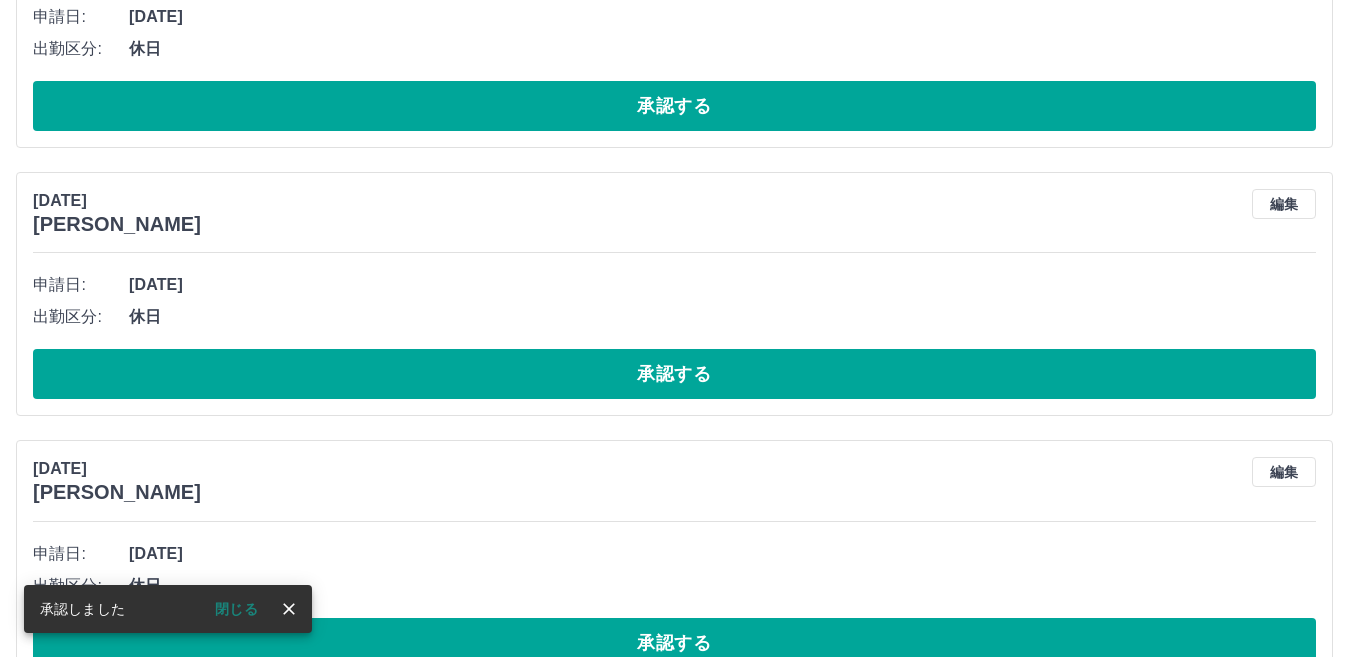 scroll, scrollTop: 64, scrollLeft: 0, axis: vertical 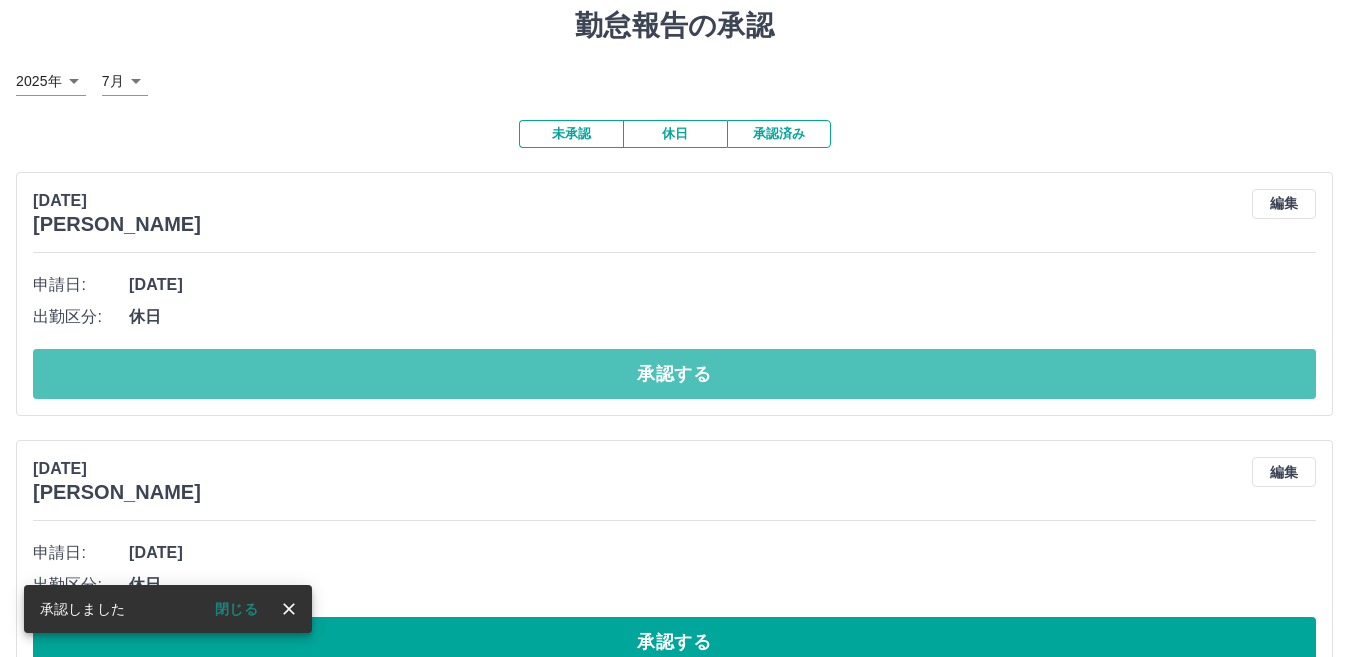 click on "承認する" at bounding box center (674, 374) 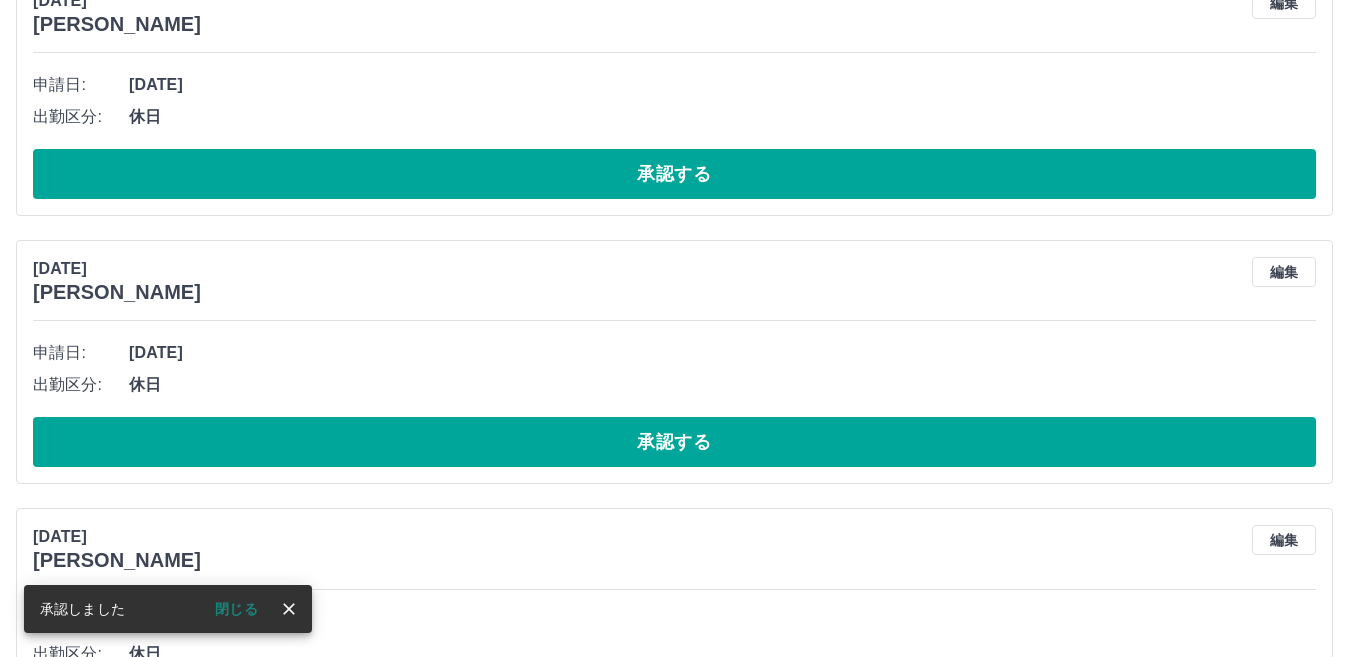 scroll, scrollTop: 0, scrollLeft: 0, axis: both 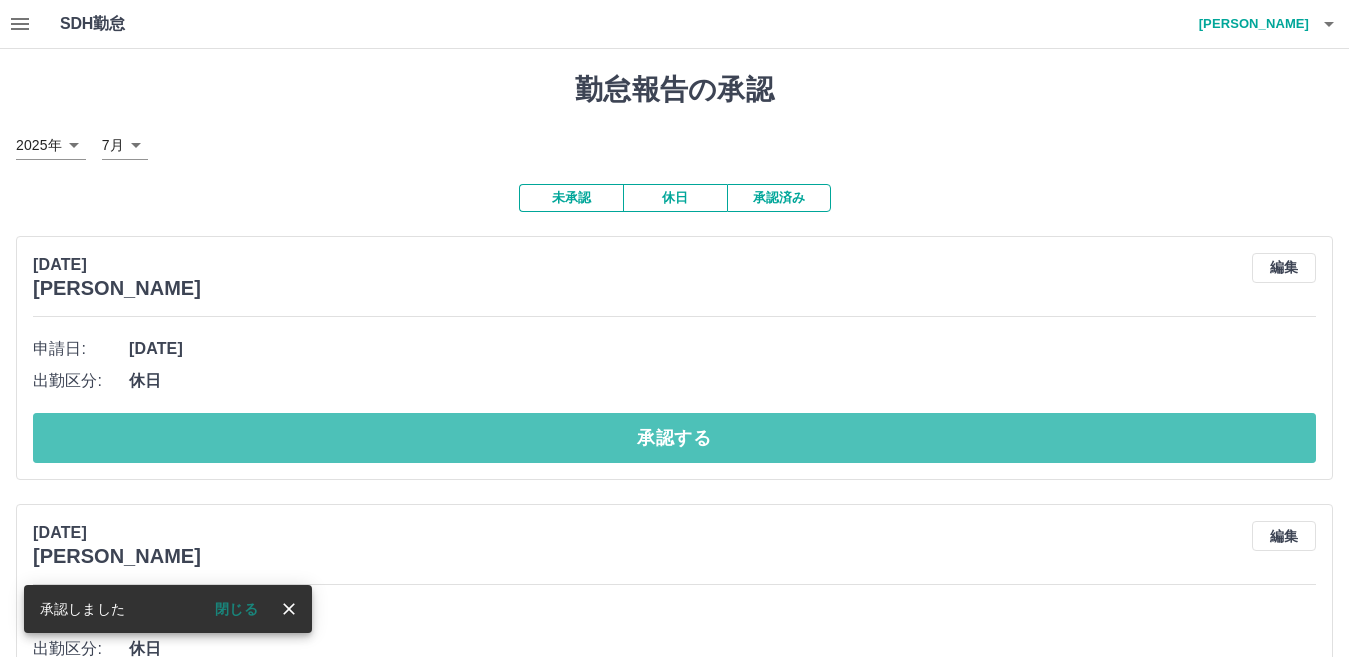click on "承認する" at bounding box center [674, 438] 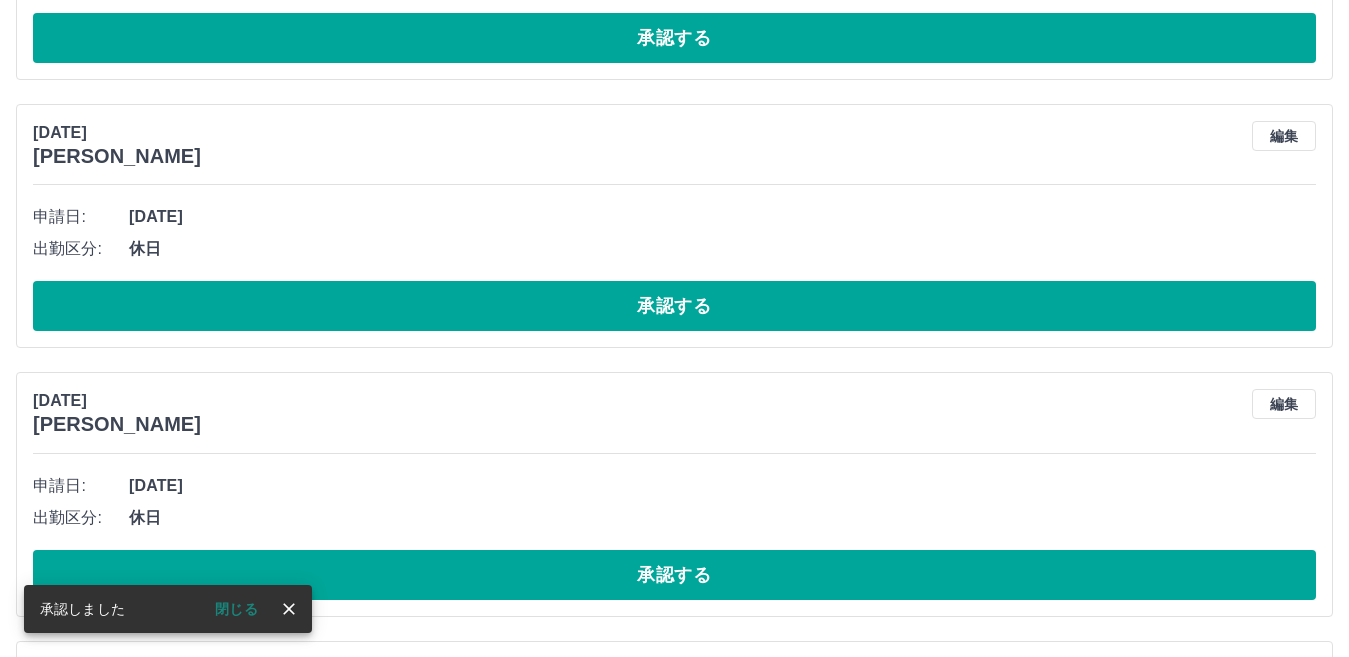 scroll, scrollTop: 132, scrollLeft: 0, axis: vertical 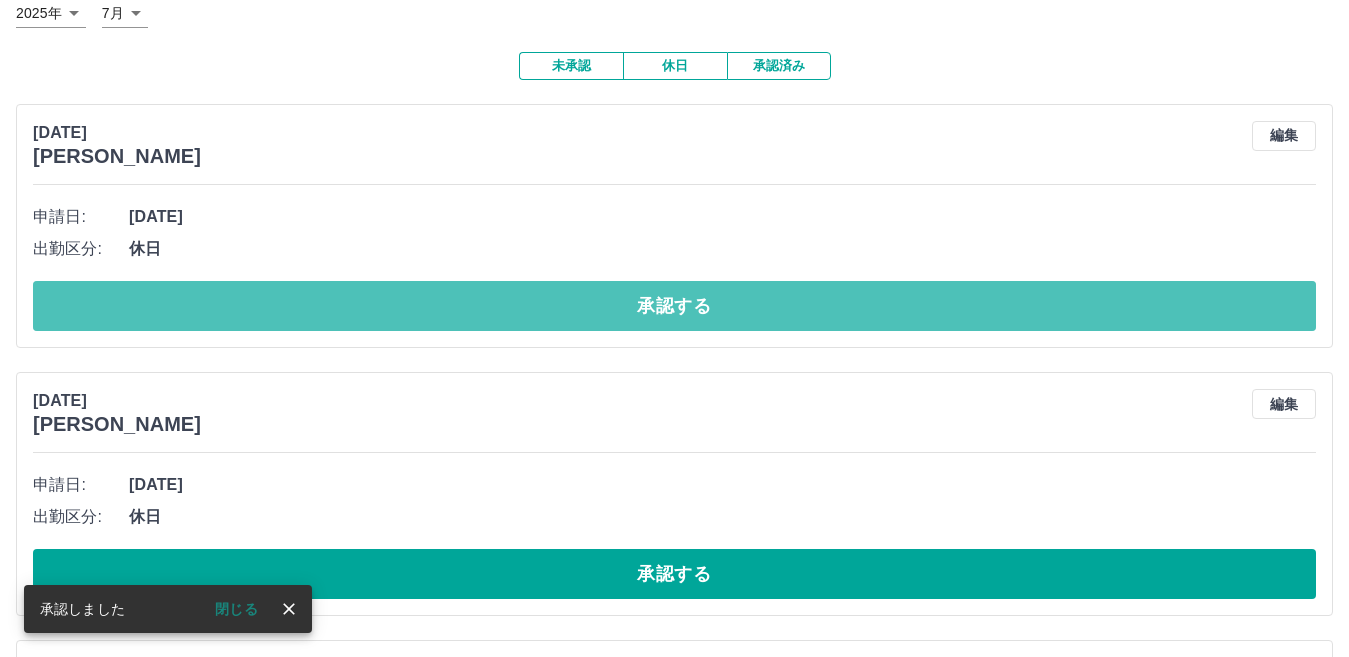 click on "承認する" at bounding box center [674, 306] 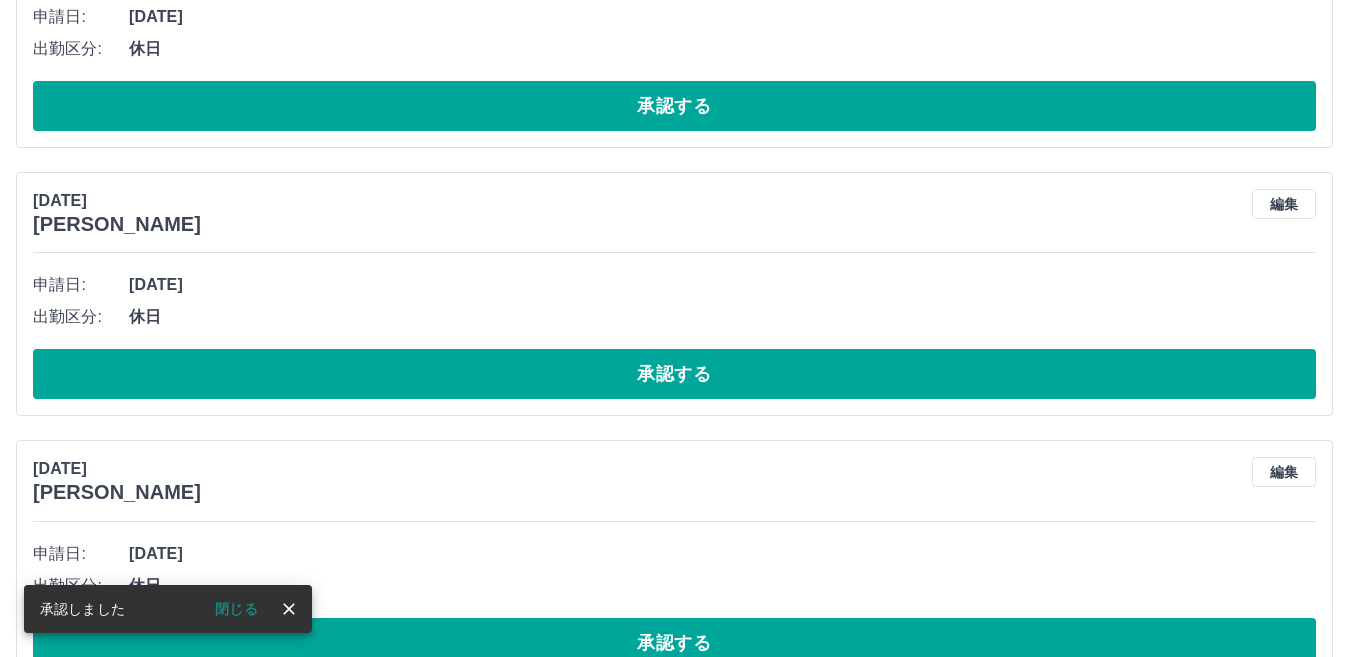 scroll, scrollTop: 64, scrollLeft: 0, axis: vertical 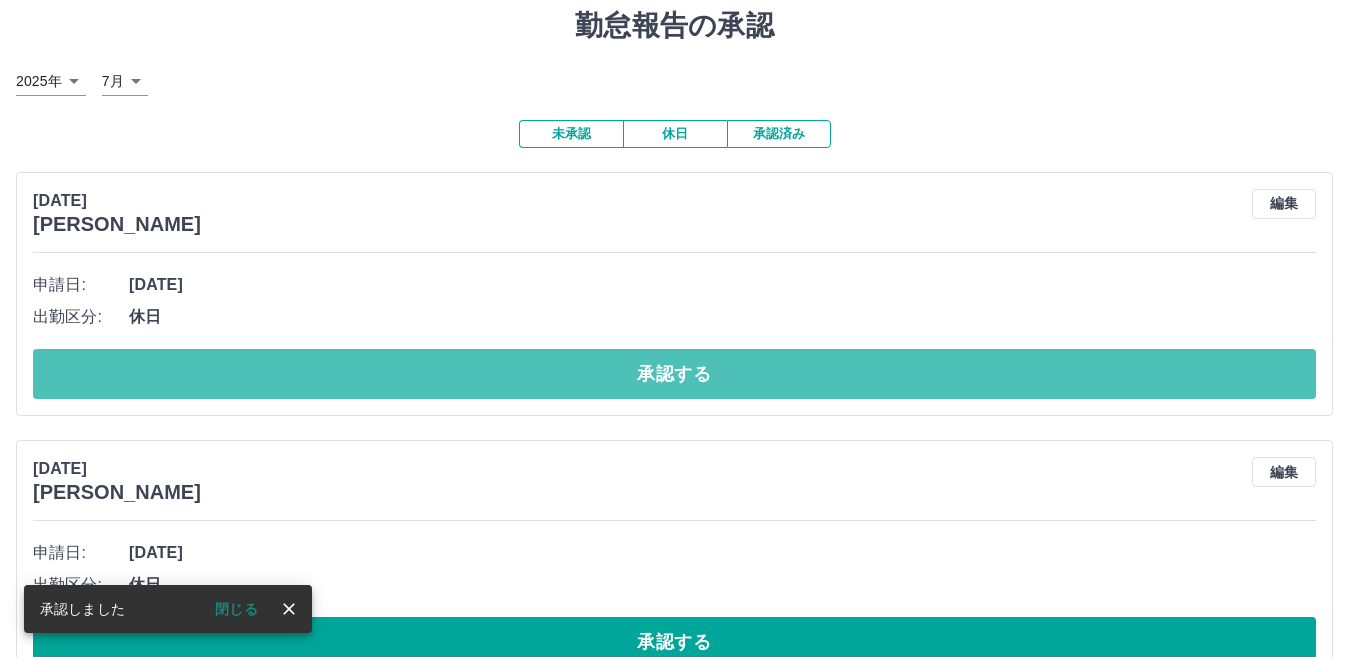 click on "承認する" at bounding box center [674, 374] 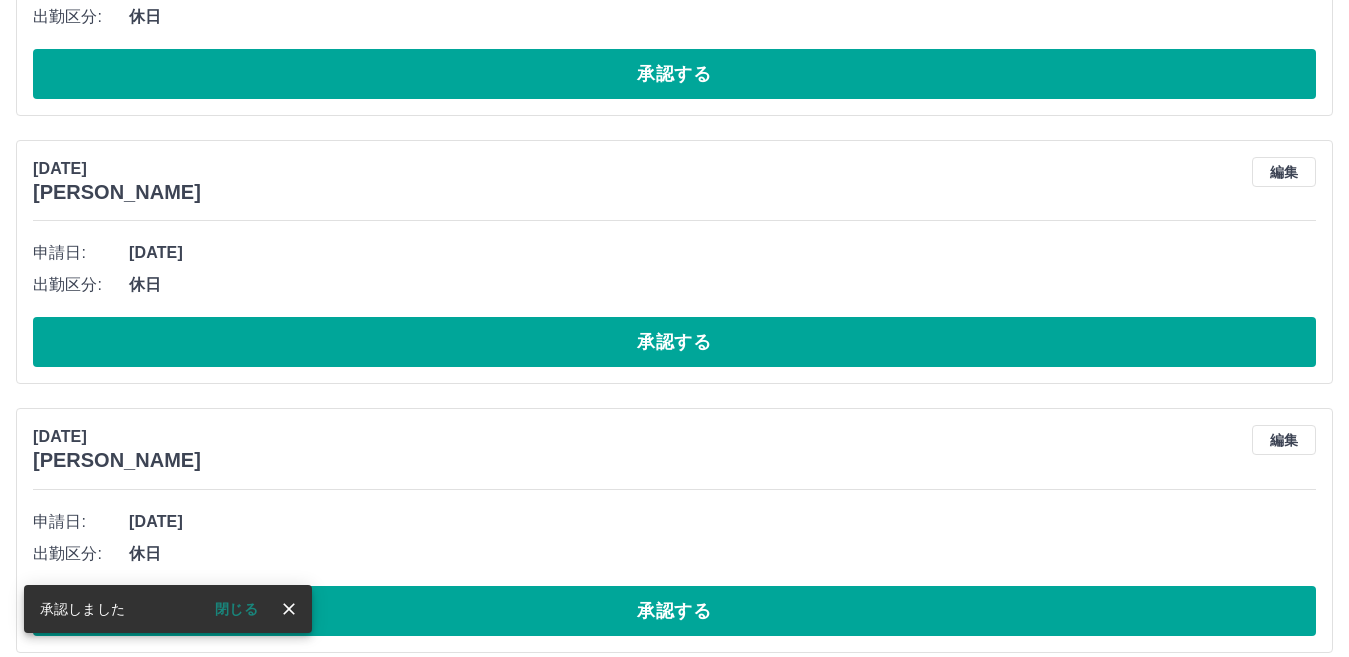 scroll, scrollTop: 96, scrollLeft: 0, axis: vertical 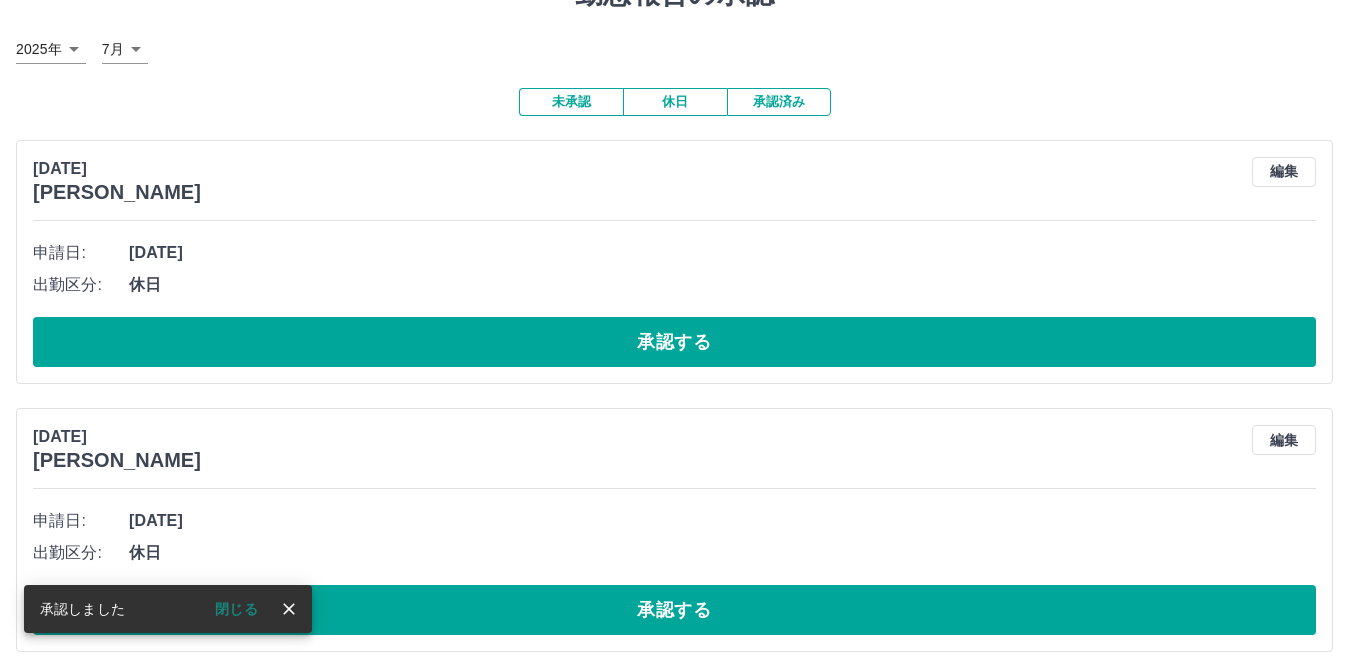 click on "SDH勤怠 中野　孝子 承認しました 閉じる 勤怠報告の承認 2025年 **** 7月 * 未承認 休日 承認済み 2025年7月12日(土) 海野　奈々 編集 申請日: 2025年7月12日(土) 出勤区分: 休日 承認する 2025年7月12日(土) 池口　眞由美 編集 申請日: 2025年7月12日(土) 出勤区分: 休日 承認する 2025年7月12日(土) 松本　彰利 編集 申請日: 2025年7月12日(土) 出勤区分: 休日 承認する 2025年7月12日(土) 齋藤　由香利 編集 申請日: 2025年7月12日(土) 出勤区分: 休日 承認する 2025年7月12日(土) 白川　広志 編集 申請日: 2025年7月12日(土) 出勤区分: 休日 承認する 2025年7月12日(土) 丸山　弘子 編集 申請日: 2025年7月12日(土) 出勤区分: 休日 承認する 2025年7月12日(土) 中野　孝子 編集 申請日: 2025年7月12日(土) 出勤区分: 休日 承認する 2025年7月12日(土) 井野　奈穂美 編集 申請日: 2025年7月12日(土) 出勤区分: 休日 08:30" at bounding box center (674, 5733) 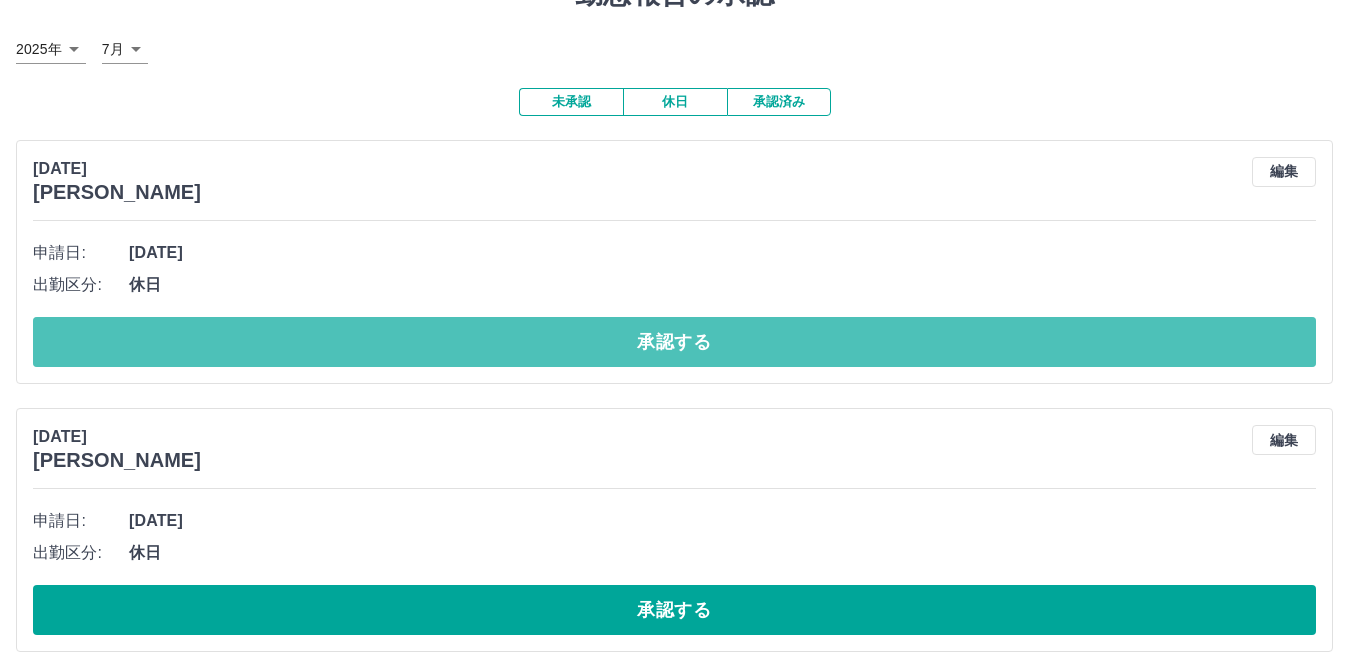 click on "承認する" at bounding box center [674, 342] 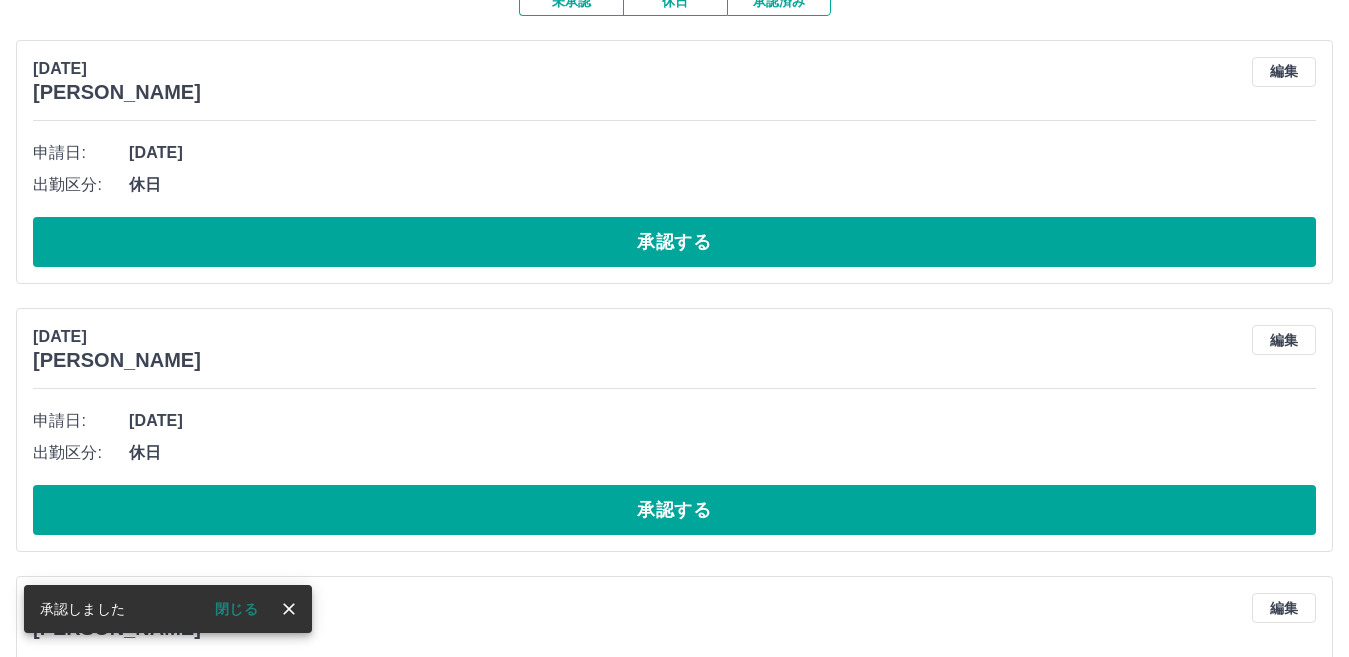 scroll, scrollTop: 296, scrollLeft: 0, axis: vertical 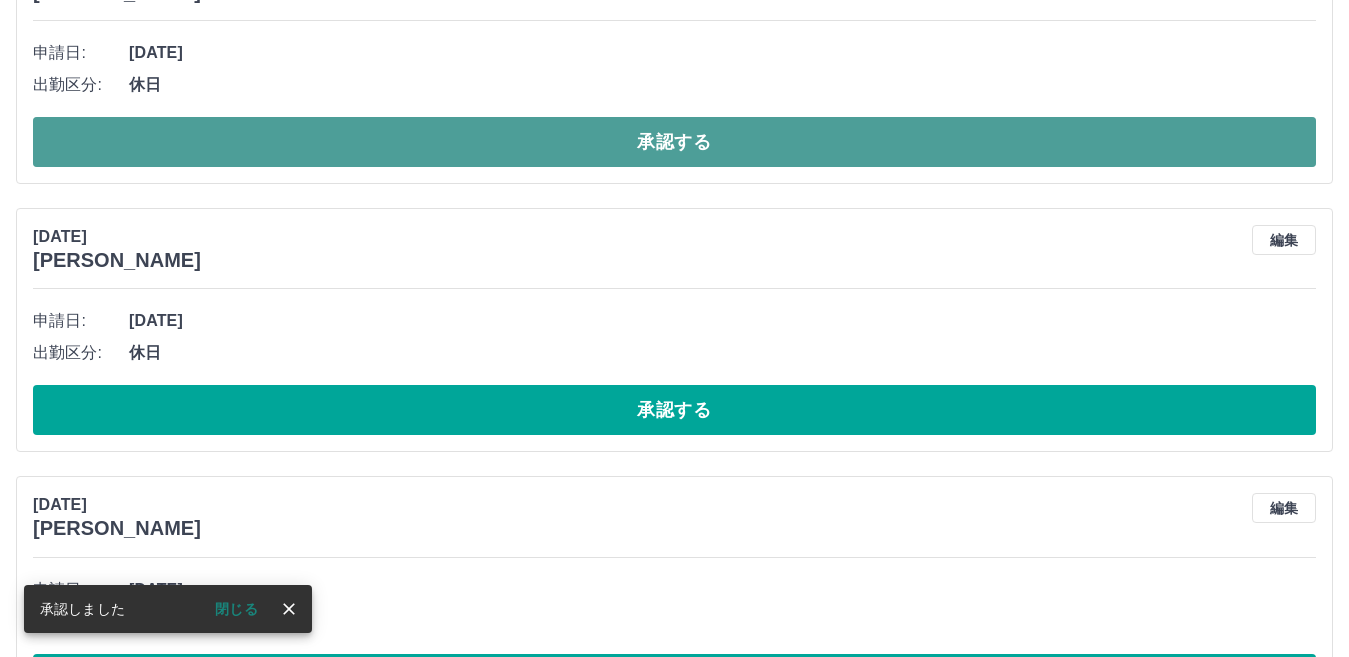 click on "承認する" at bounding box center (674, 142) 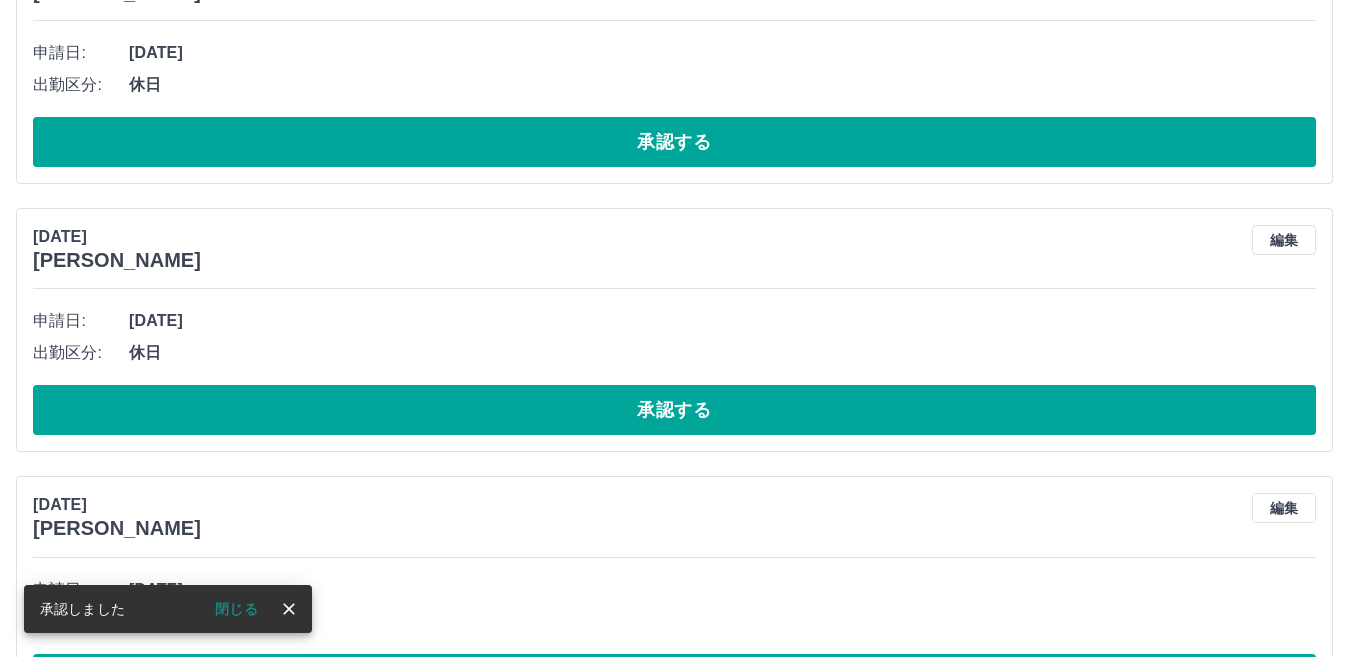 scroll, scrollTop: 28, scrollLeft: 0, axis: vertical 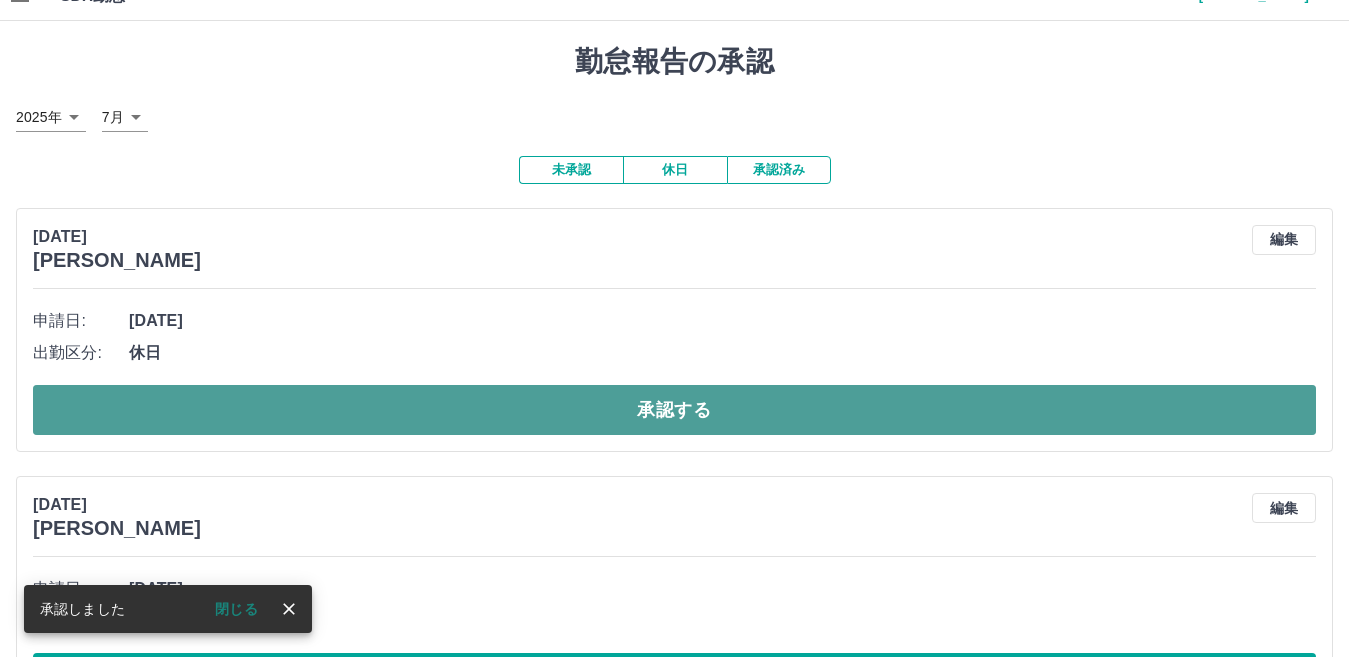 click on "承認する" at bounding box center [674, 410] 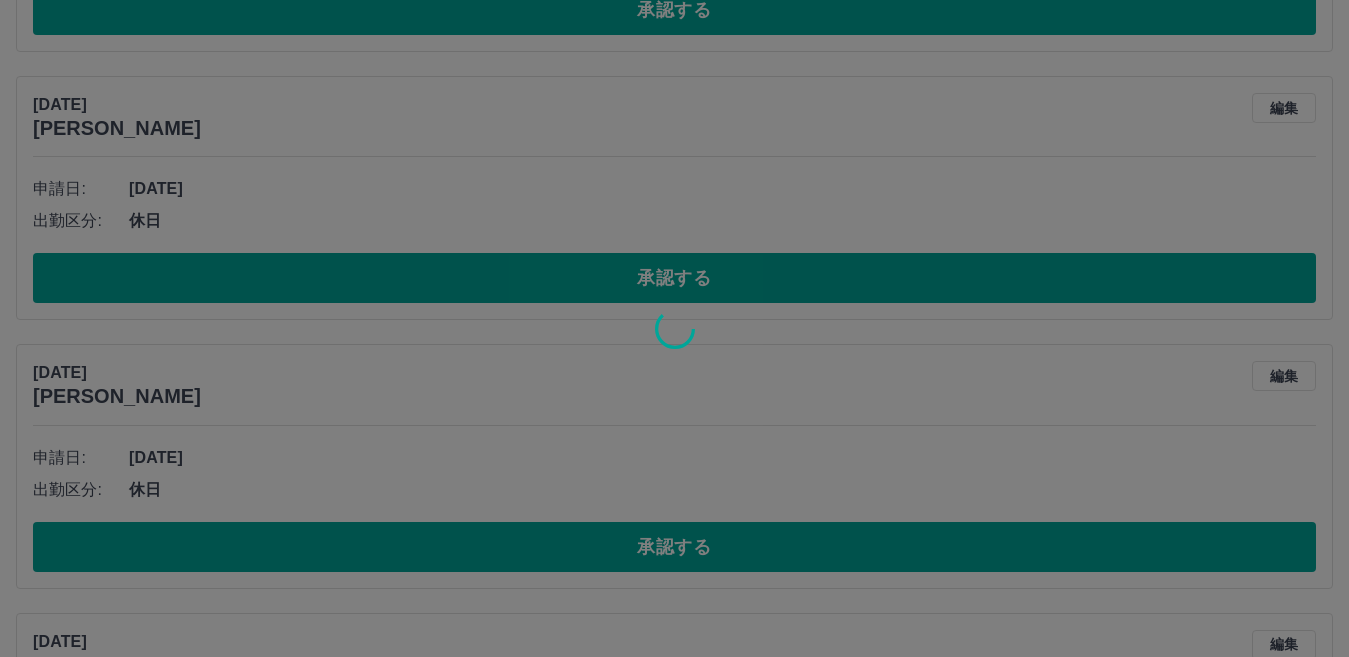 scroll, scrollTop: 160, scrollLeft: 0, axis: vertical 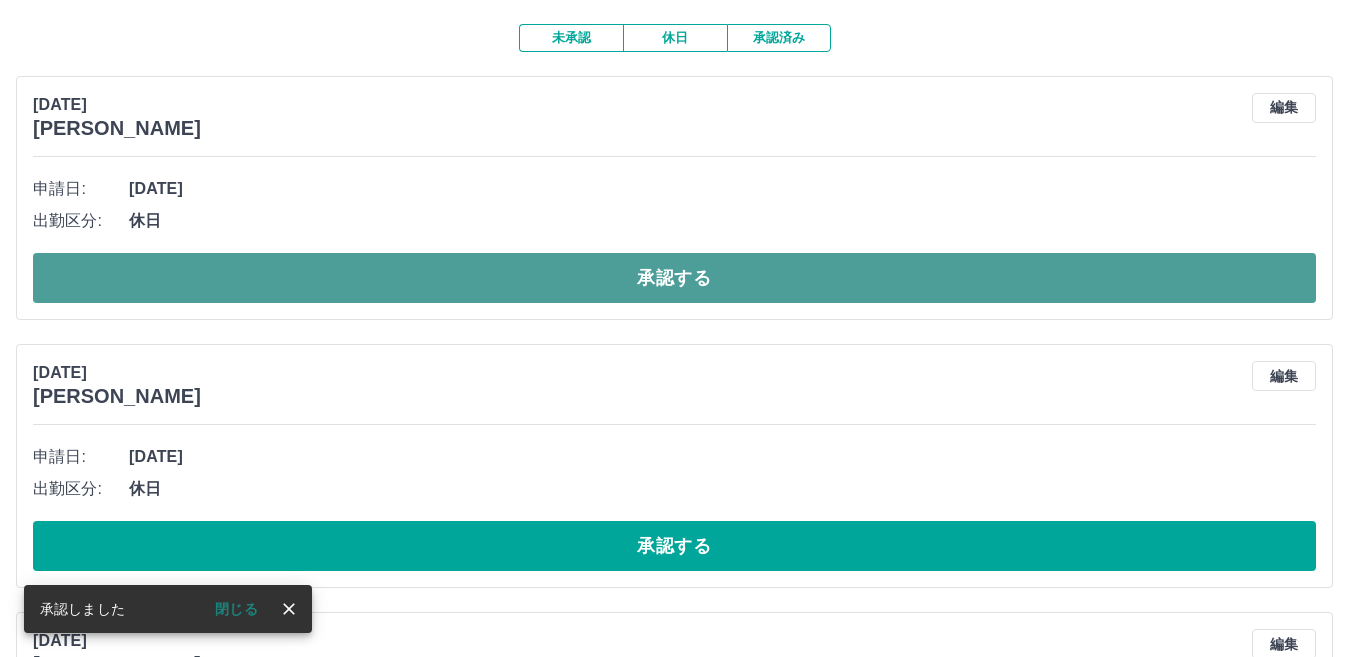 click on "承認する" at bounding box center (674, 278) 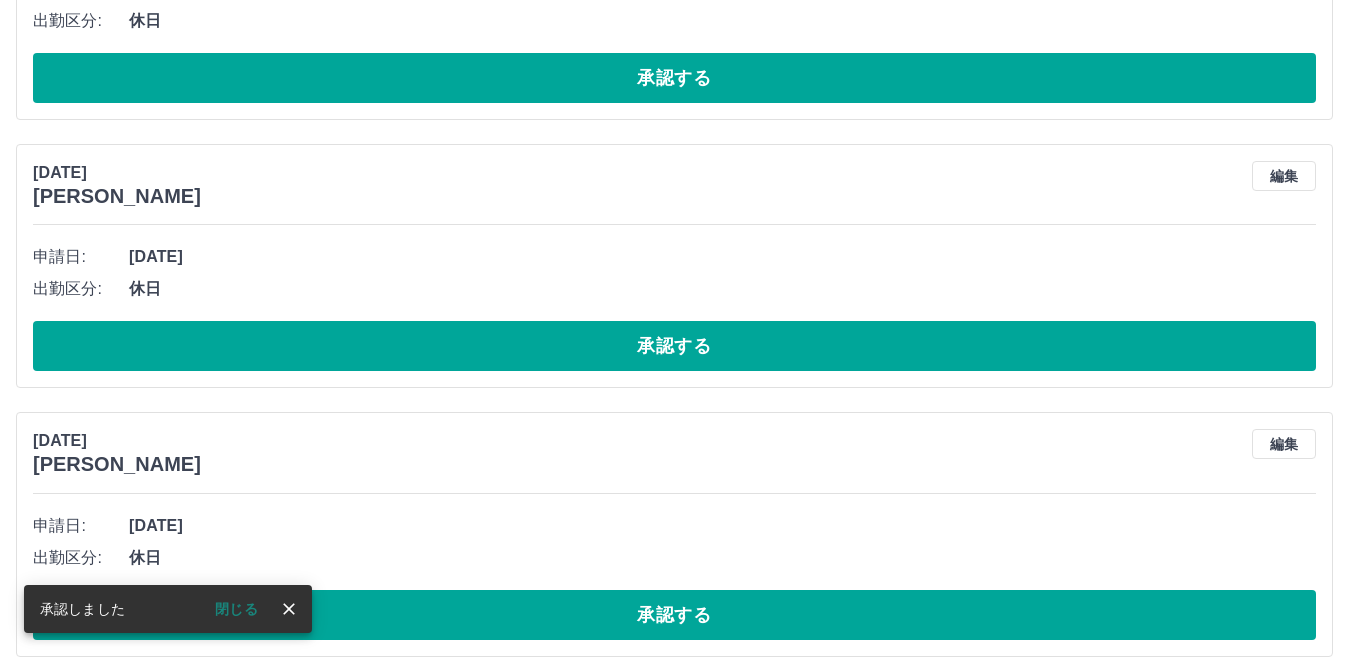 scroll, scrollTop: 92, scrollLeft: 0, axis: vertical 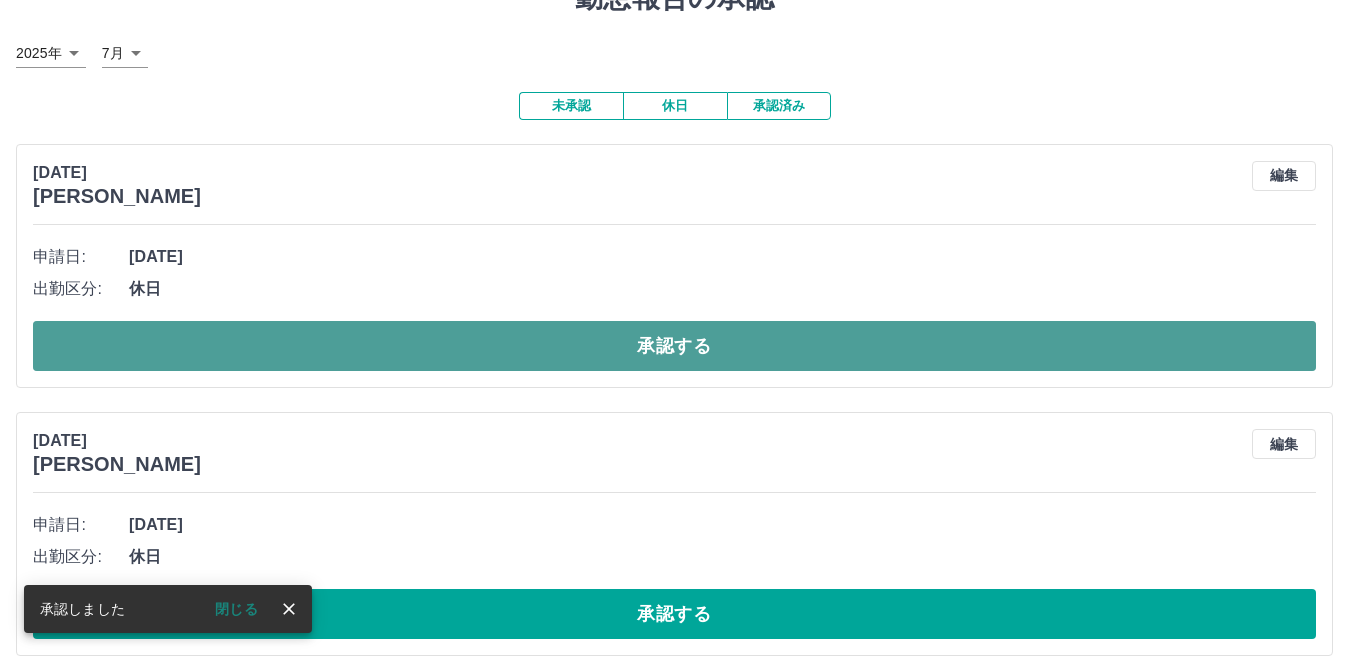 click on "承認する" at bounding box center [674, 346] 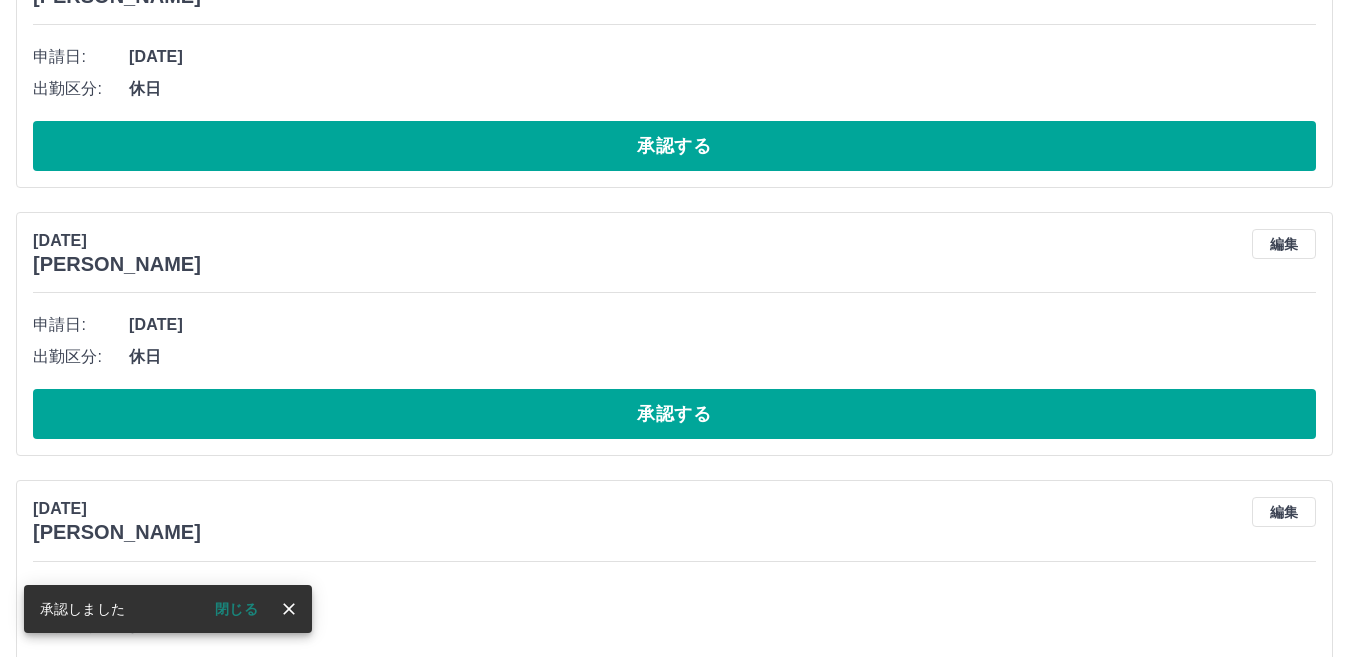 scroll, scrollTop: 24, scrollLeft: 0, axis: vertical 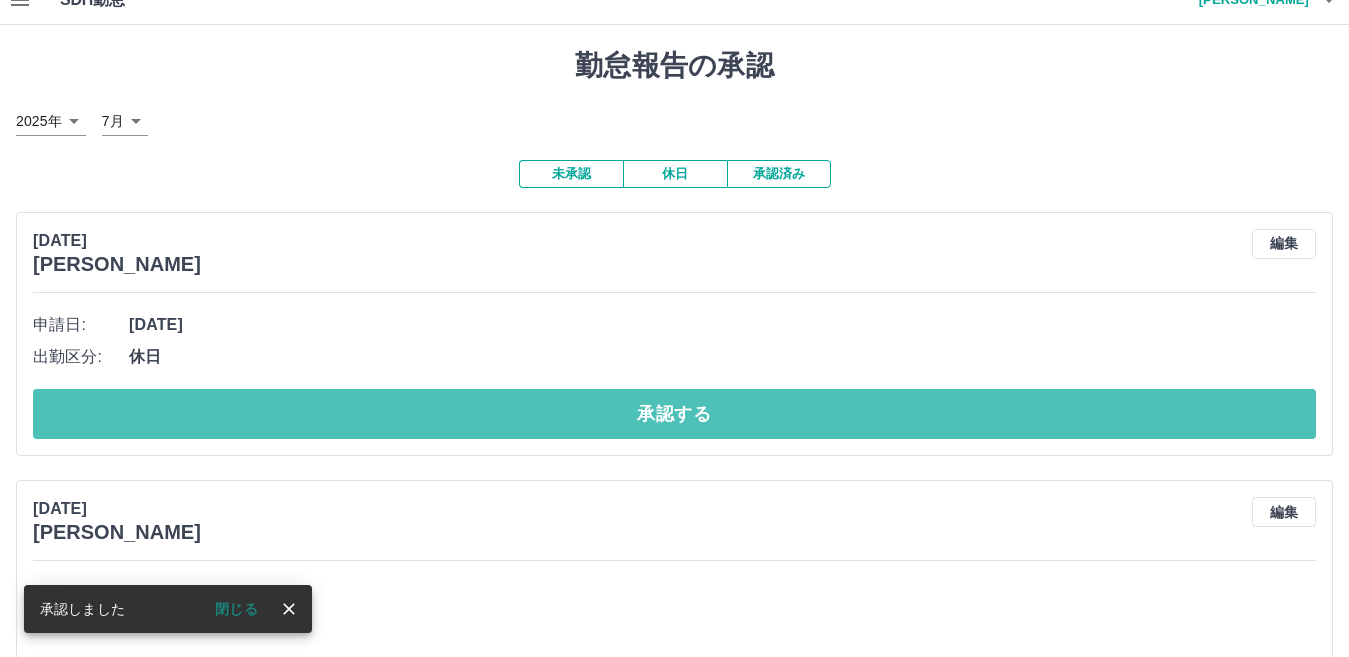 click on "承認する" at bounding box center [674, 414] 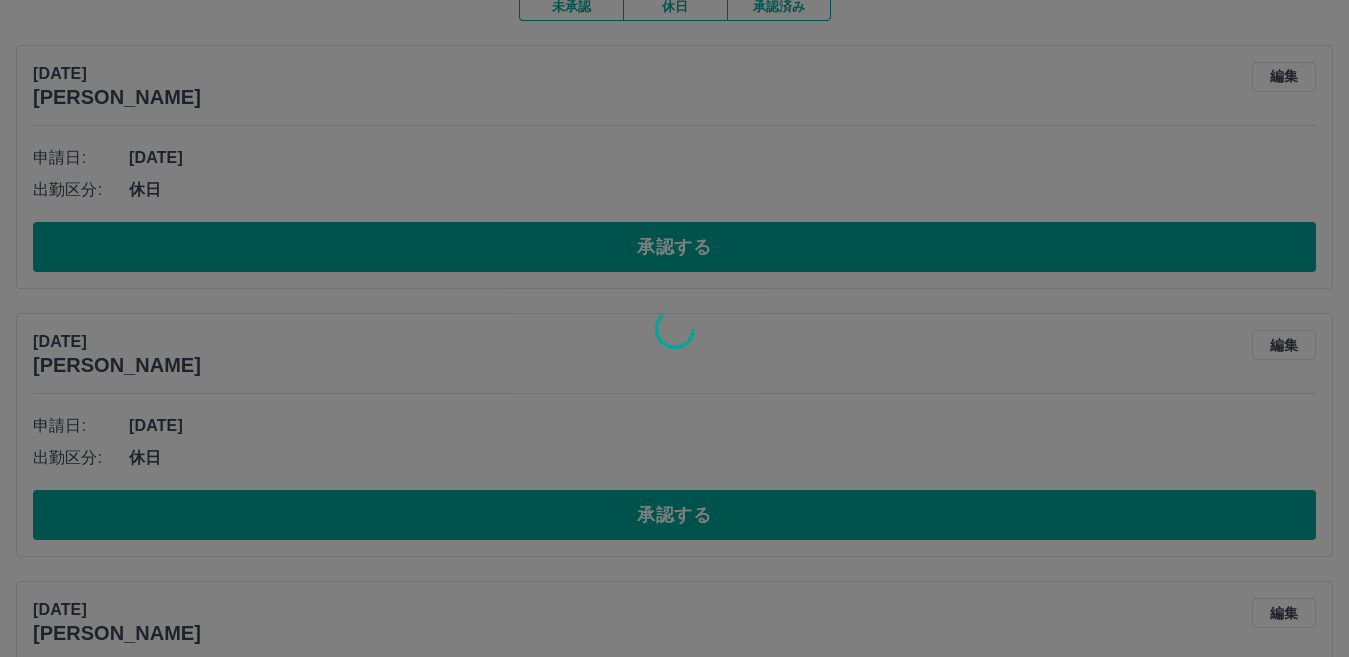 scroll, scrollTop: 224, scrollLeft: 0, axis: vertical 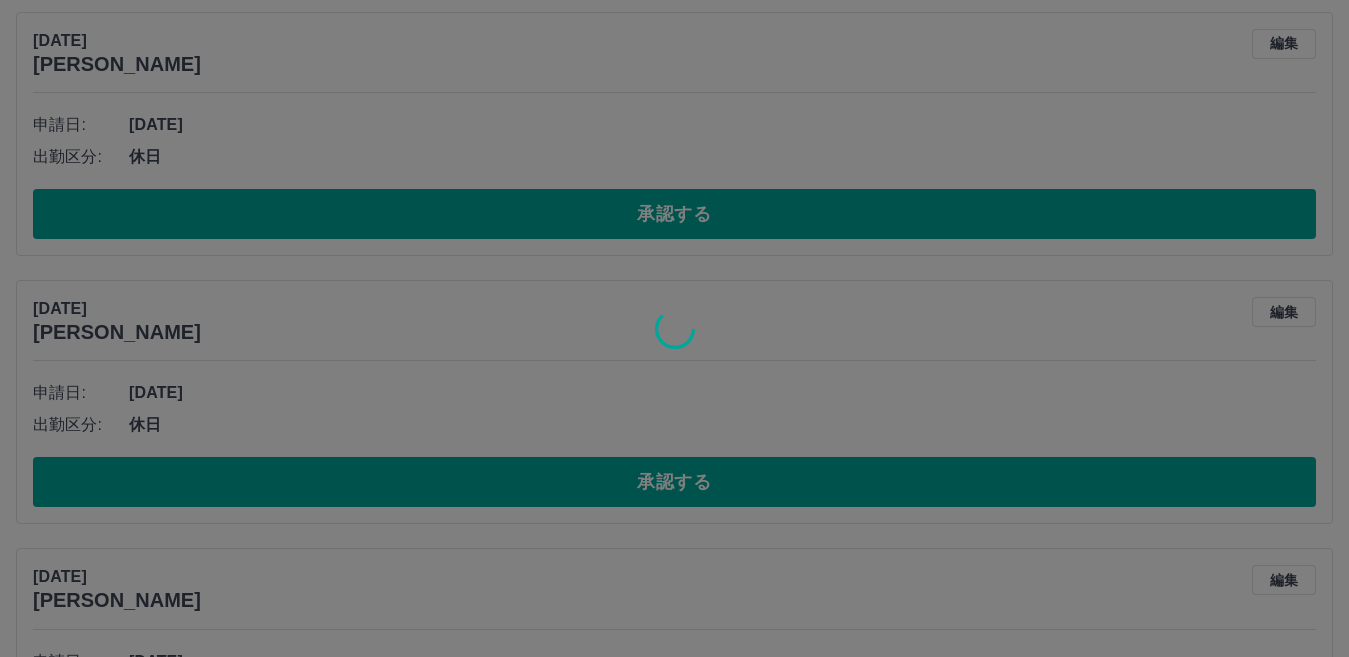 click at bounding box center [674, 328] 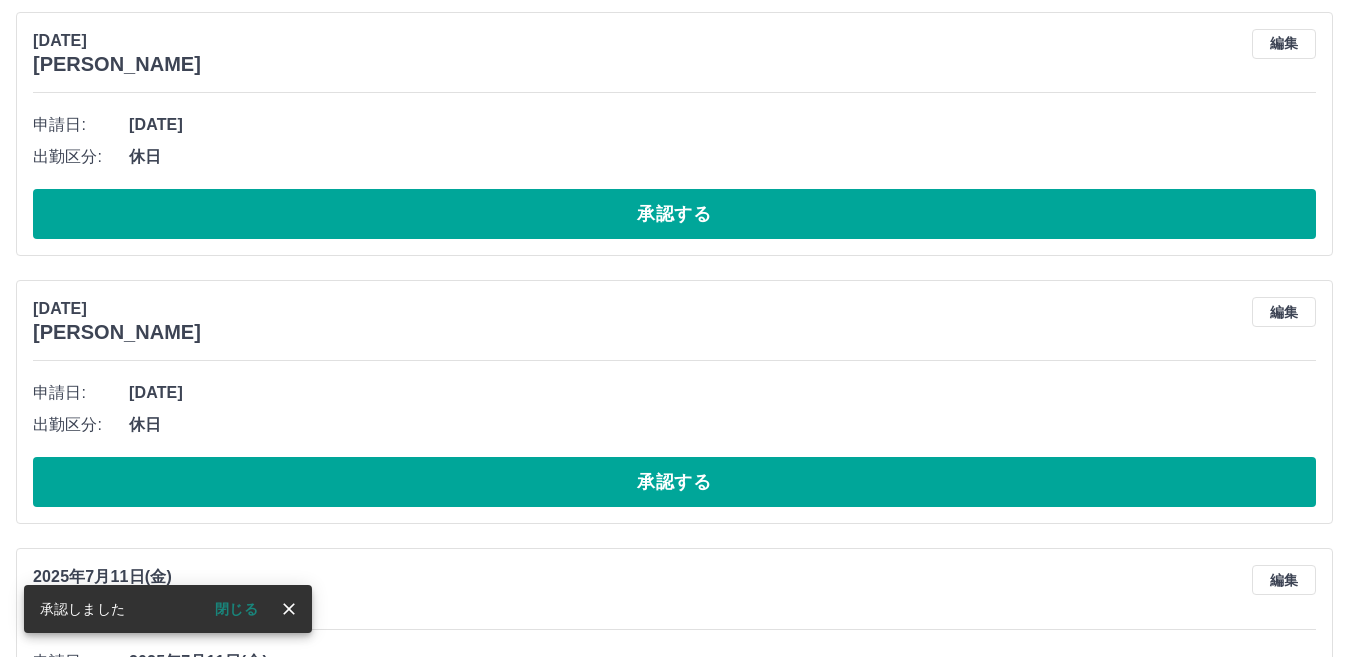 scroll, scrollTop: 0, scrollLeft: 0, axis: both 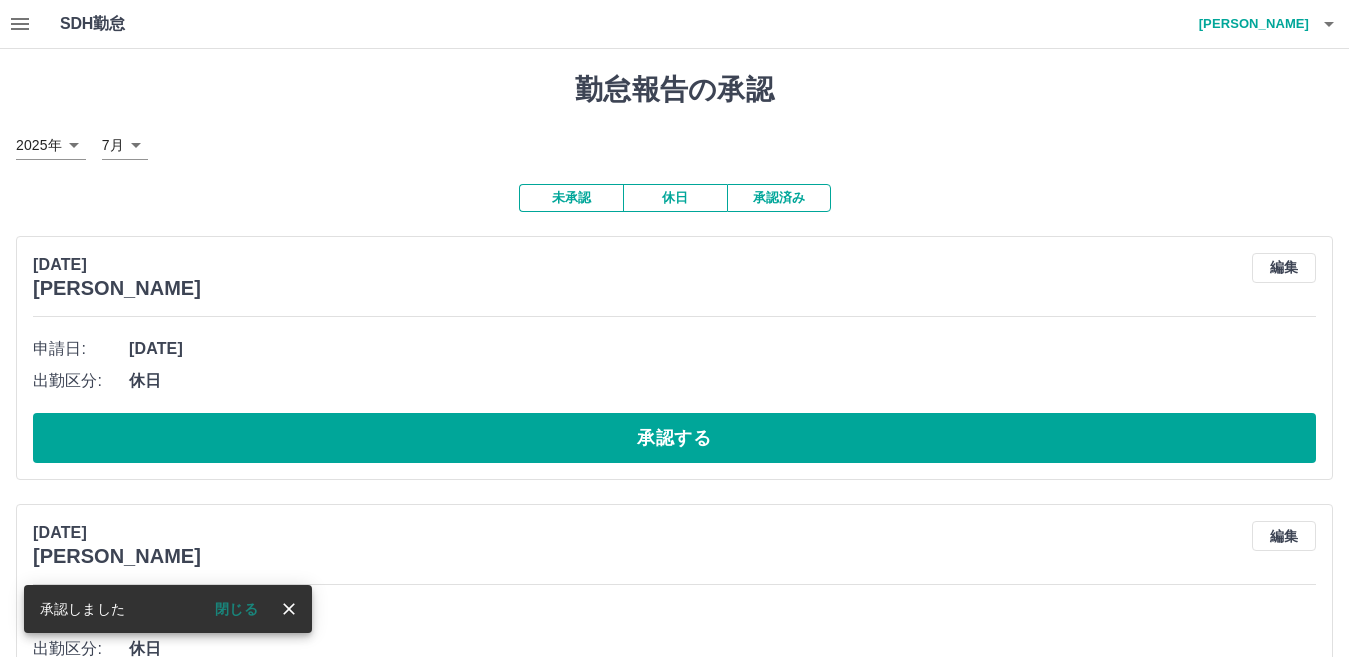 click on "2025年7月12日(土) 中野　孝子 編集 申請日: 2025年7月12日(土) 出勤区分: 休日 承認する 2025年7月12日(土) 井野　奈穂美 編集 申請日: 2025年7月12日(土) 出勤区分: 休日 承認する 2025年7月11日(金) 永松　俊隆 編集 申請日: 2025年7月11日(金) 出勤区分: 出勤 始業時刻: 08:30 終業時刻: 15:00 休憩時間: 1時間0分 コメント: 所定開始: 08:30 所定終業: 15:00 所定休憩: 01:00 所定内: 5時間30分 所定外: 0分 承認する 2025年7月11日(金) 松本　彰利 編集 申請日: 2025年7月11日(金) 出勤区分: 出勤 始業時刻: 08:00 終業時刻: 17:00 休憩時間: 1時間0分 コメント: 所定開始: 08:00 所定終業: 17:00 所定休憩: 01:00 所定内: 8時間0分 所定外: 0分 承認する 2025年7月11日(金) 井野　奈穂美 編集 申請日: 2025年7月11日(金) 出勤区分: 出勤 始業時刻: 08:00 終業時刻: 17:00 休憩時間: 1時間0分 コメント: 所定開始: 08:00 17:00 01:00" at bounding box center (674, 6202) 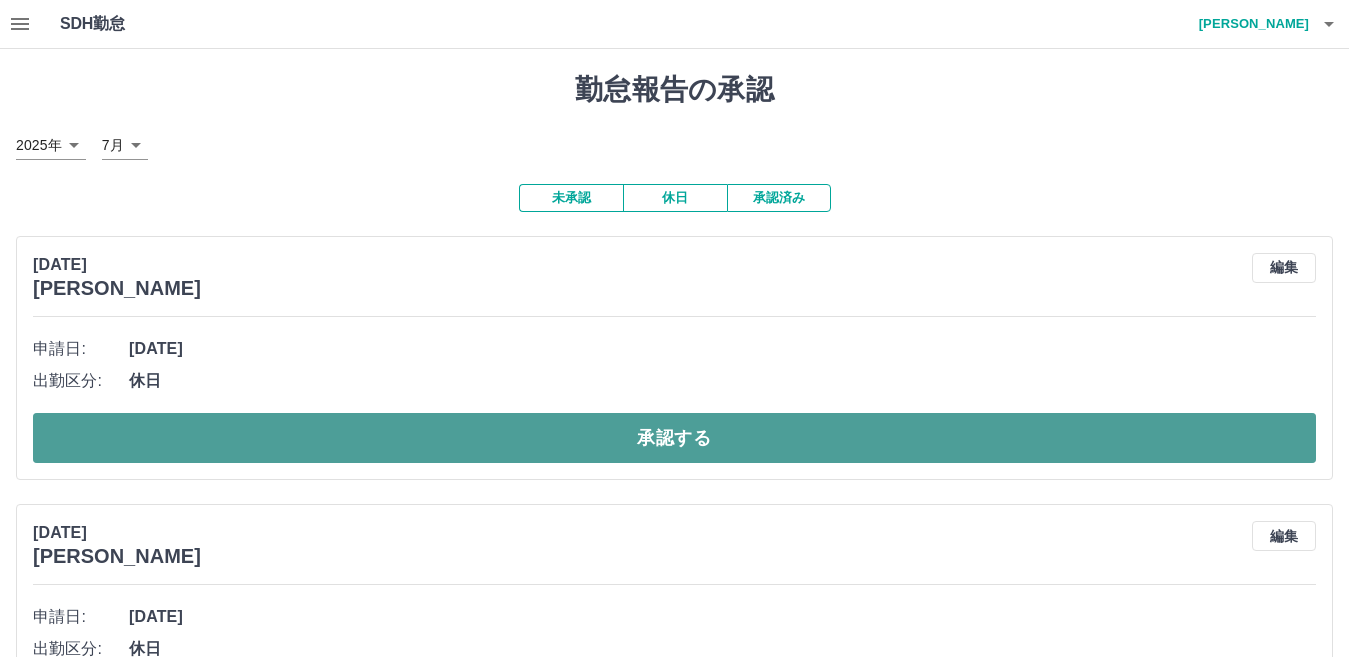 click on "承認する" at bounding box center [674, 438] 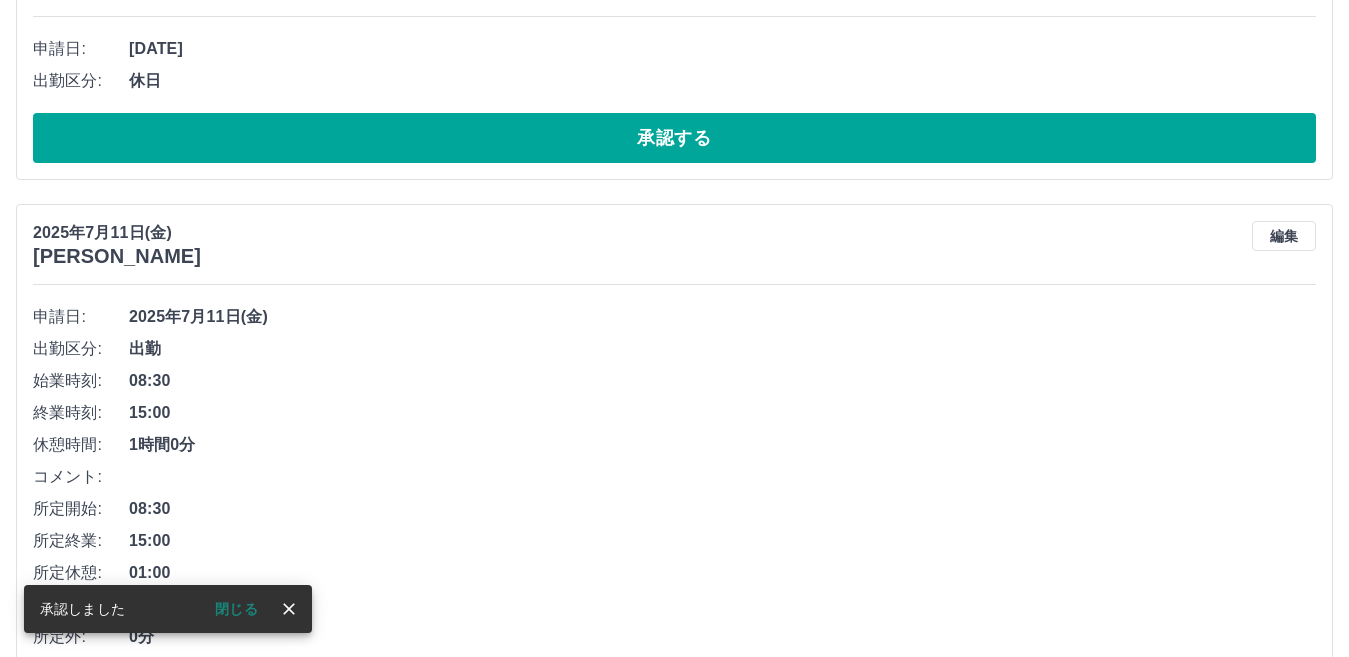 scroll, scrollTop: 32, scrollLeft: 0, axis: vertical 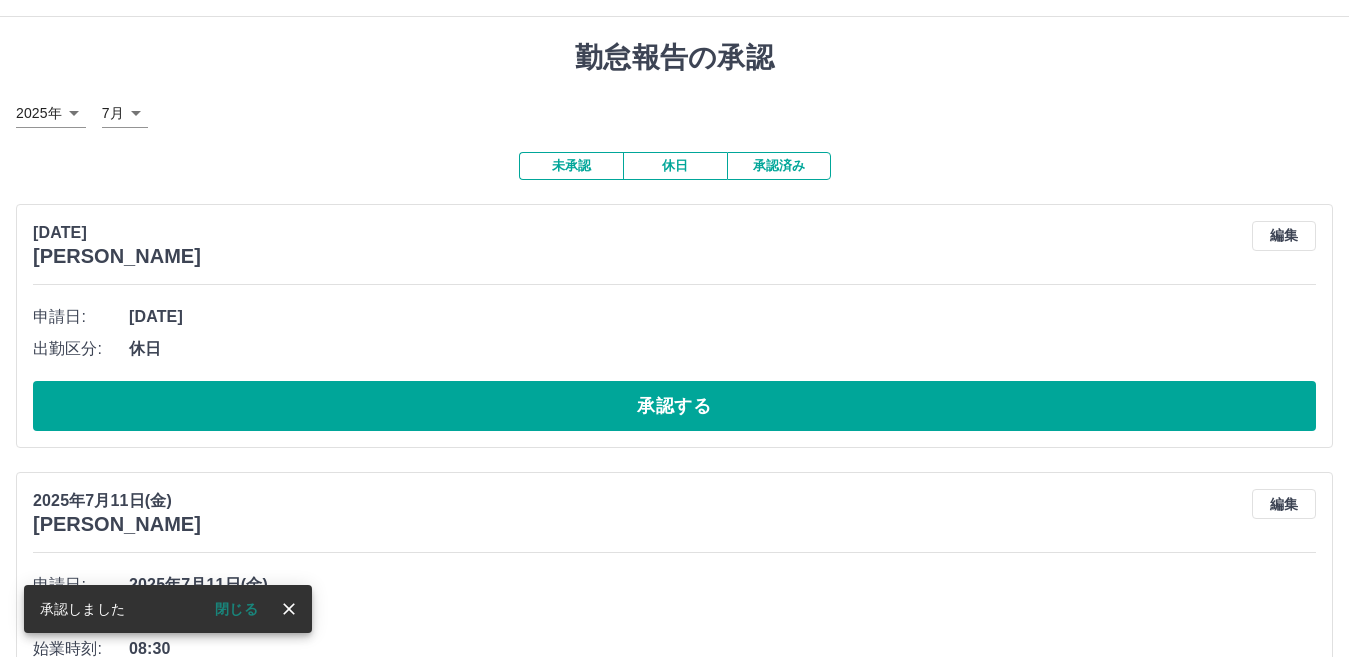 click on "承認する" at bounding box center [674, 406] 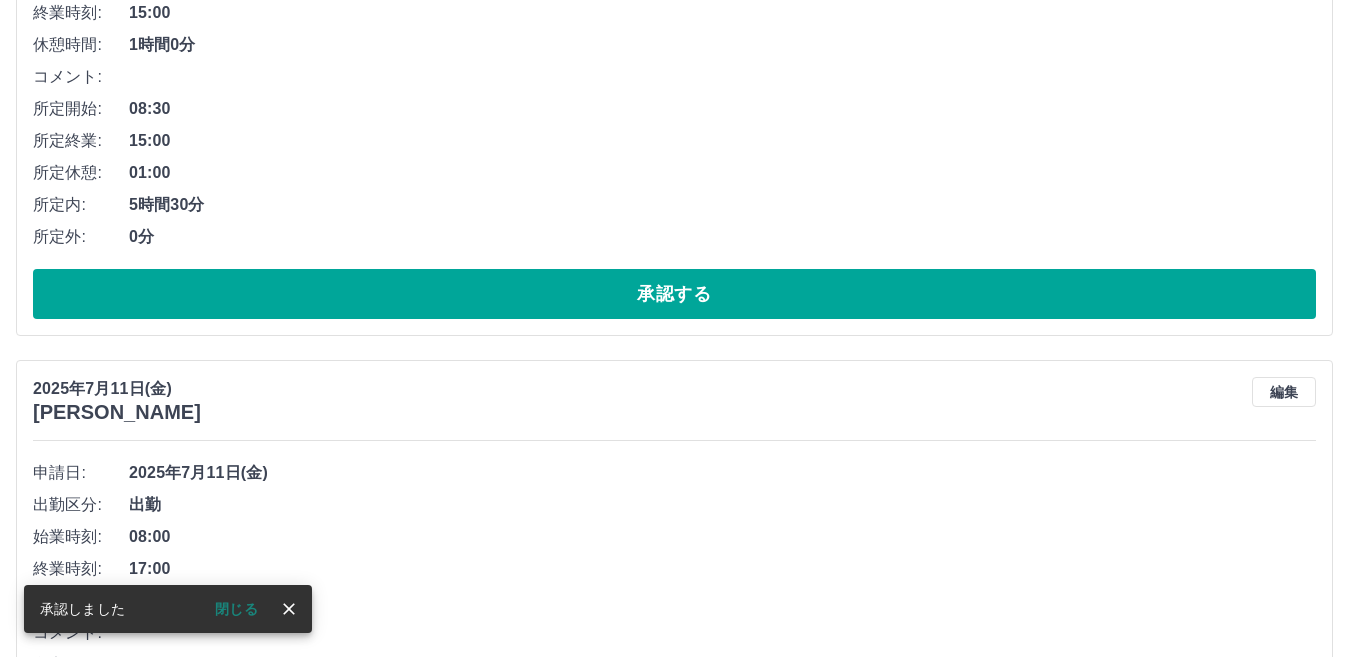 scroll, scrollTop: 164, scrollLeft: 0, axis: vertical 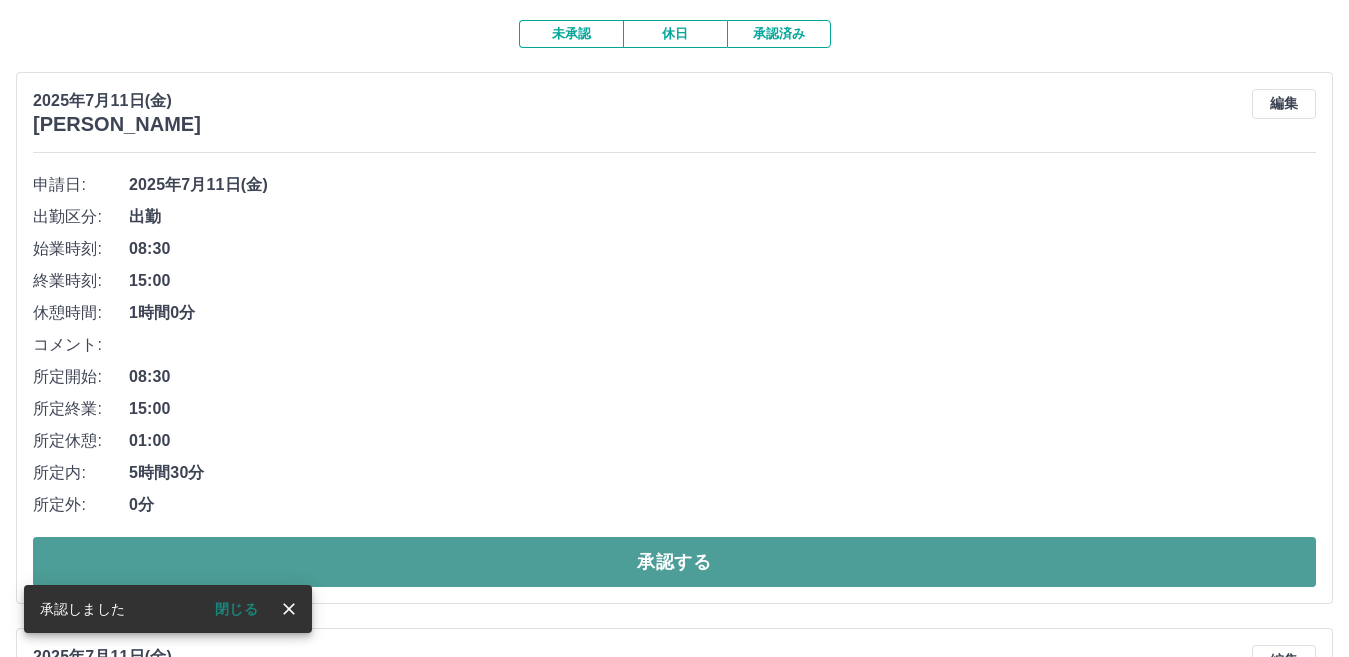 click on "承認する" at bounding box center (674, 562) 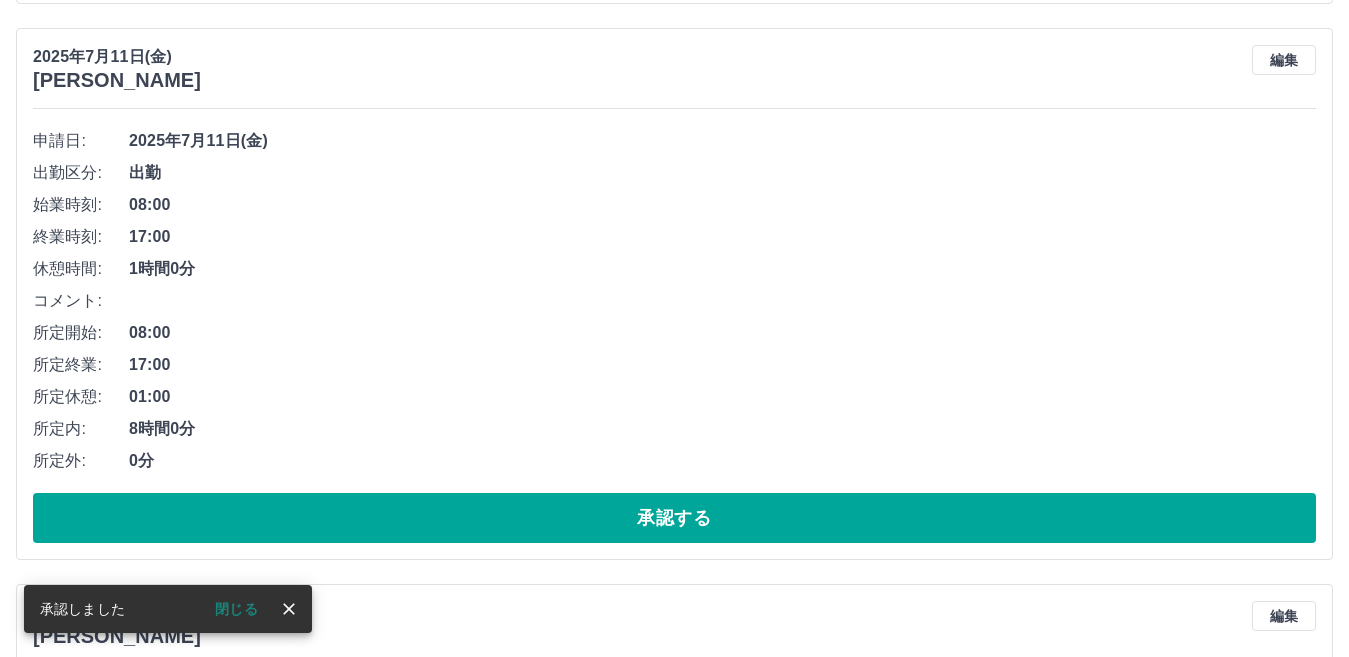 scroll, scrollTop: 208, scrollLeft: 0, axis: vertical 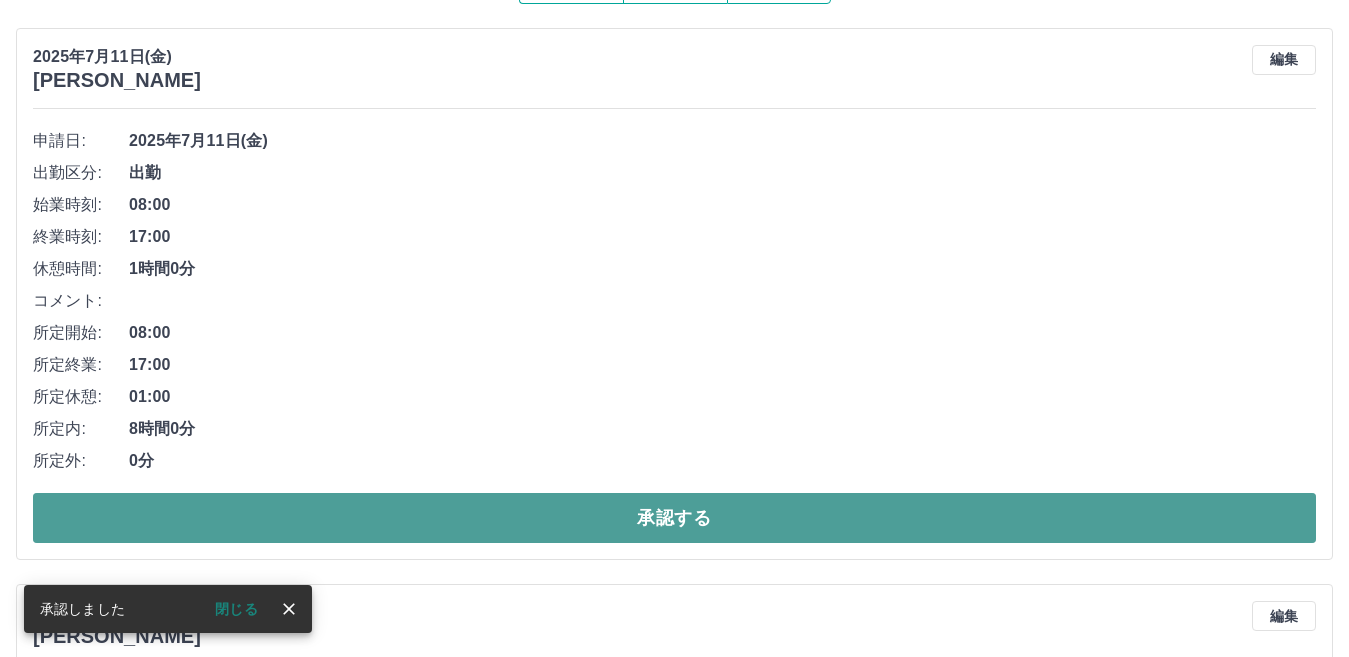 click on "承認する" at bounding box center [674, 518] 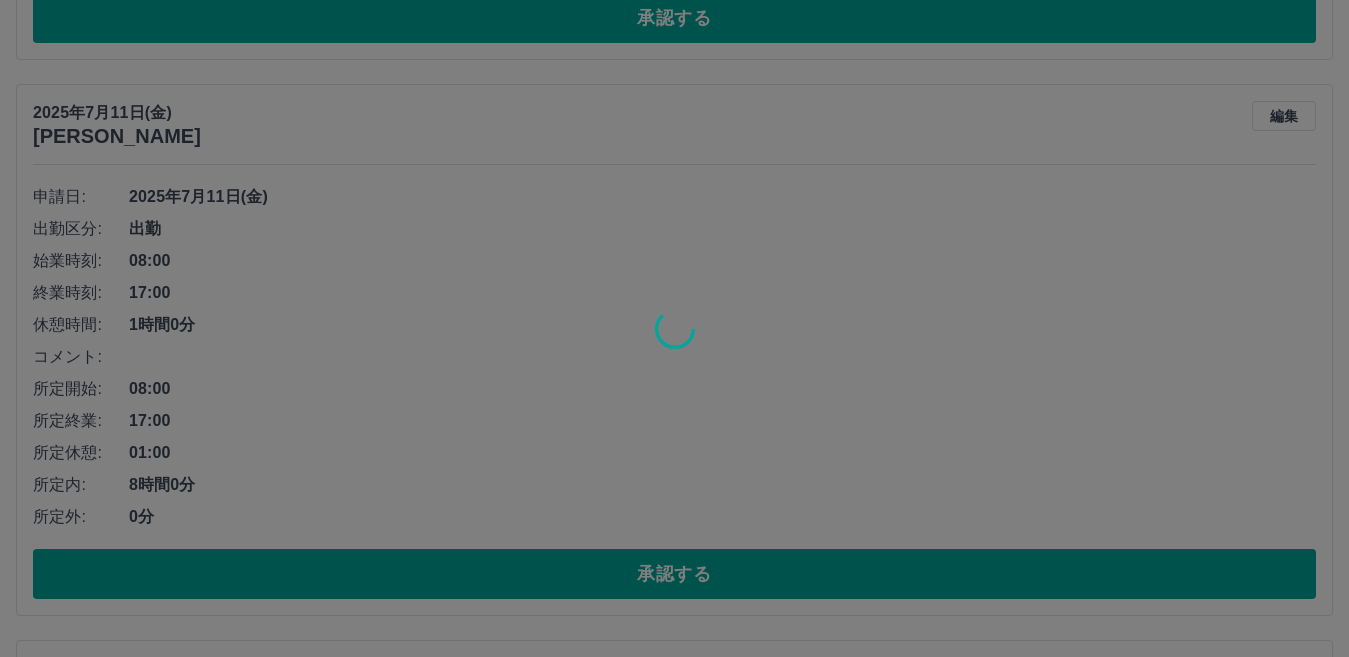 scroll, scrollTop: 152, scrollLeft: 0, axis: vertical 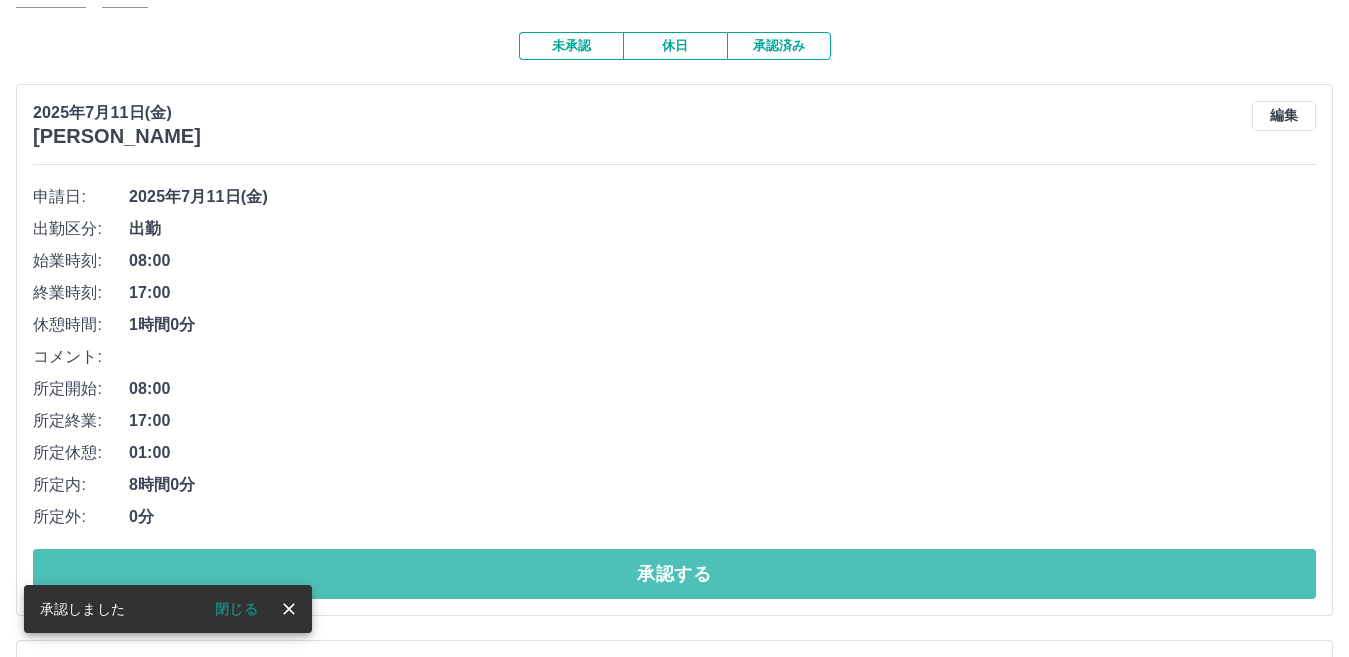 click on "承認する" at bounding box center [674, 574] 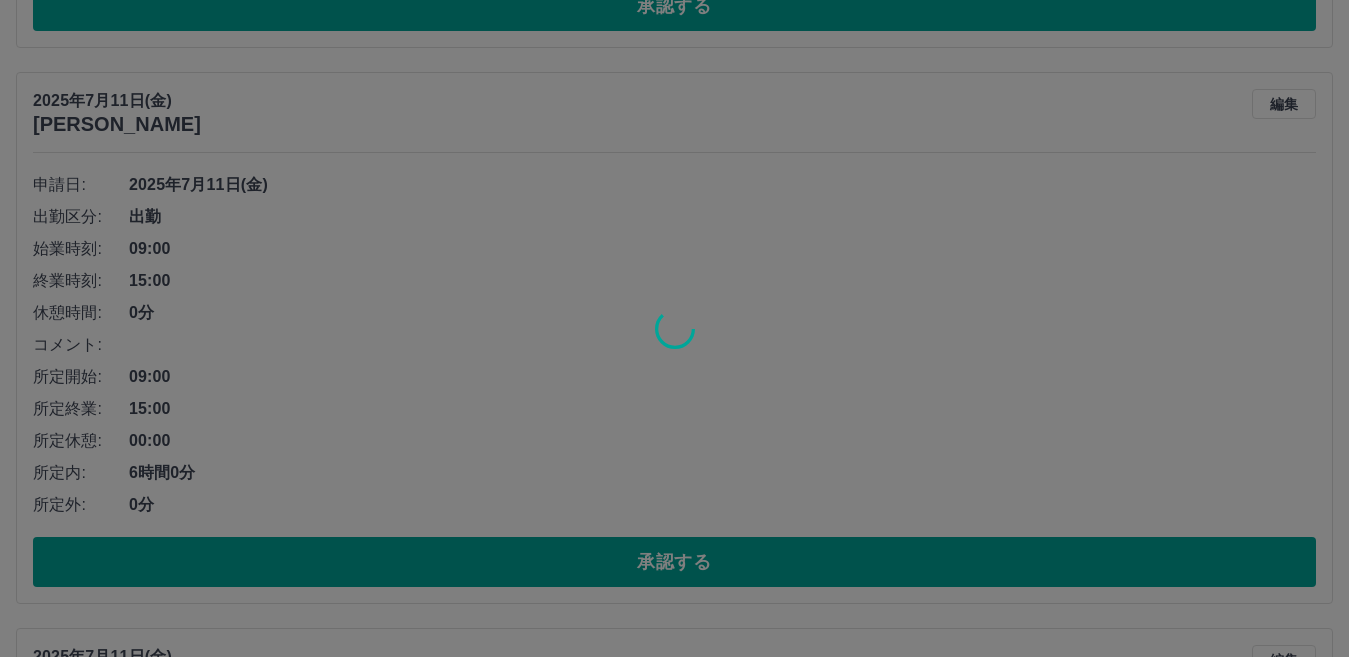 scroll, scrollTop: 752, scrollLeft: 0, axis: vertical 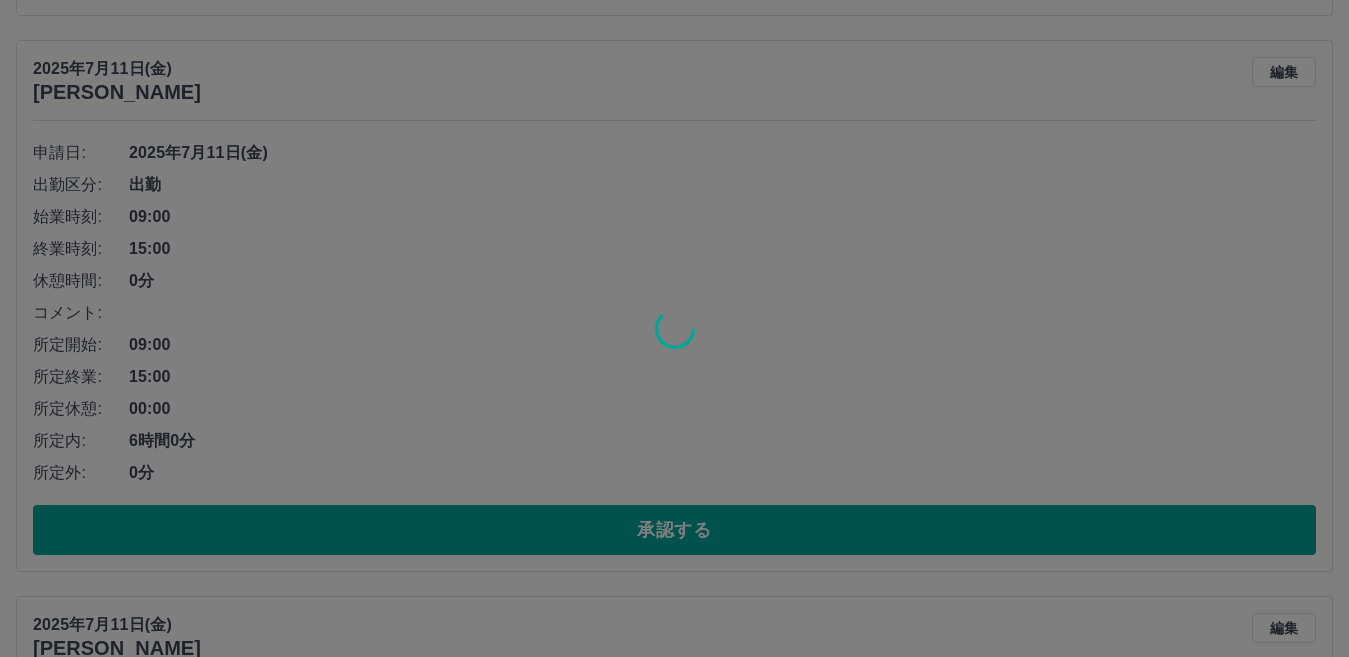 click at bounding box center [674, 328] 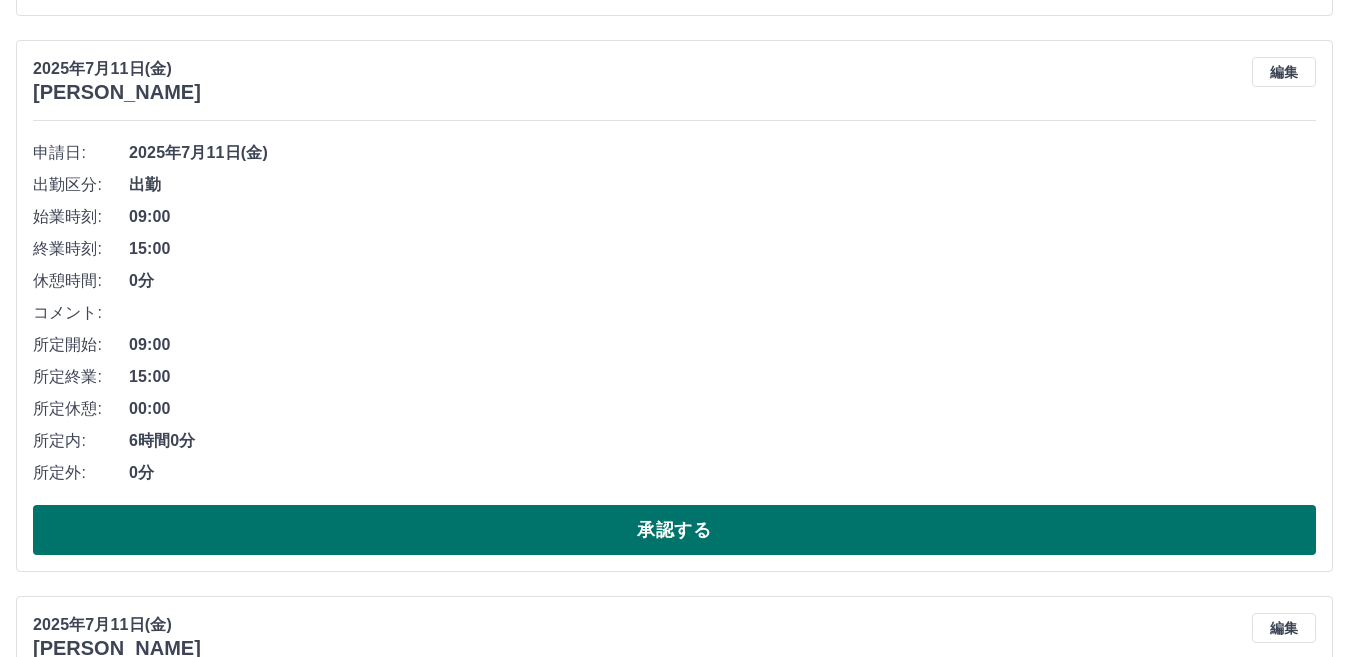 click on "承認する" at bounding box center (674, 530) 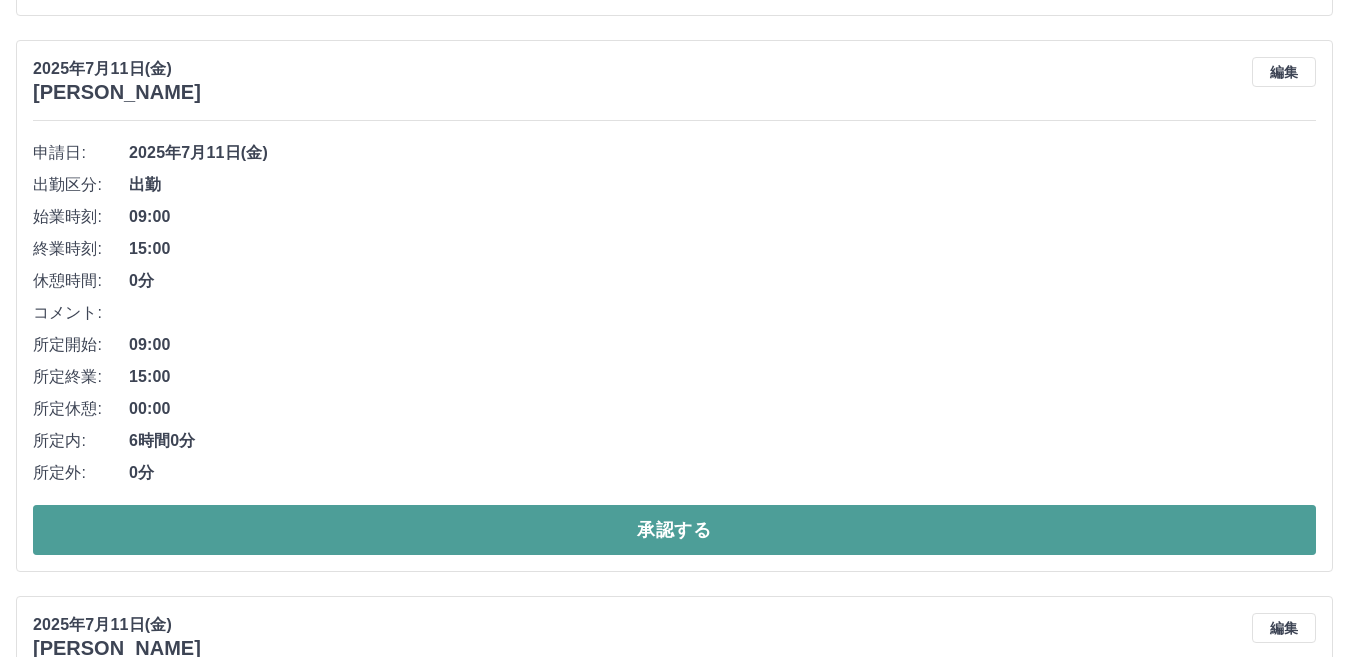 click on "承認する" at bounding box center [674, 530] 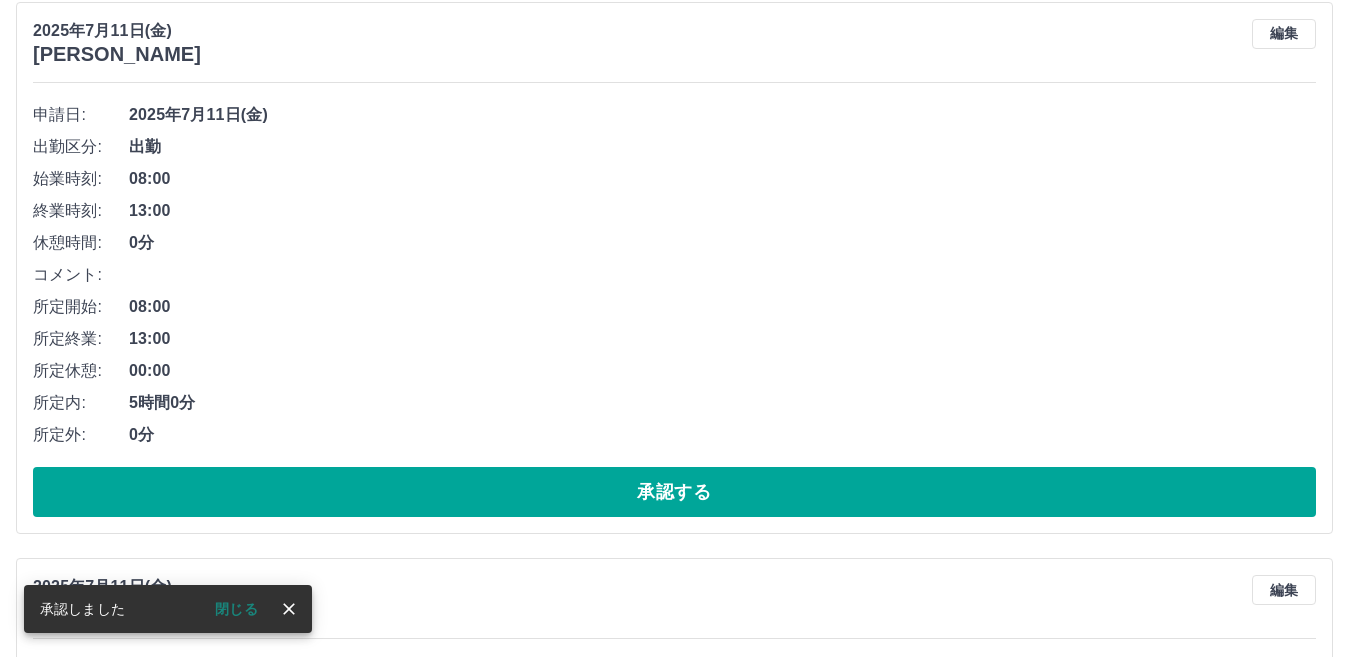scroll, scrollTop: 240, scrollLeft: 0, axis: vertical 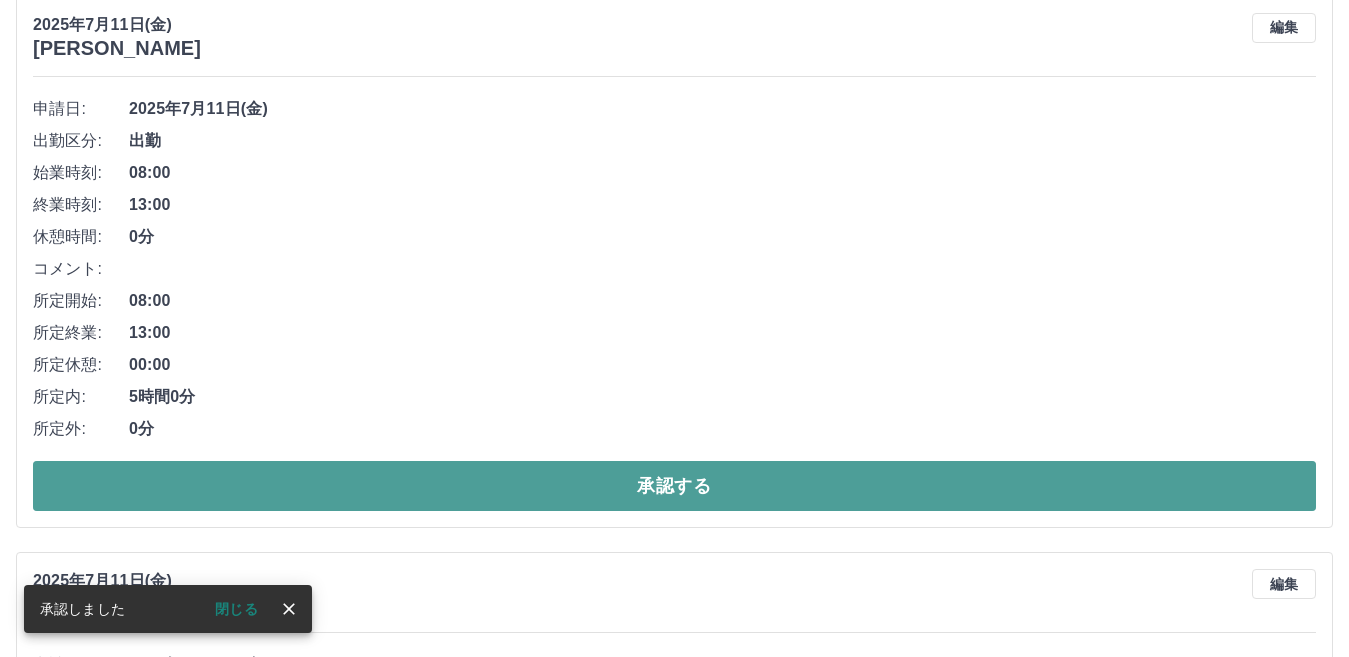 click on "承認する" at bounding box center (674, 486) 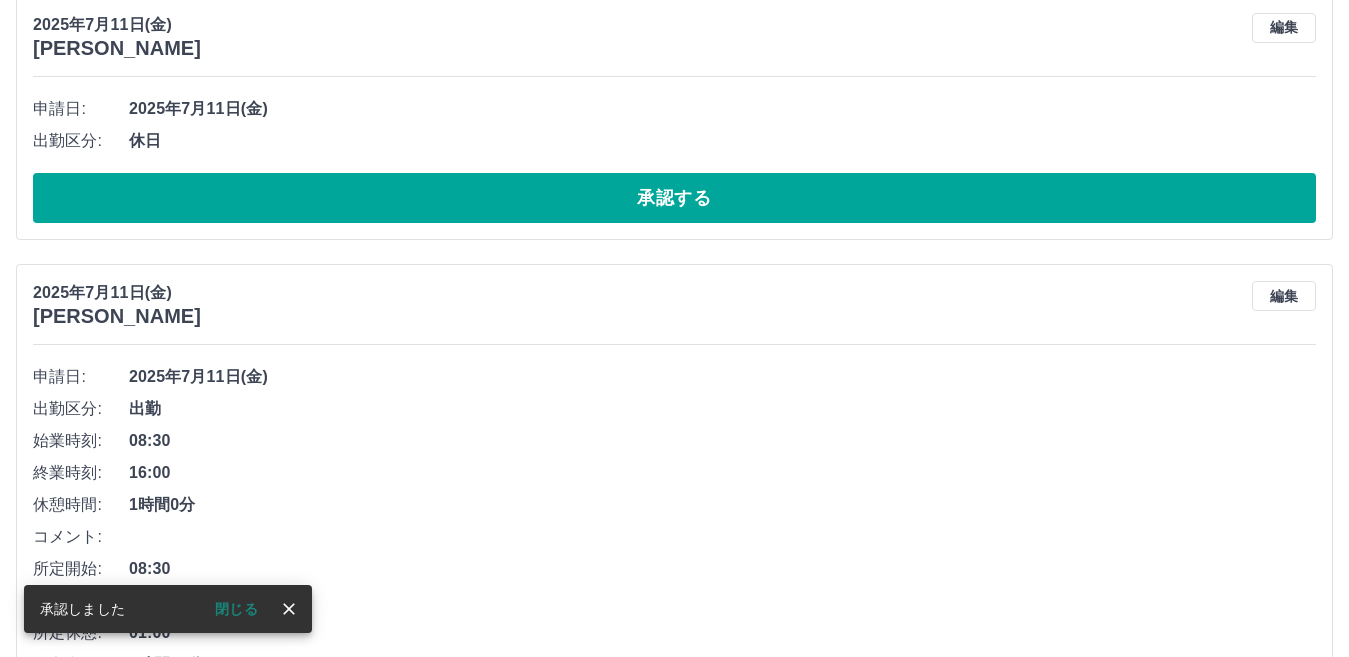 scroll, scrollTop: 0, scrollLeft: 0, axis: both 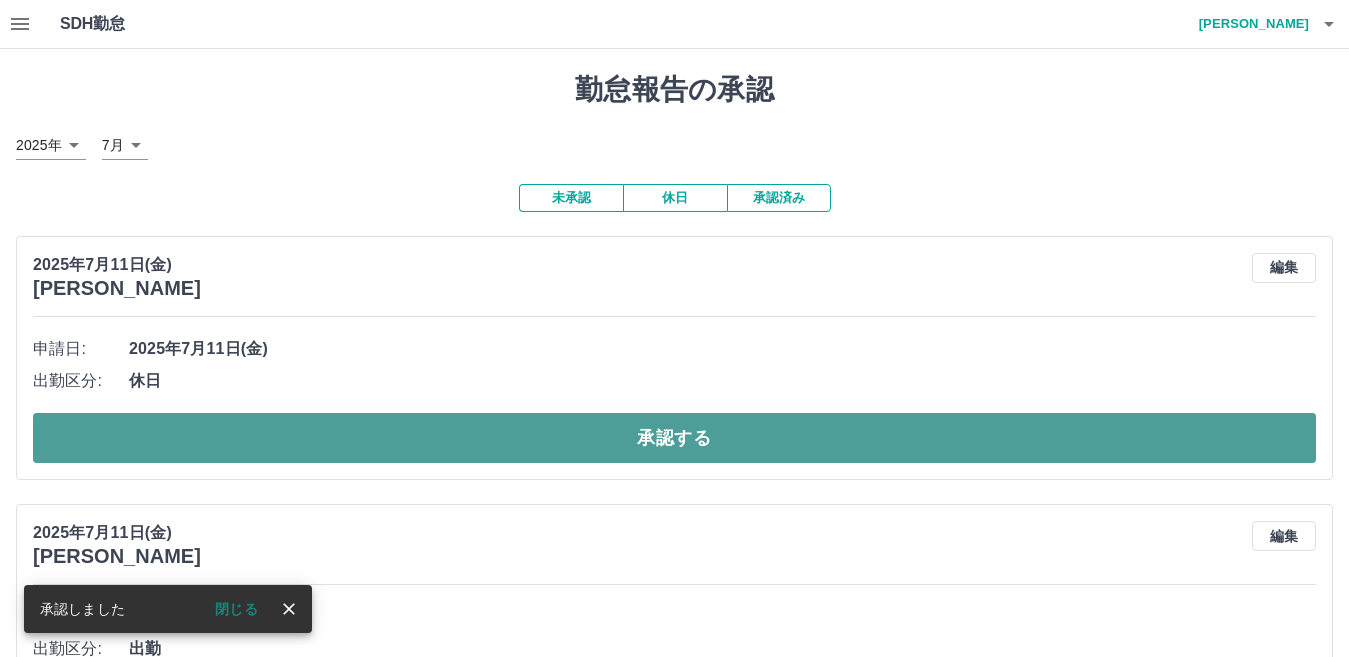 click on "承認する" at bounding box center [674, 438] 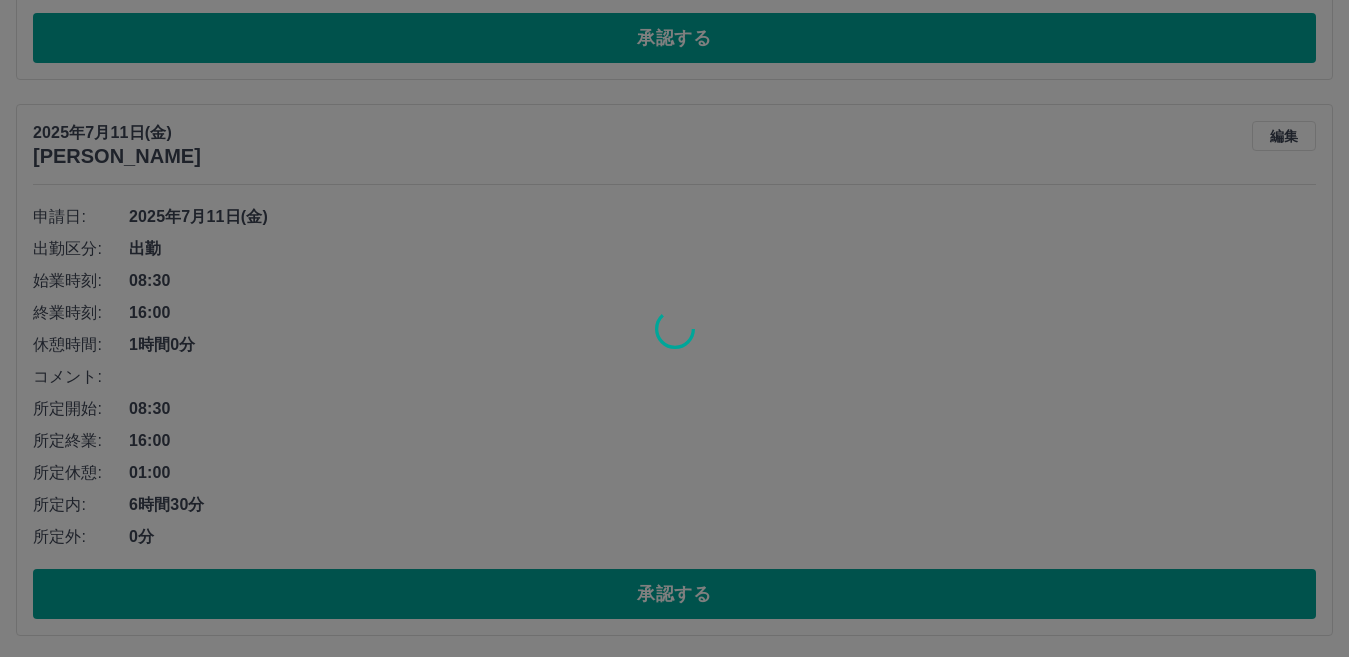 scroll, scrollTop: 132, scrollLeft: 0, axis: vertical 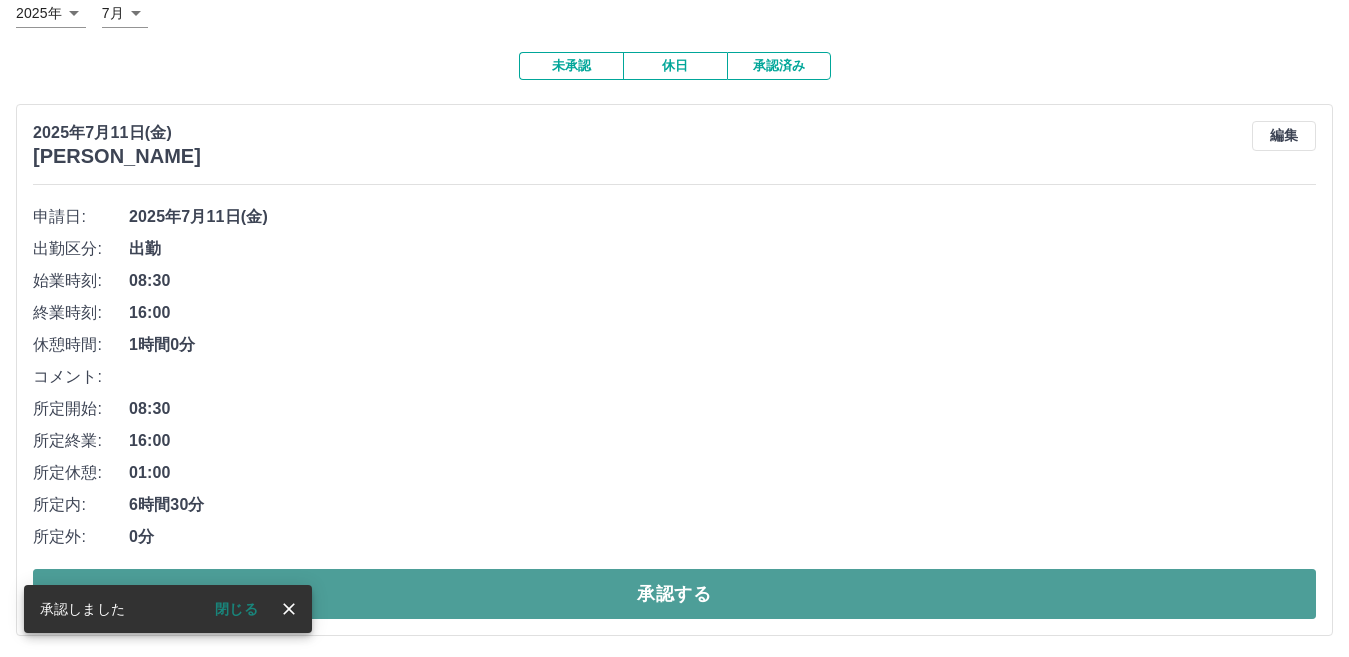 click on "承認する" at bounding box center [674, 594] 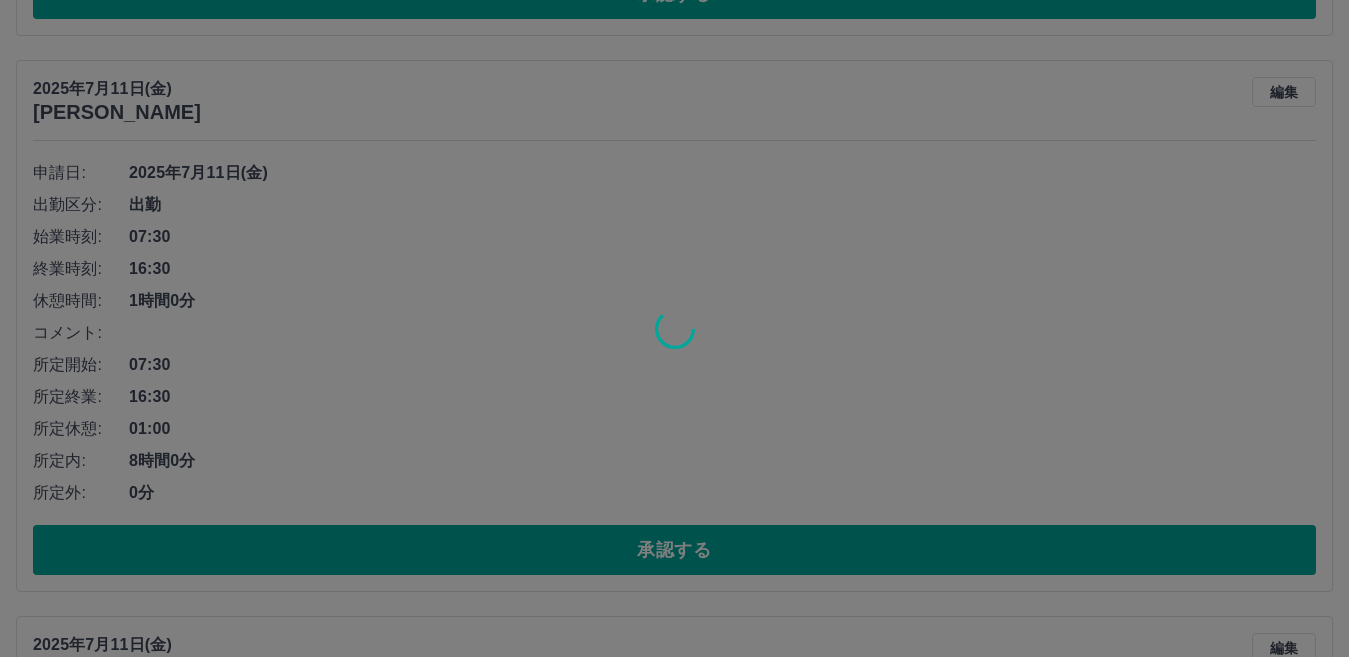 scroll, scrollTop: 176, scrollLeft: 0, axis: vertical 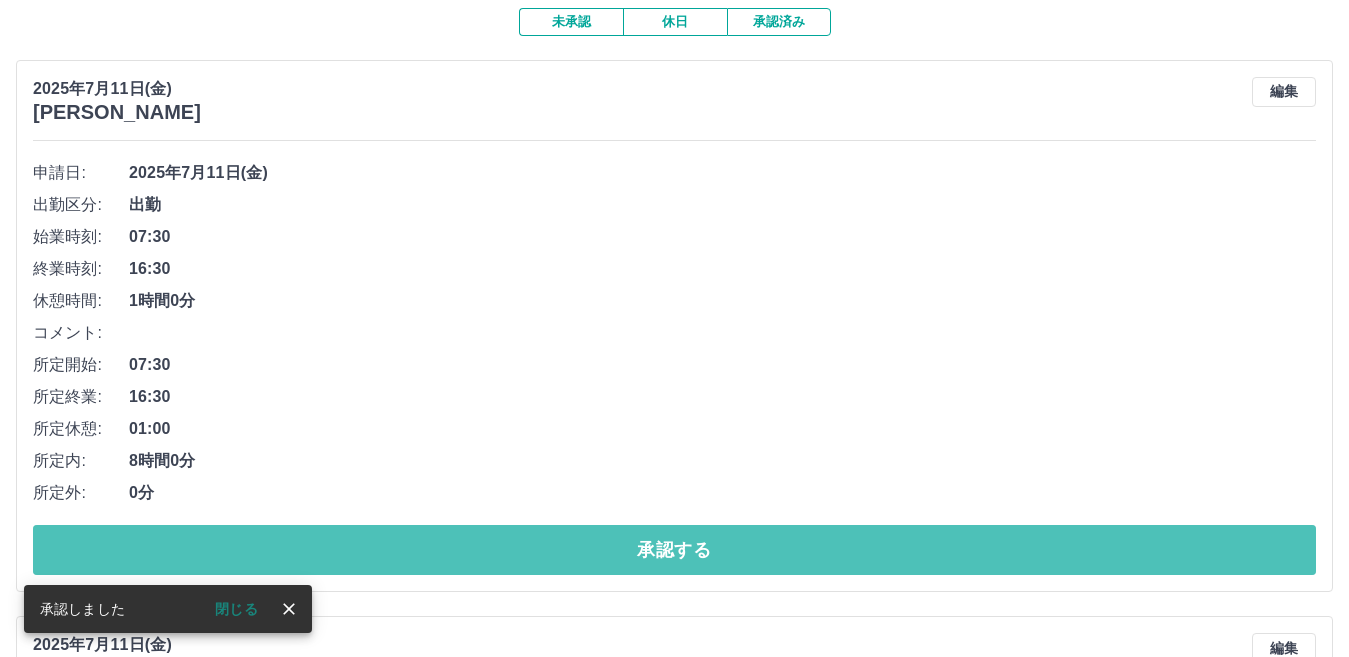 click on "承認する" at bounding box center [674, 550] 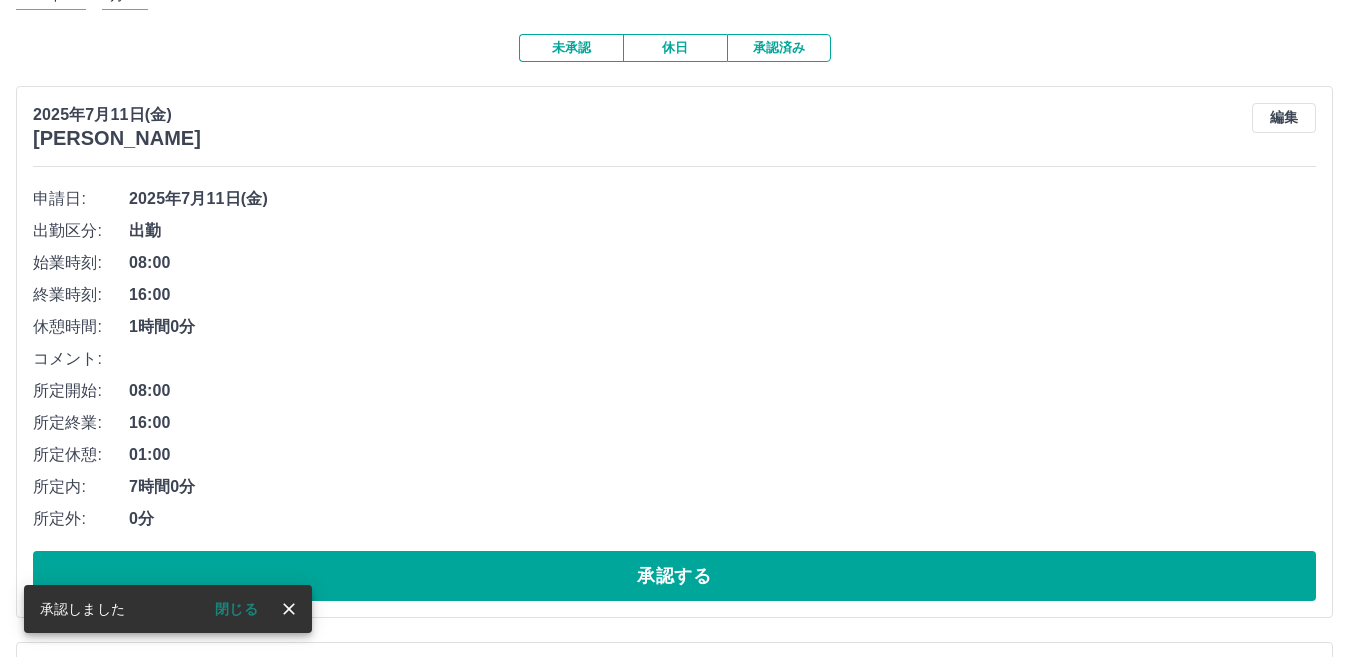 scroll, scrollTop: 161, scrollLeft: 0, axis: vertical 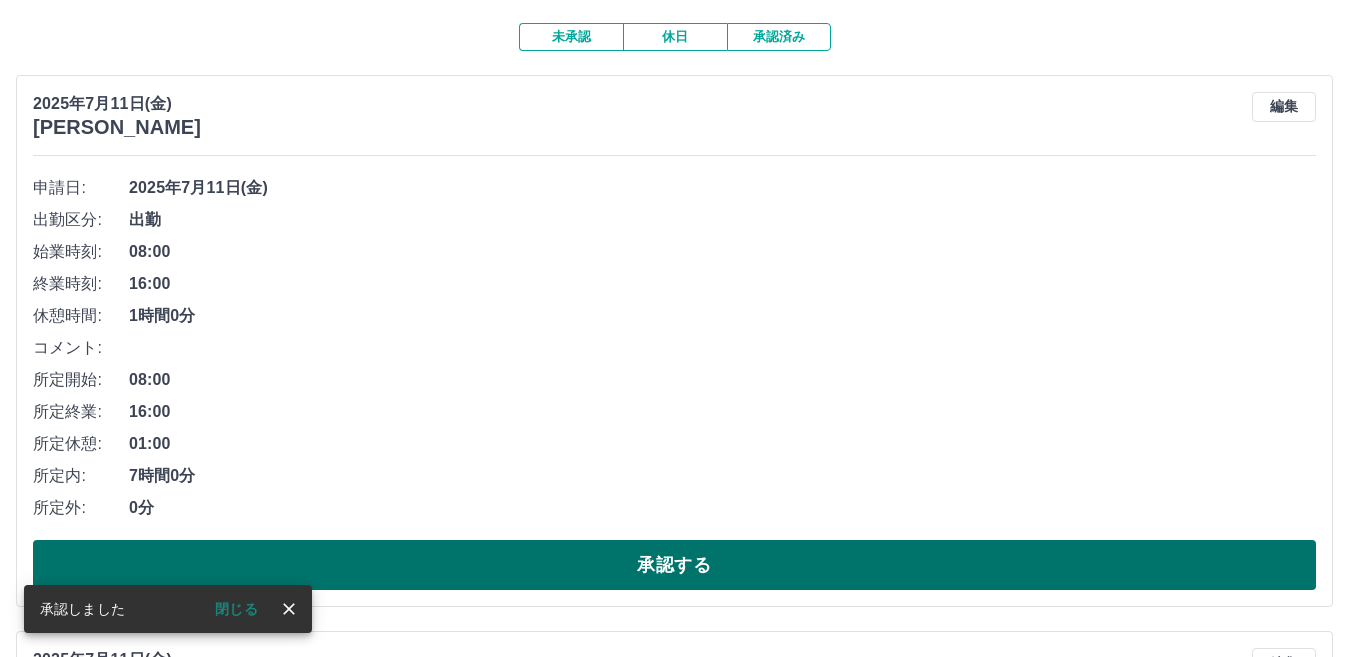 click on "承認する" at bounding box center (674, 565) 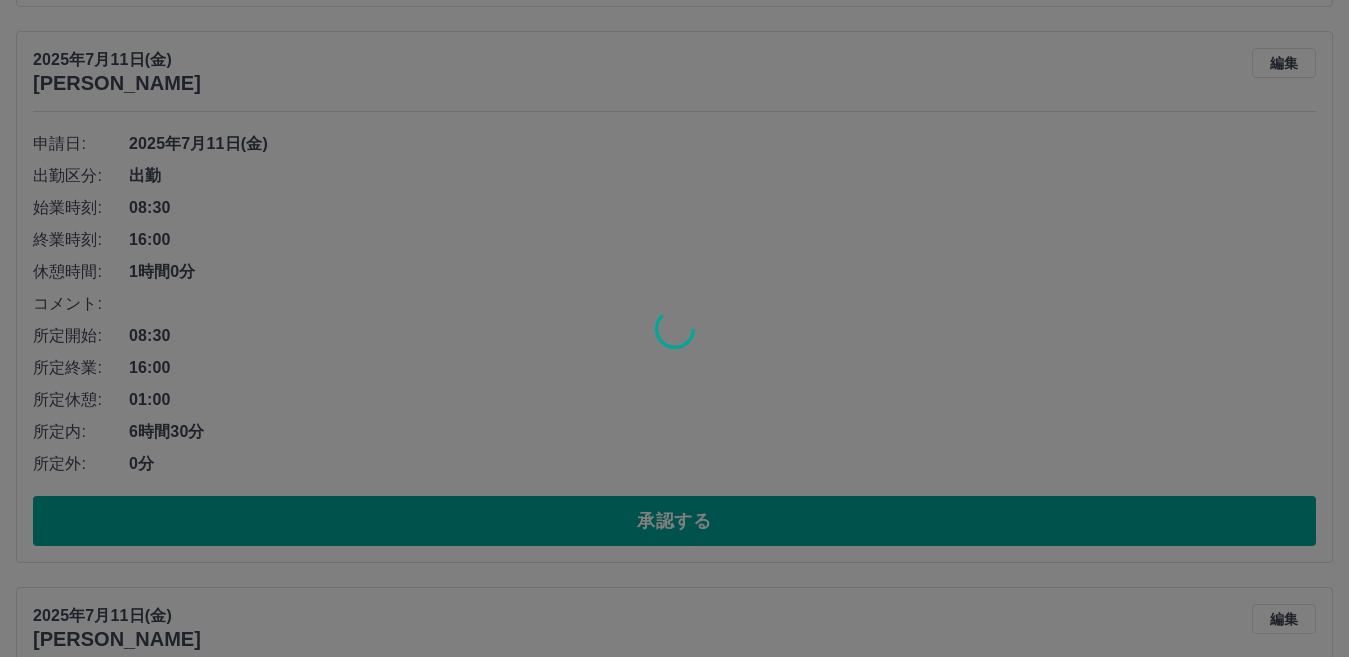 scroll, scrollTop: 205, scrollLeft: 0, axis: vertical 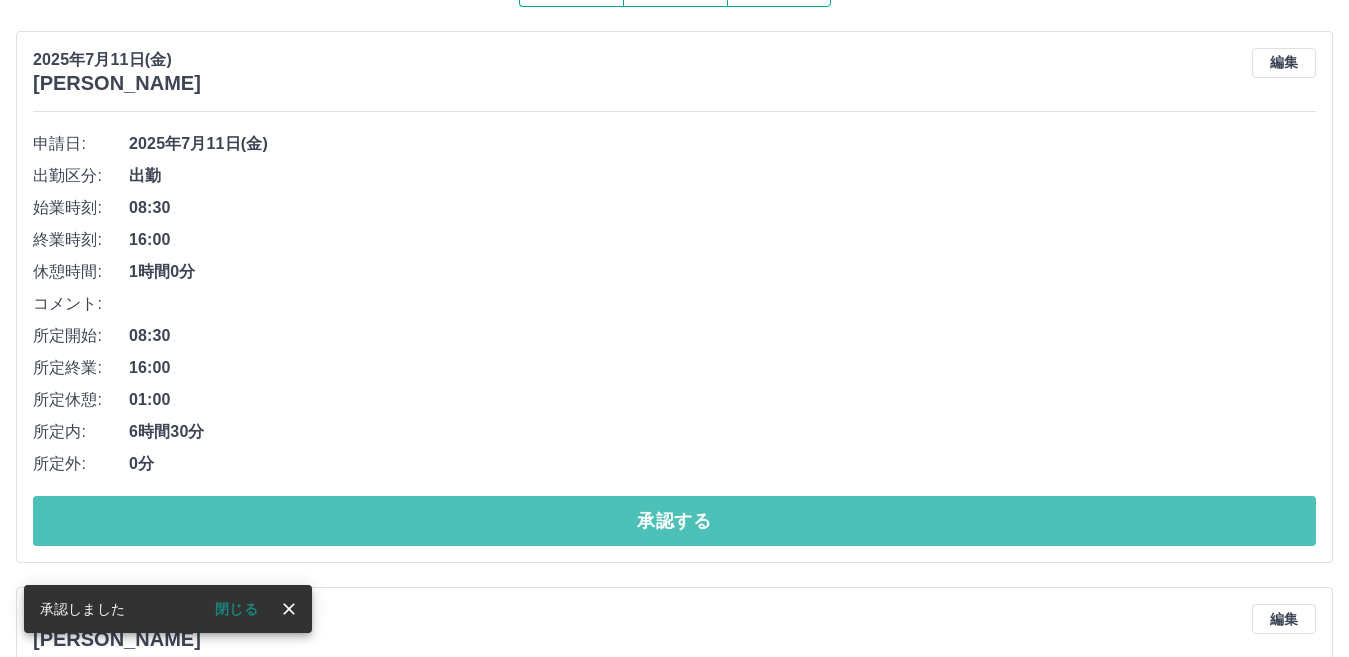click on "承認する" at bounding box center (674, 521) 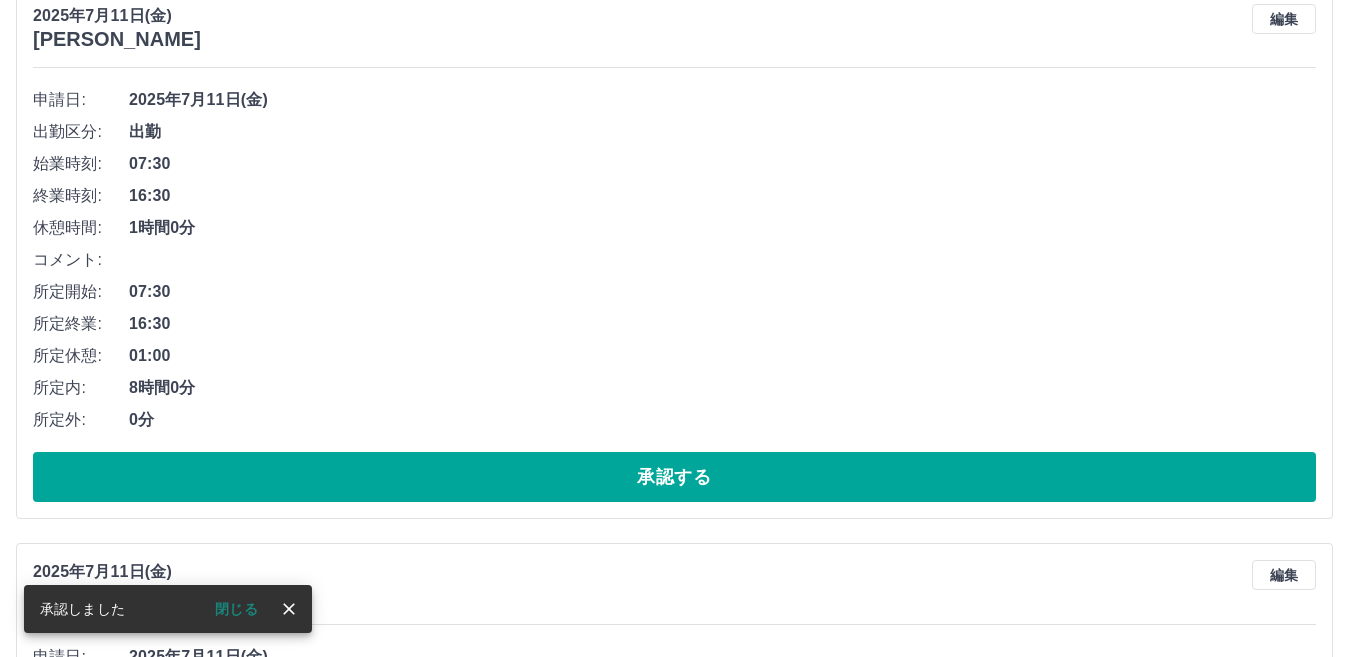 scroll, scrollTop: 249, scrollLeft: 0, axis: vertical 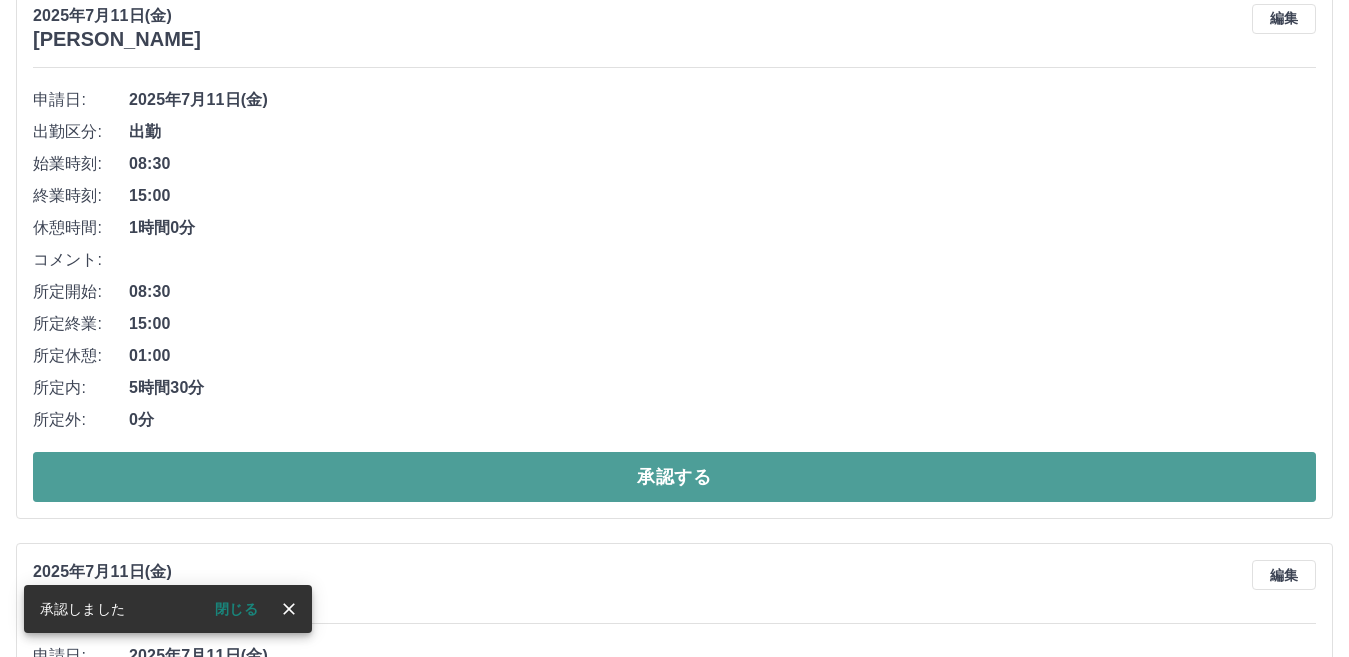 click on "承認する" at bounding box center [674, 477] 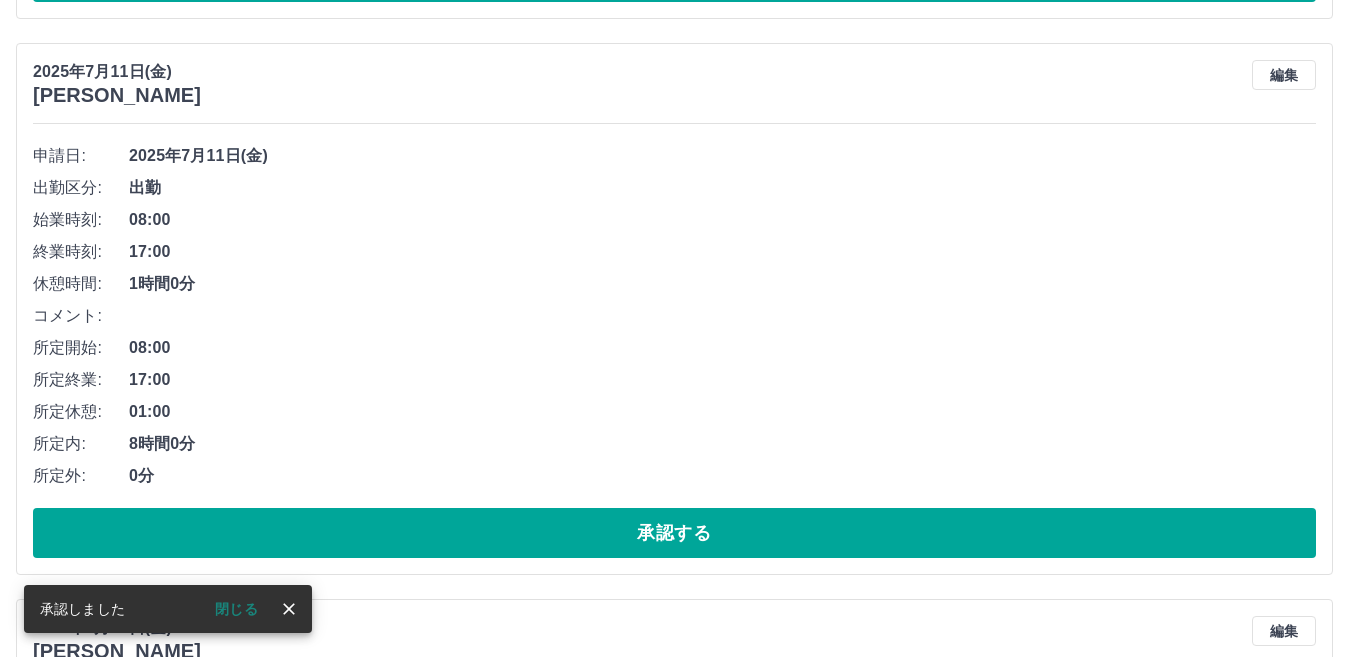scroll, scrollTop: 193, scrollLeft: 0, axis: vertical 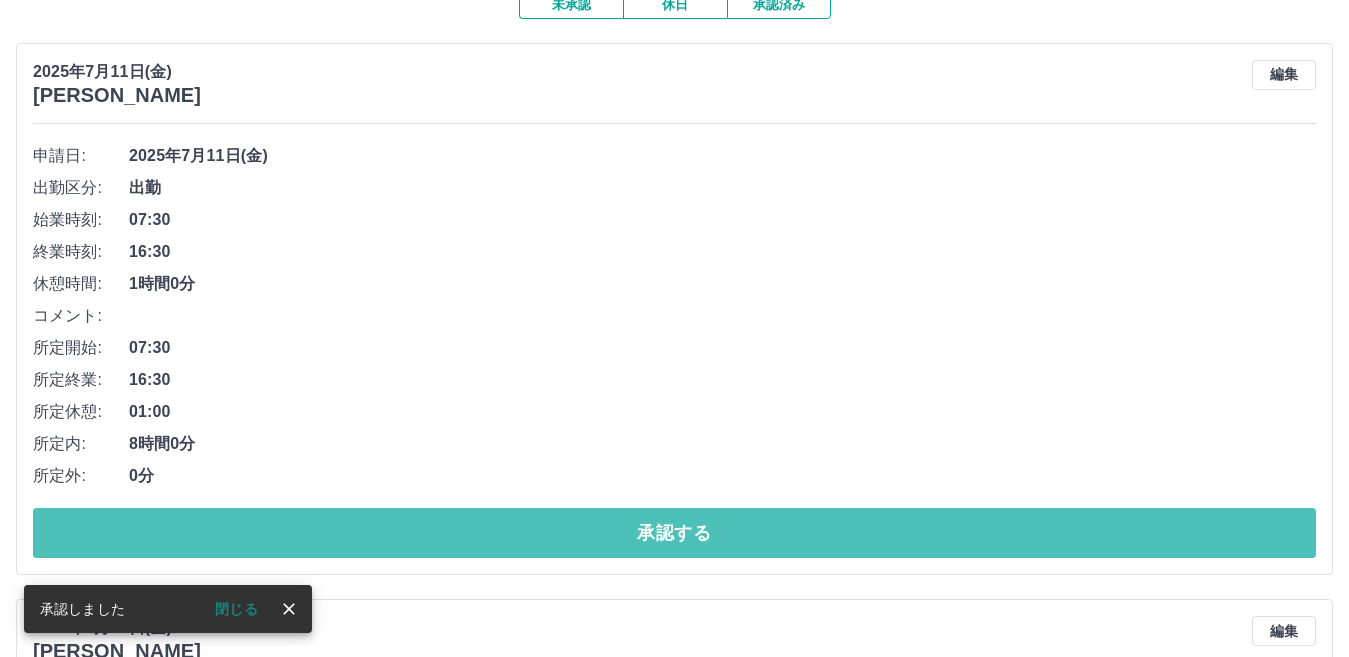 click on "承認する" at bounding box center [674, 533] 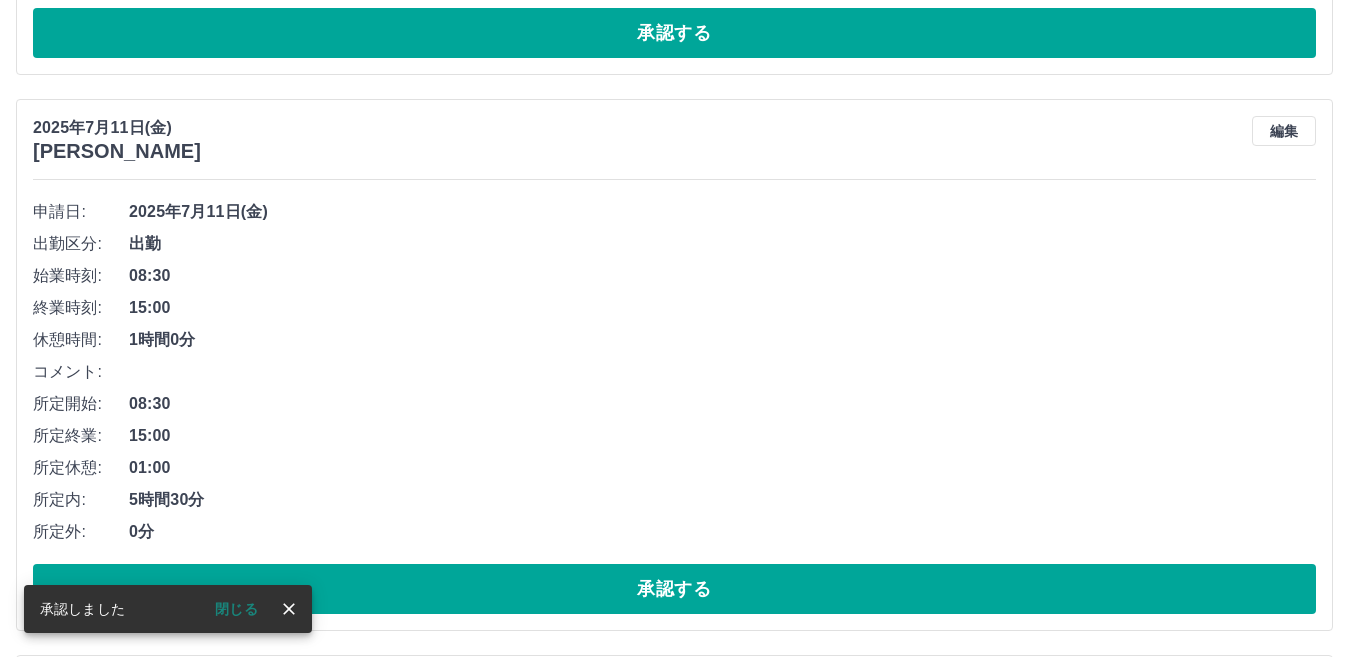 scroll, scrollTop: 137, scrollLeft: 0, axis: vertical 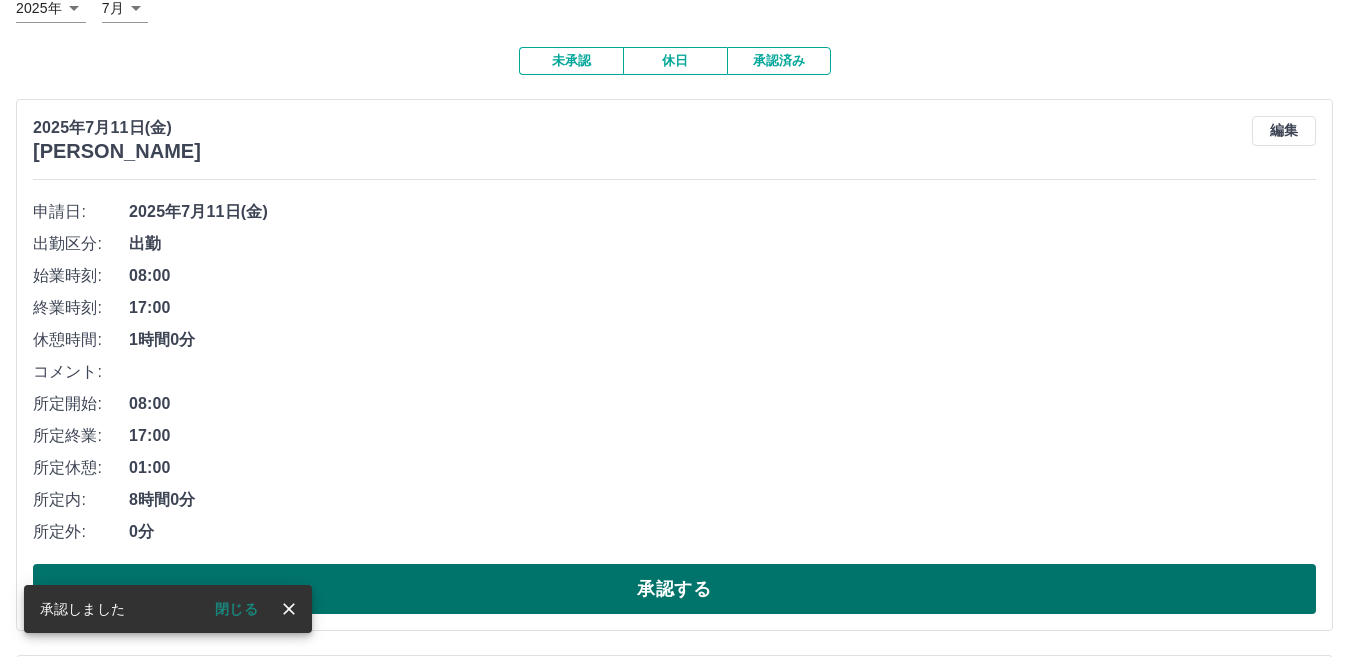 click on "承認する" at bounding box center (674, 589) 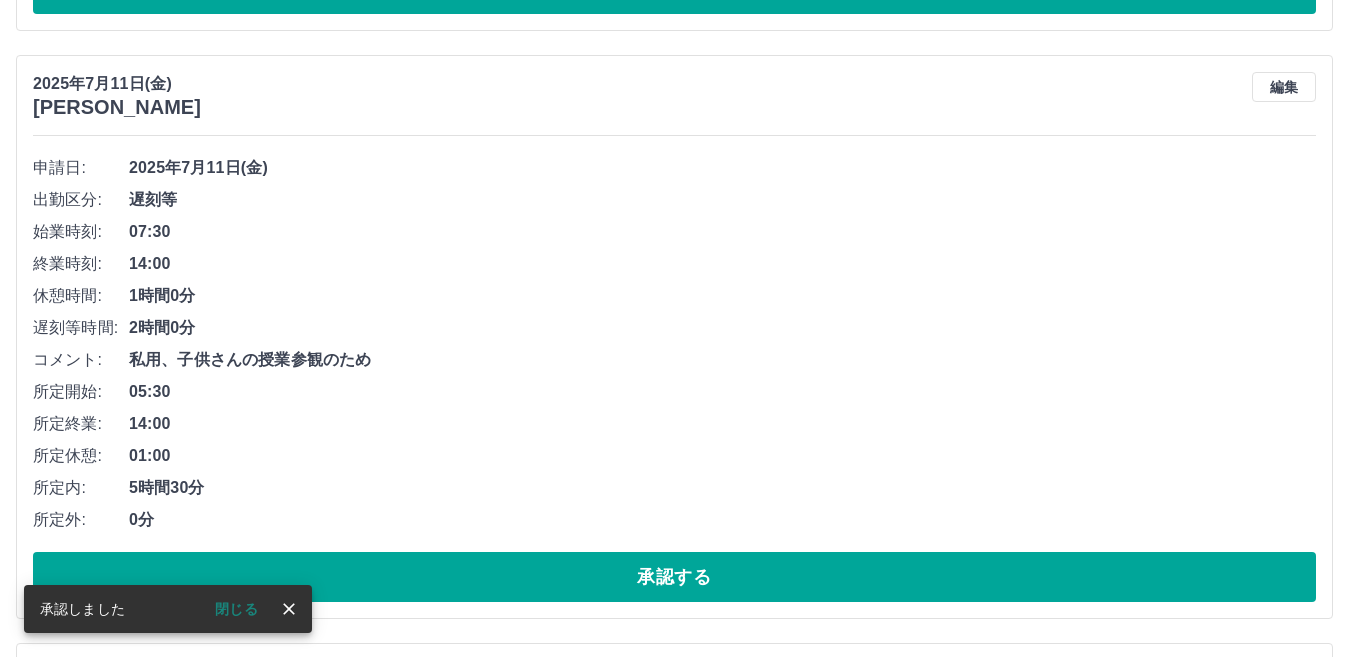 scroll, scrollTop: 181, scrollLeft: 0, axis: vertical 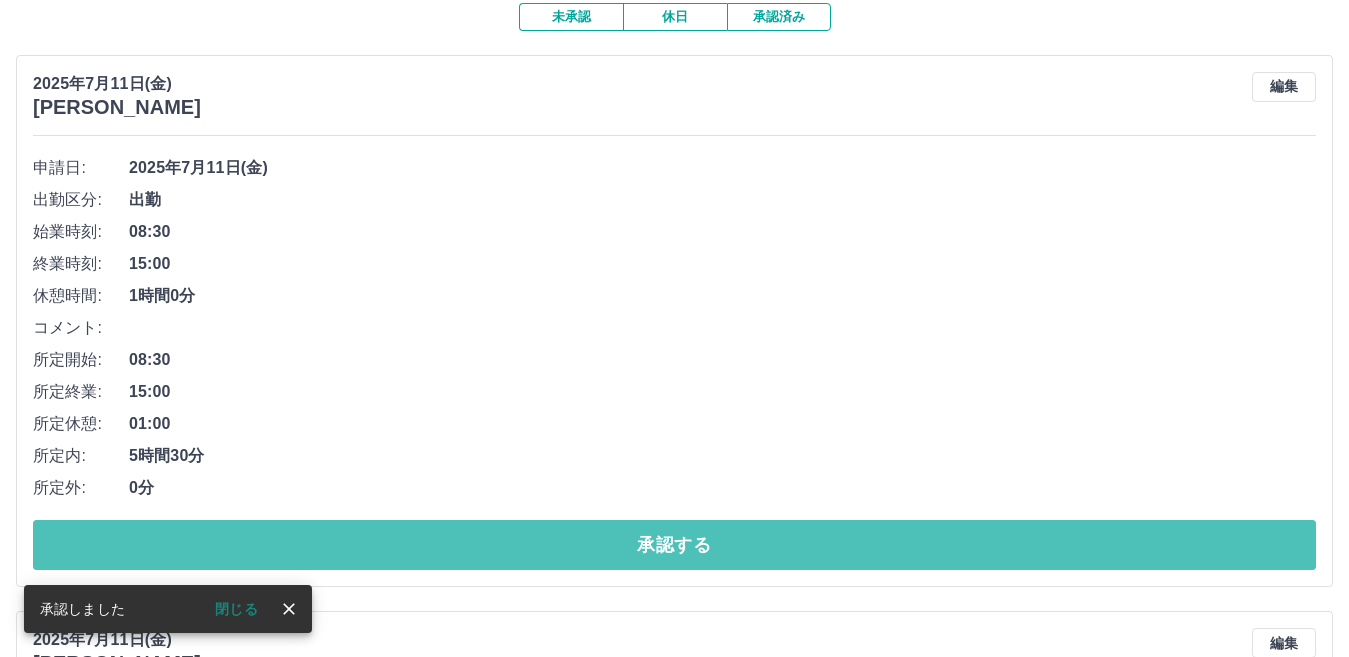 click on "承認する" at bounding box center [674, 545] 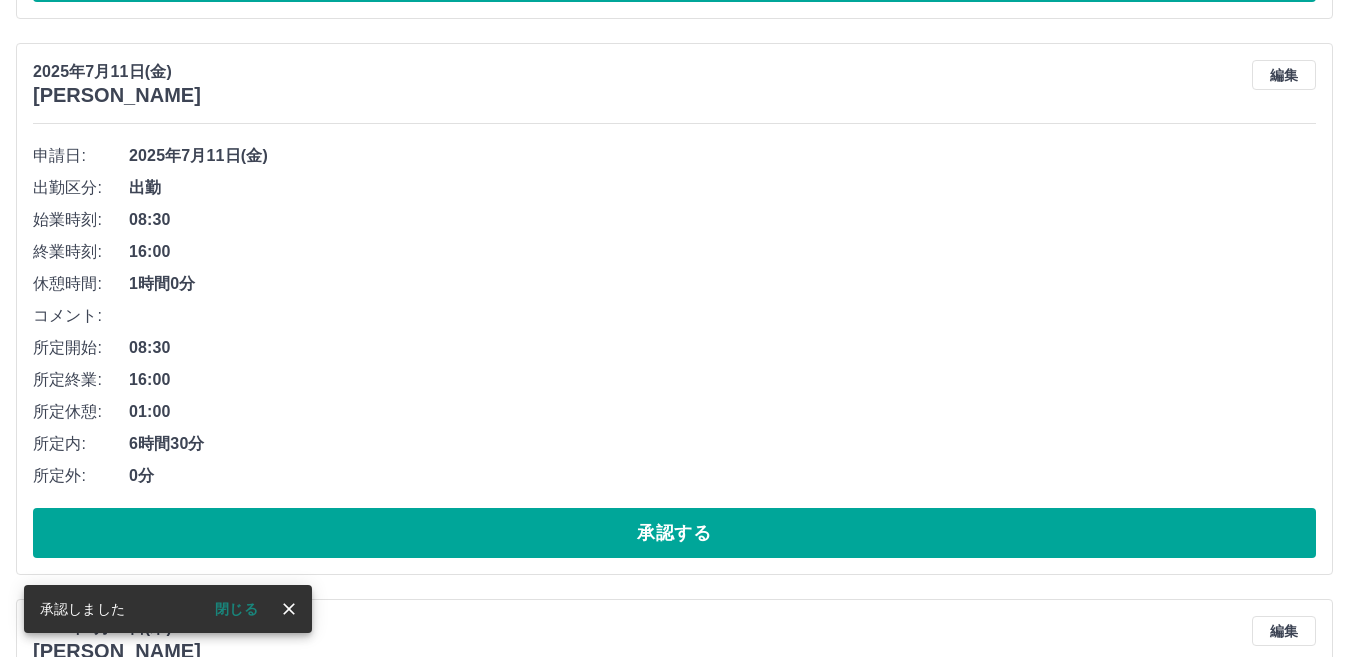 scroll, scrollTop: 225, scrollLeft: 0, axis: vertical 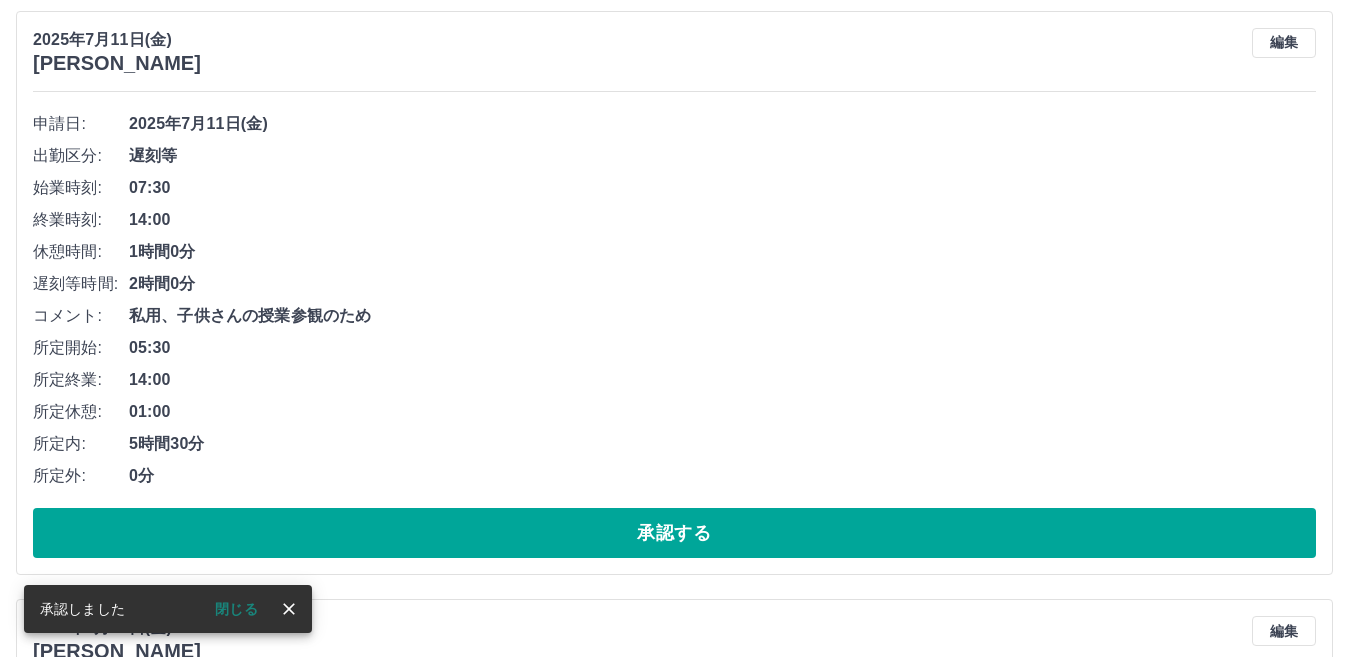click on "SDH勤怠 中野　孝子 承認しました 閉じる 勤怠報告の承認 2025年 **** 7月 * 未承認 休日 承認済み 2025年7月11日(金) 海野　奈々 編集 申請日: 2025年7月11日(金) 出勤区分: 遅刻等 始業時刻: 07:30 終業時刻: 14:00 休憩時間: 1時間0分 遅刻等時間: 2時間0分 コメント: 私用、子供さんの授業参観のため 所定開始: 05:30 所定終業: 14:00 所定休憩: 01:00 所定内: 5時間30分 所定外: 0分 承認する 2025年7月11日(金) 阿部　珠美 編集 申請日: 2025年7月11日(金) 出勤区分: 出勤 始業時刻: 08:30 終業時刻: 16:00 休憩時間: 1時間0分 コメント: 所定開始: 08:30 所定終業: 16:00 所定休憩: 01:00 所定内: 6時間30分 所定外: 0分 承認する 2025年7月10日(木) 小牧　葵 編集 申請日: 2025年7月10日(木) 出勤区分: 出勤 始業時刻: 09:00 終業時刻: 15:00 休憩時間: 0分 コメント: 所定開始: 09:00 所定終業: 15:00 所定休憩: 00:00 0分" at bounding box center [674, 1852] 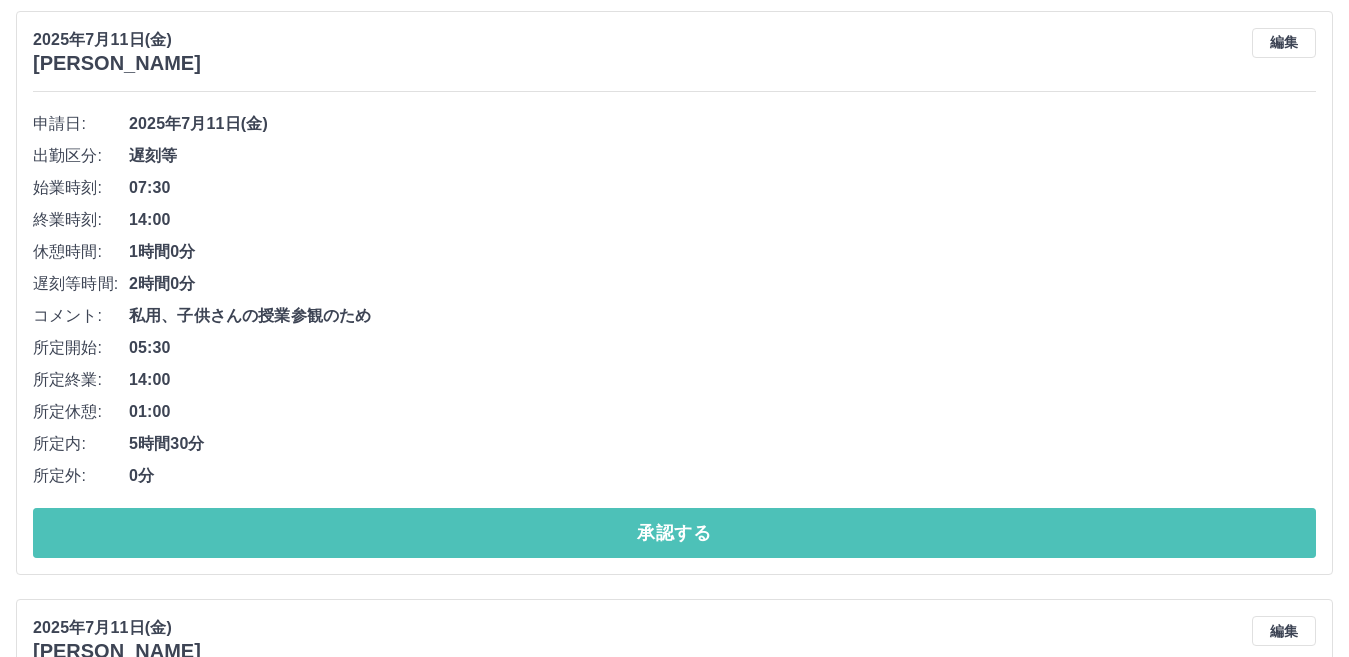 click on "承認する" at bounding box center (674, 533) 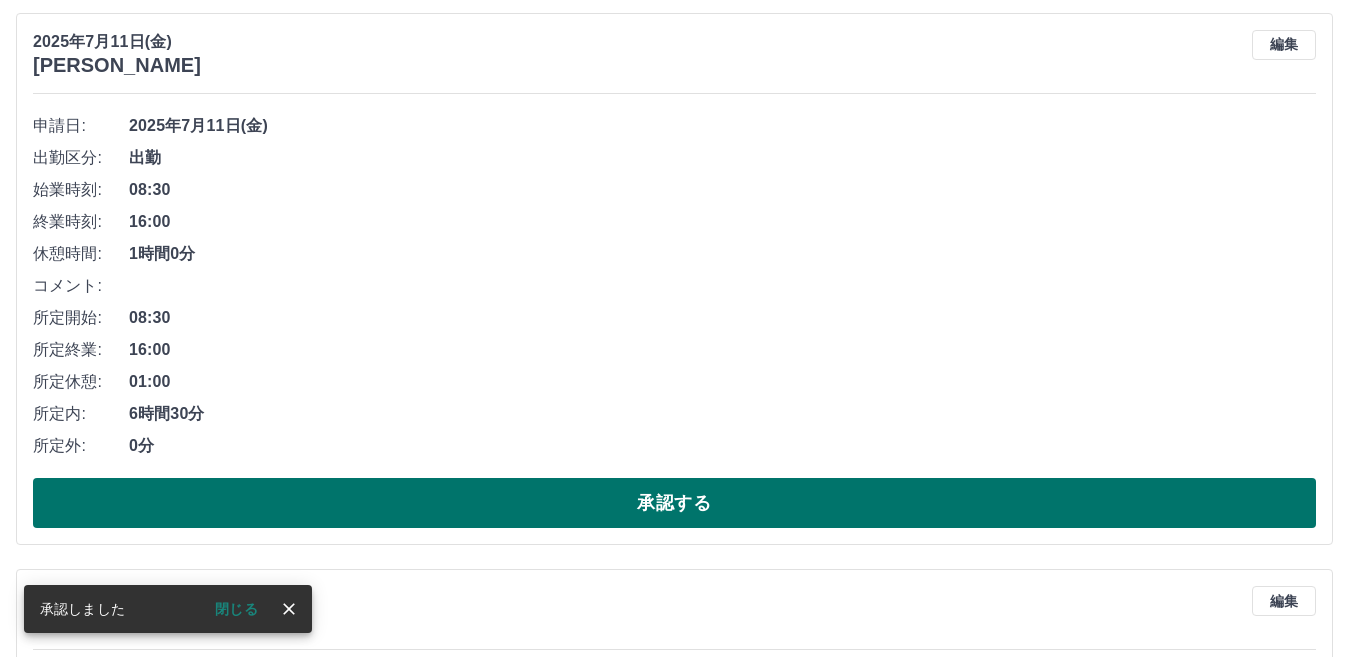 scroll, scrollTop: 200, scrollLeft: 0, axis: vertical 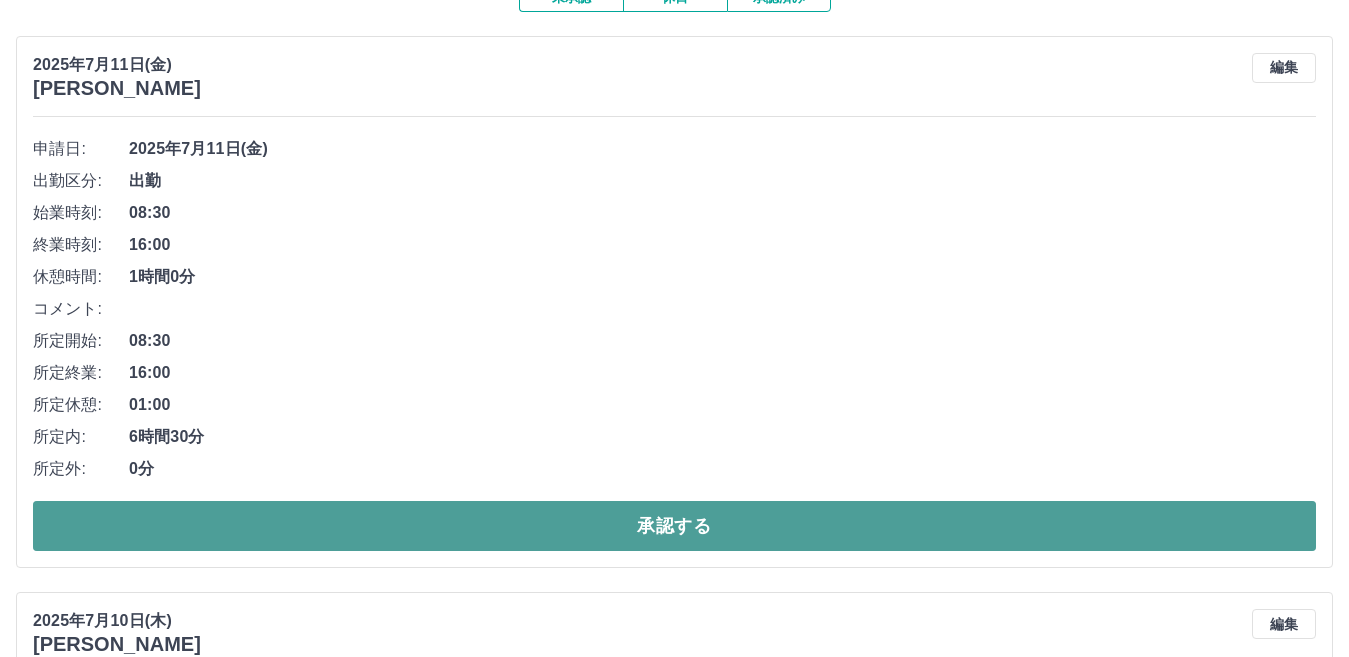 click on "承認する" at bounding box center [674, 526] 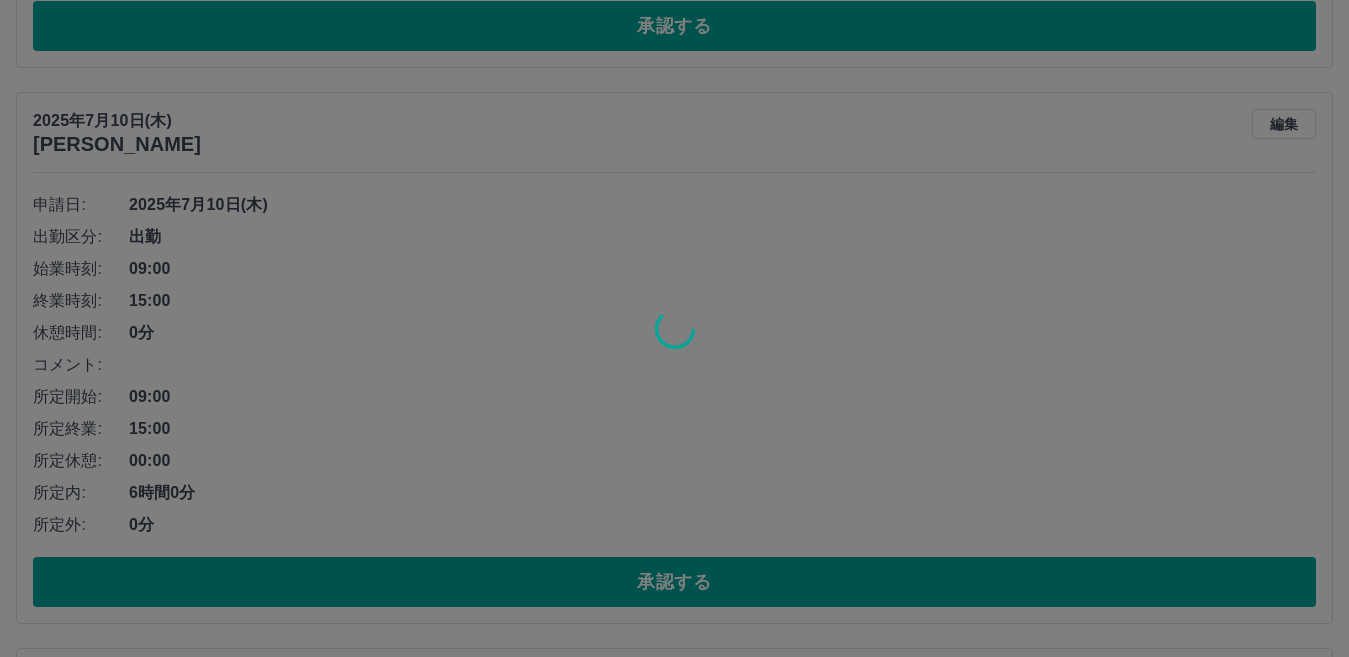 scroll, scrollTop: 144, scrollLeft: 0, axis: vertical 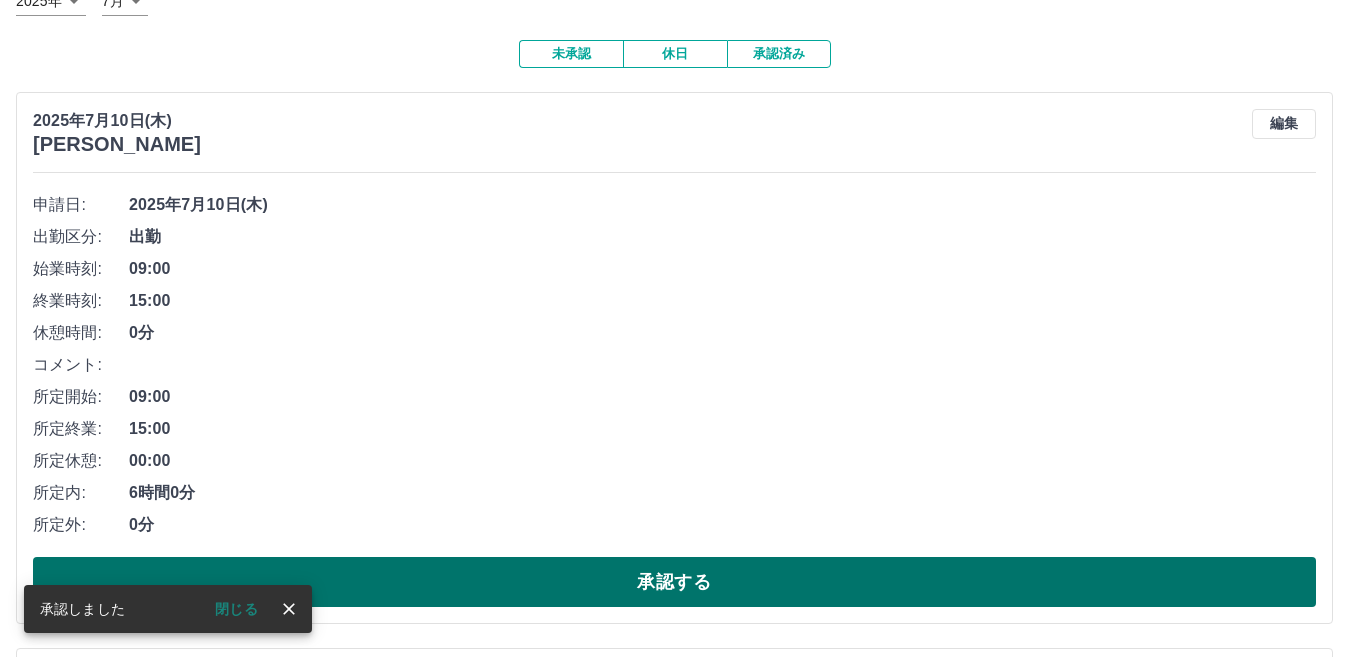 click on "承認する" at bounding box center [674, 582] 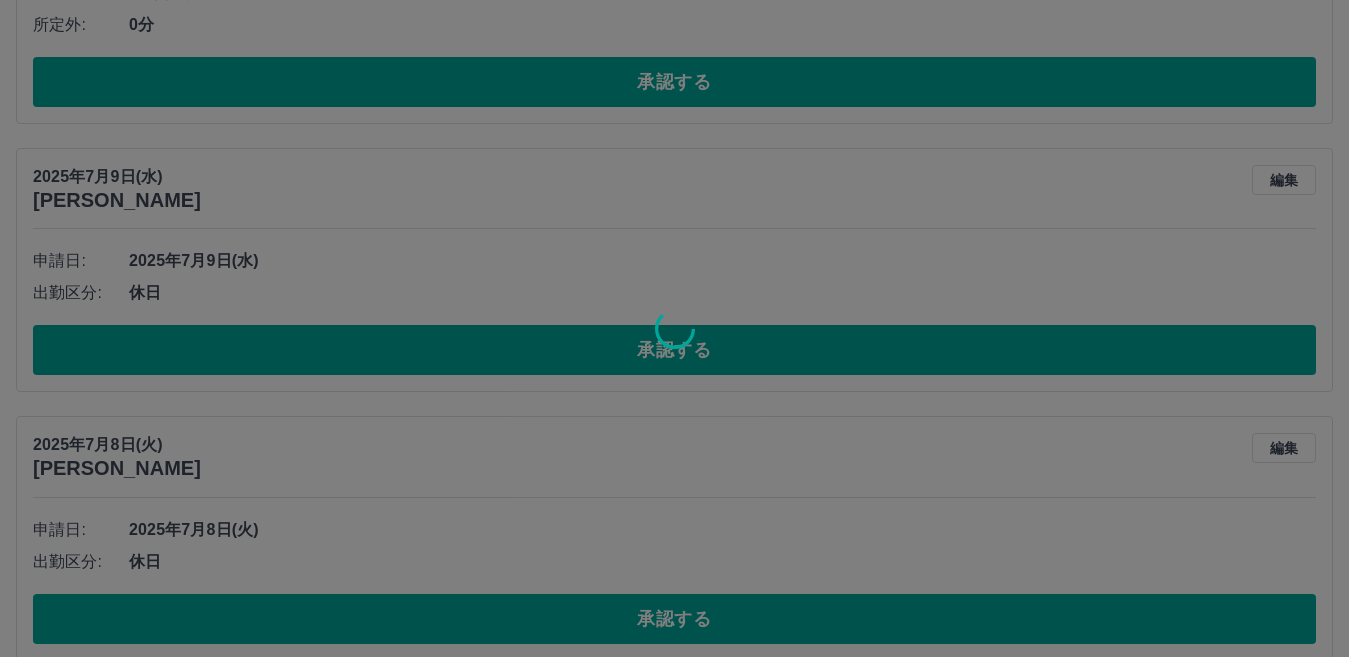 scroll, scrollTop: 88, scrollLeft: 0, axis: vertical 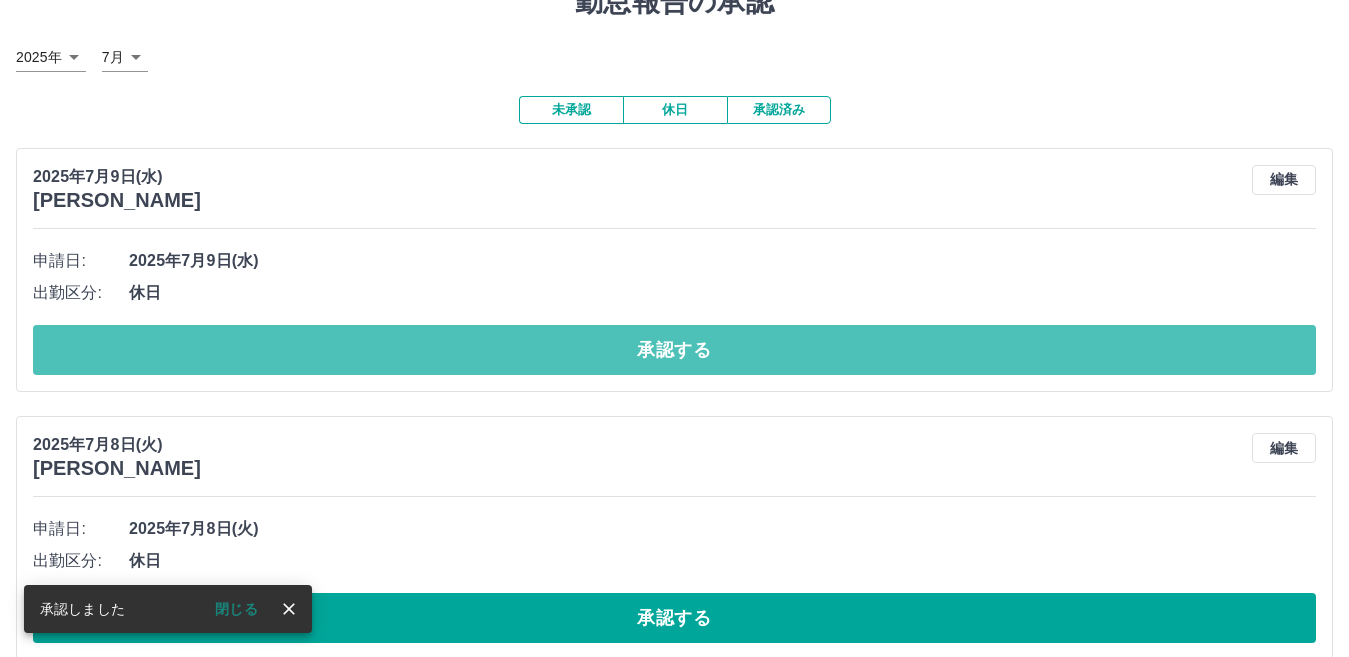 click on "承認する" at bounding box center [674, 350] 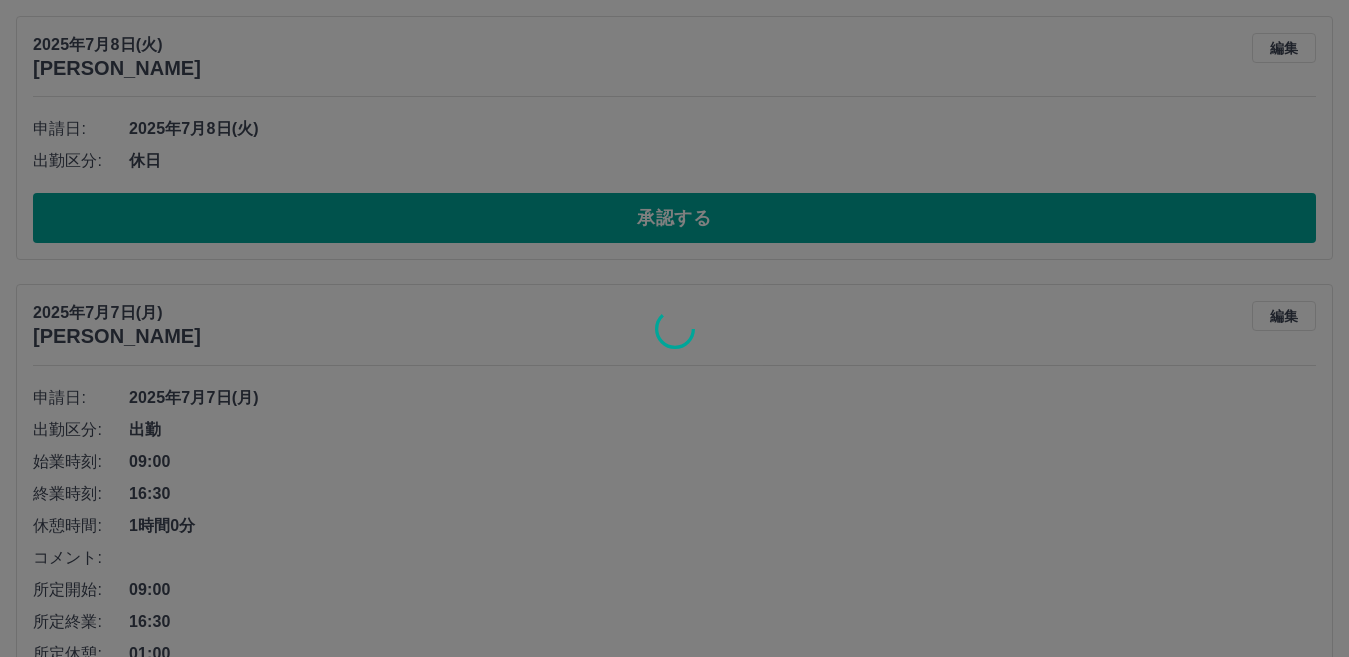 scroll, scrollTop: 220, scrollLeft: 0, axis: vertical 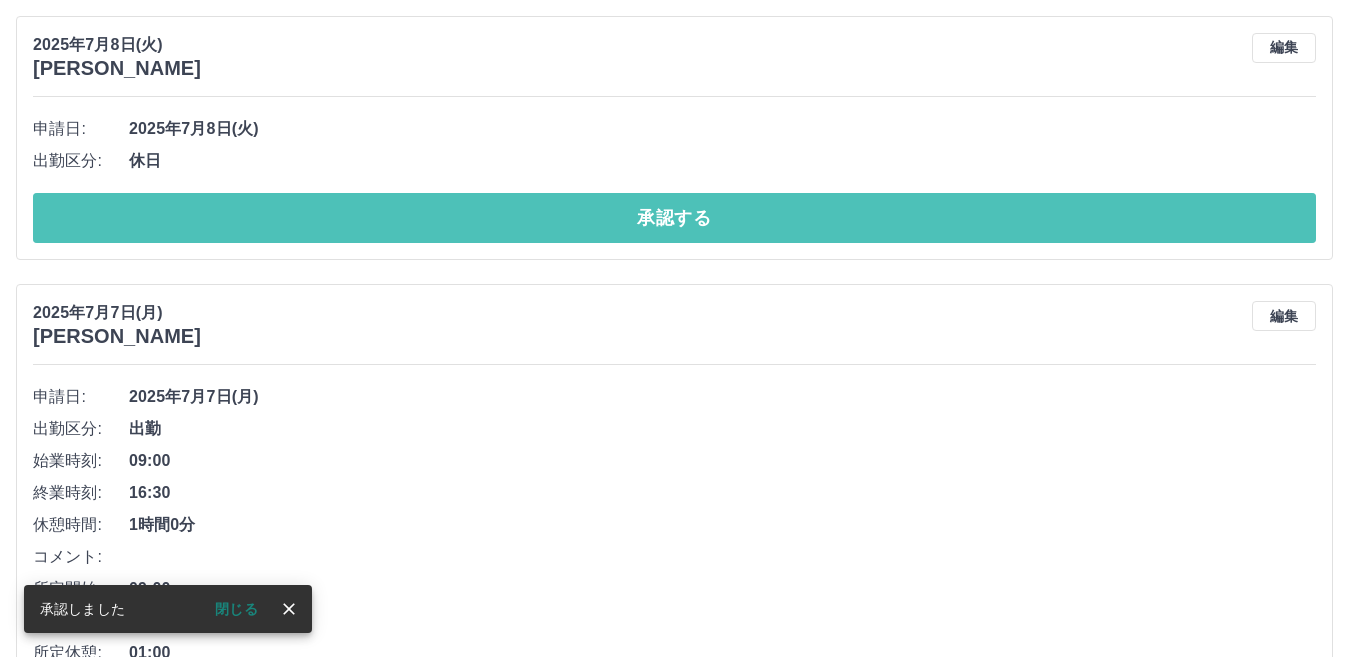 click on "承認する" at bounding box center (674, 218) 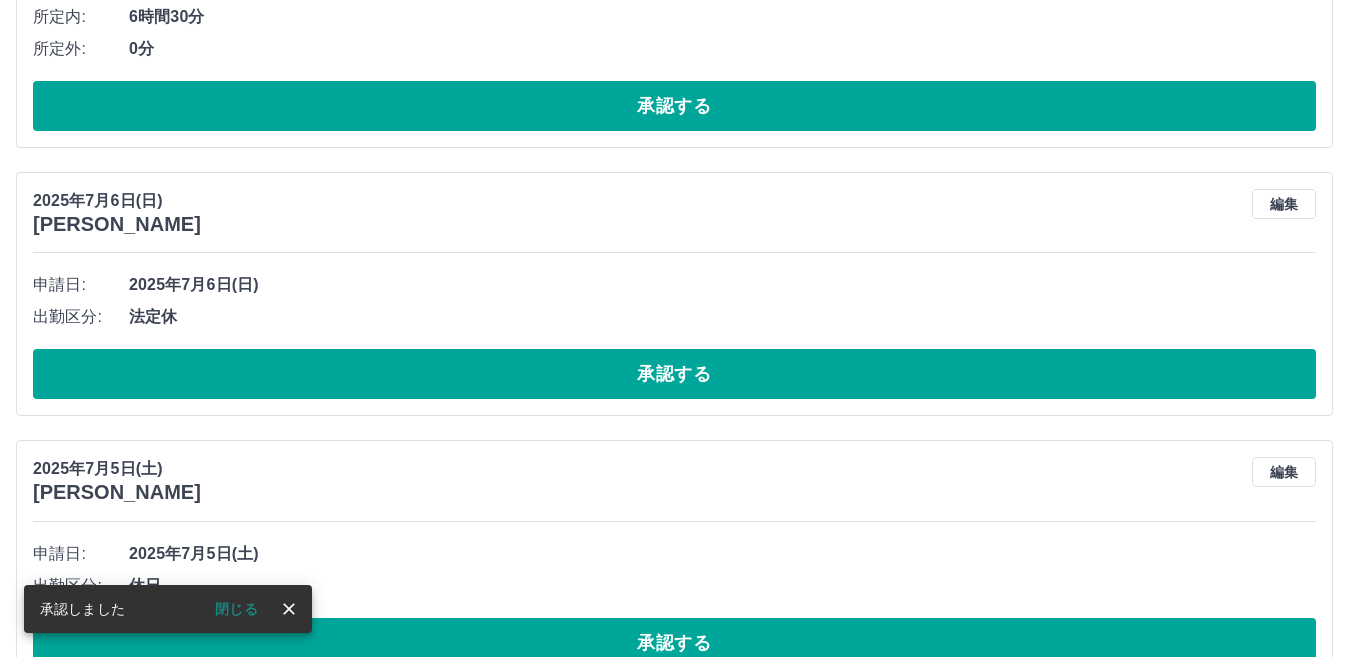 scroll, scrollTop: 352, scrollLeft: 0, axis: vertical 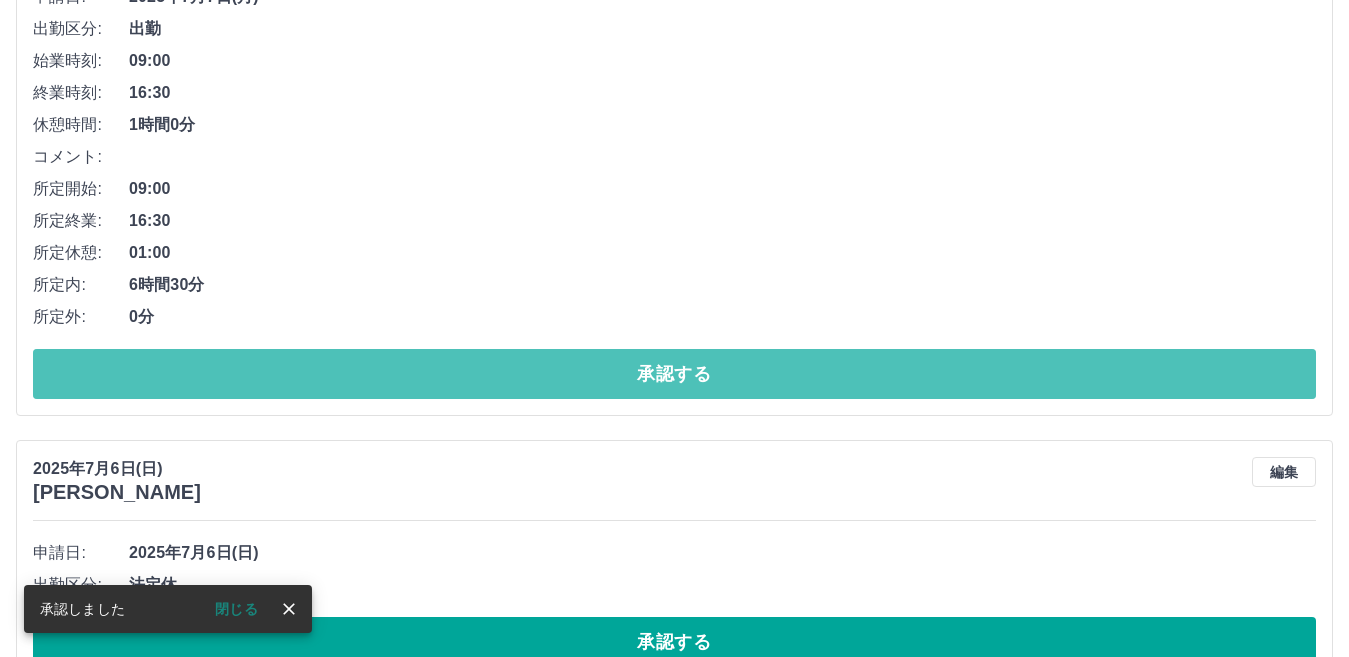 click on "承認する" at bounding box center (674, 374) 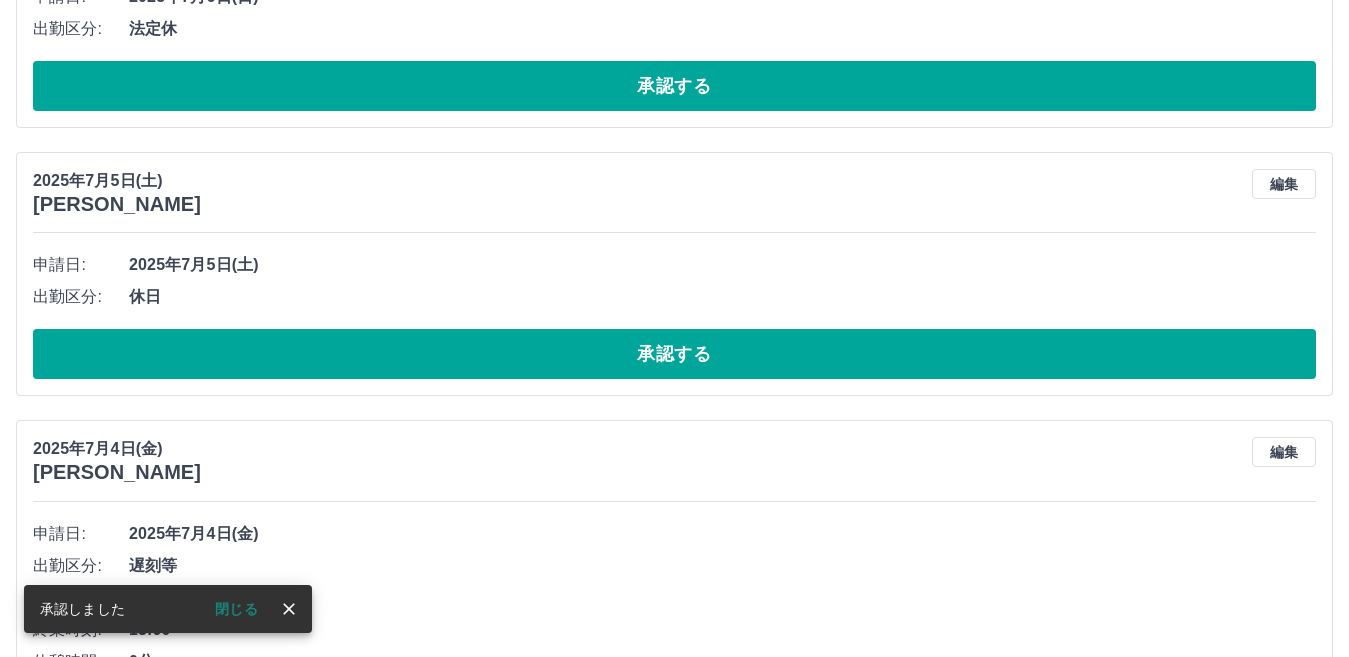 scroll, scrollTop: 0, scrollLeft: 0, axis: both 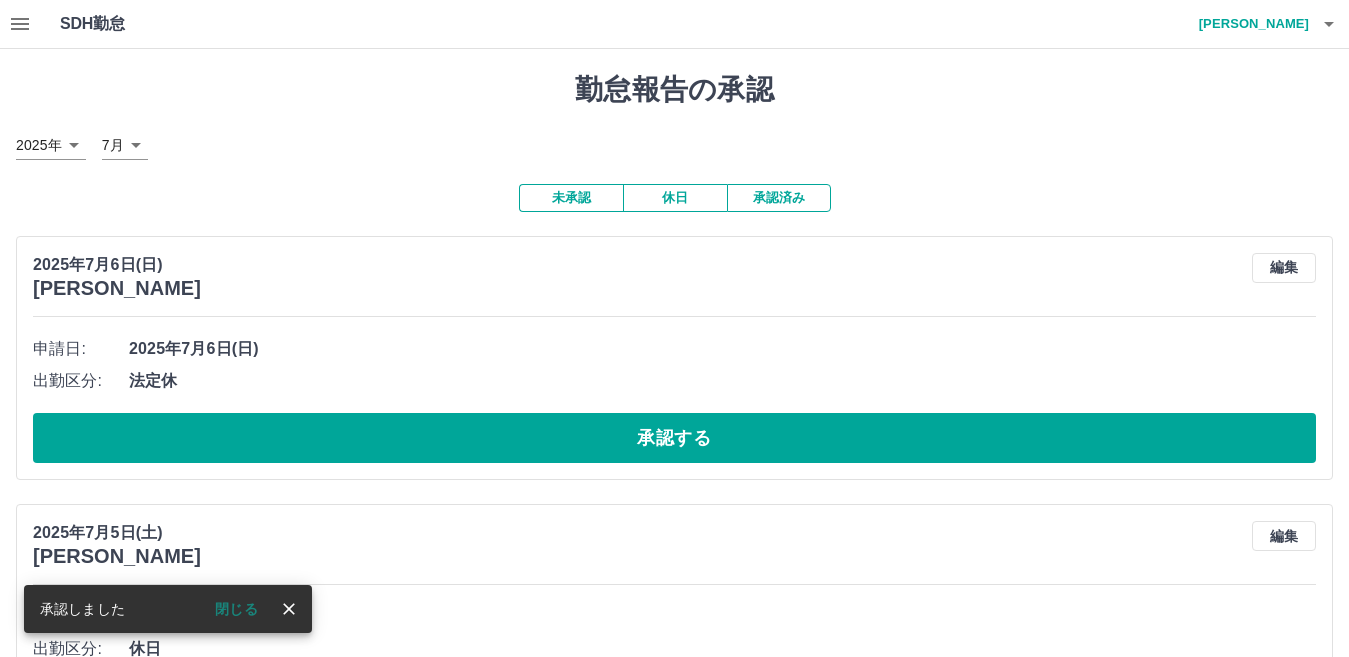 click on "承認済み" at bounding box center (779, 198) 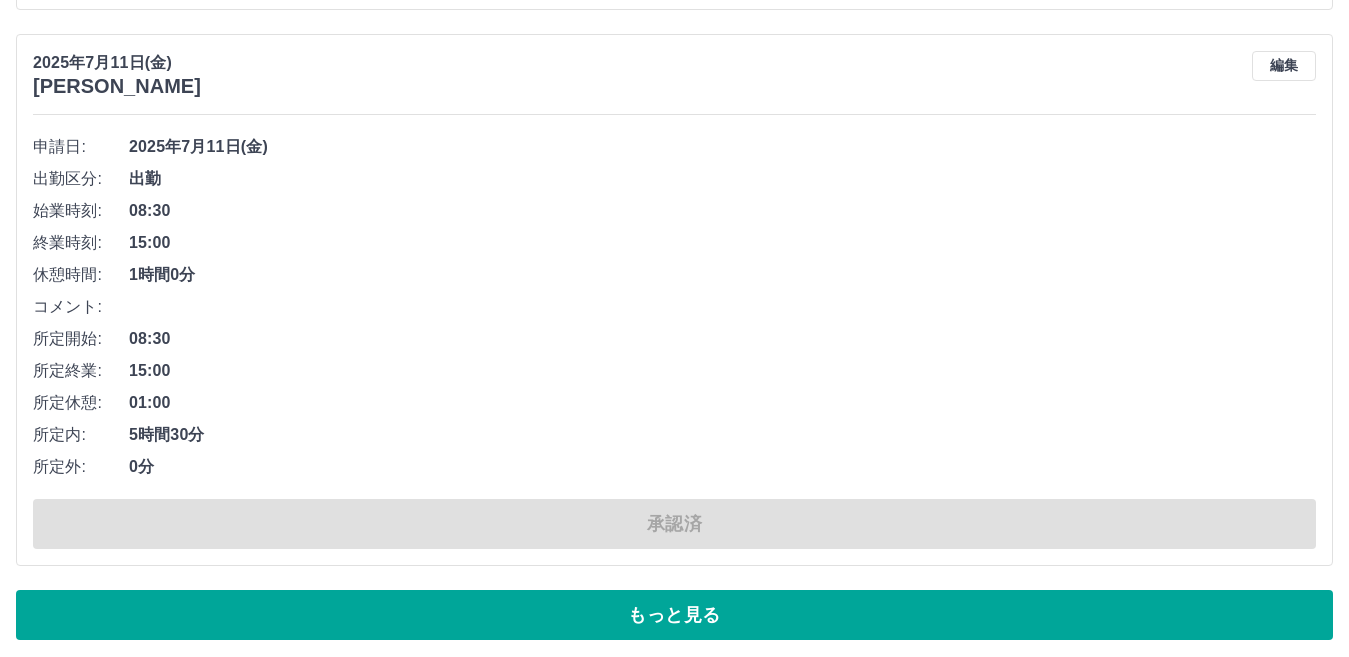 scroll, scrollTop: 9243, scrollLeft: 0, axis: vertical 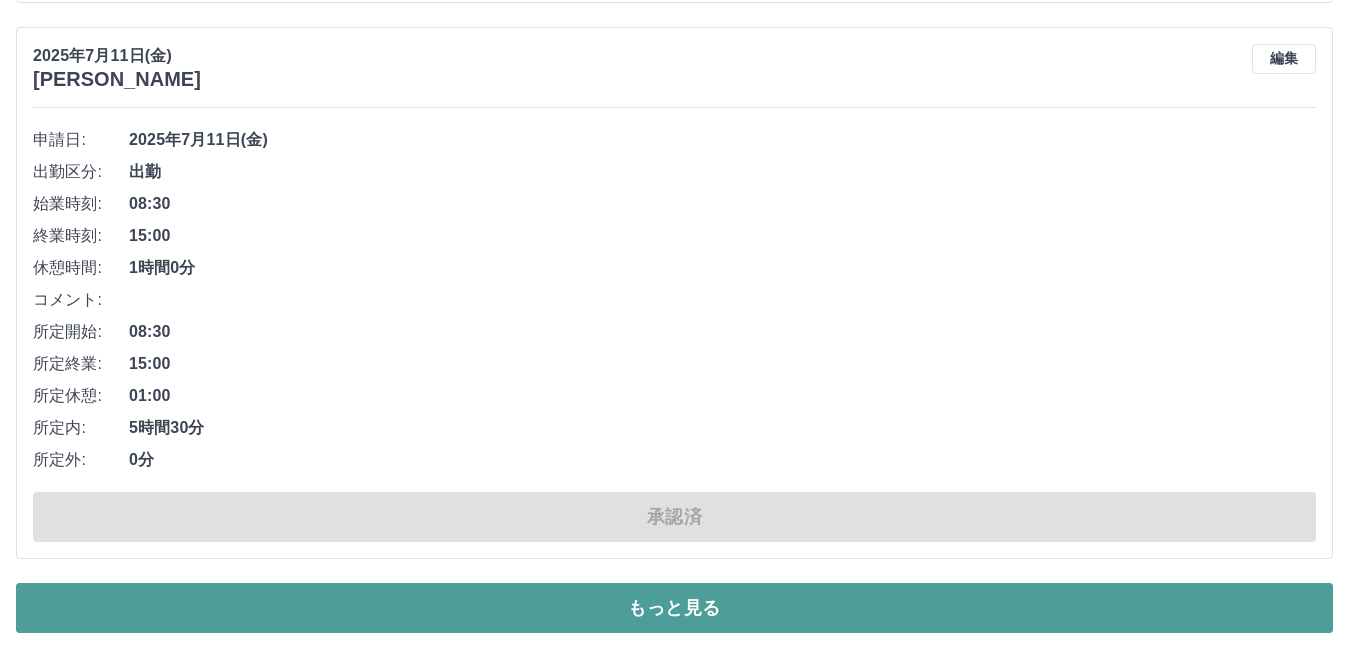 click on "もっと見る" at bounding box center [674, 608] 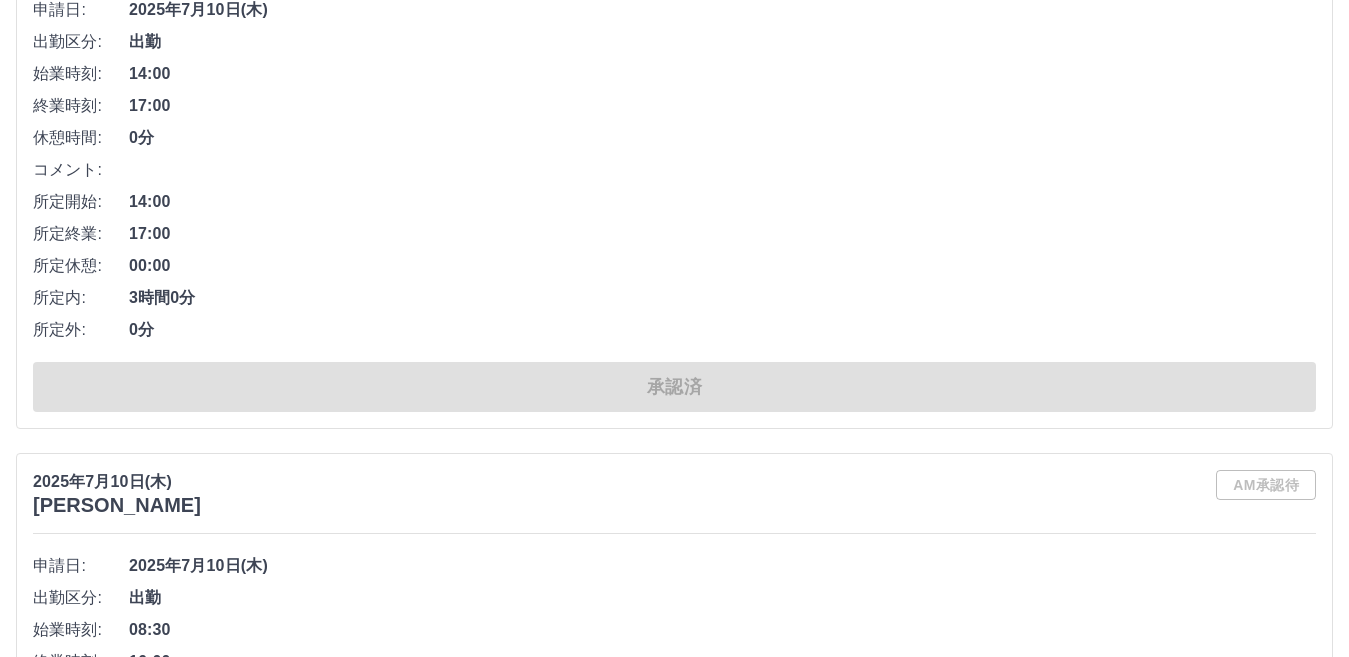 scroll, scrollTop: 16043, scrollLeft: 0, axis: vertical 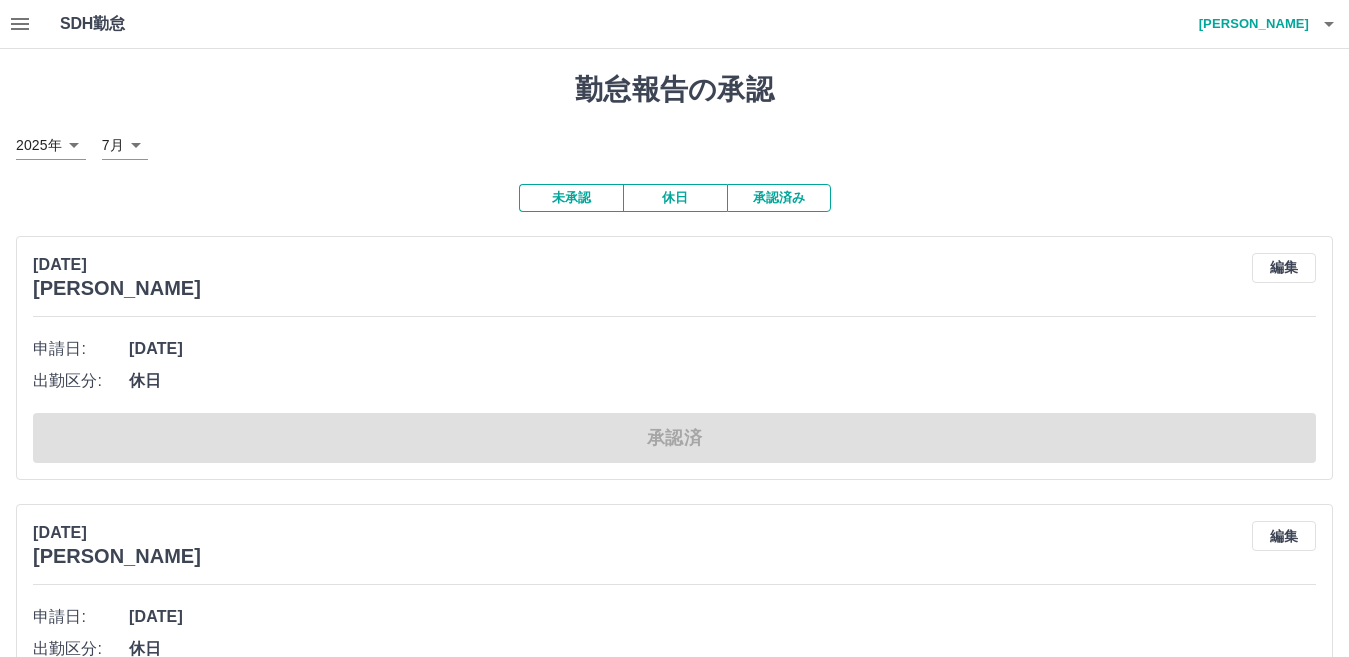 click 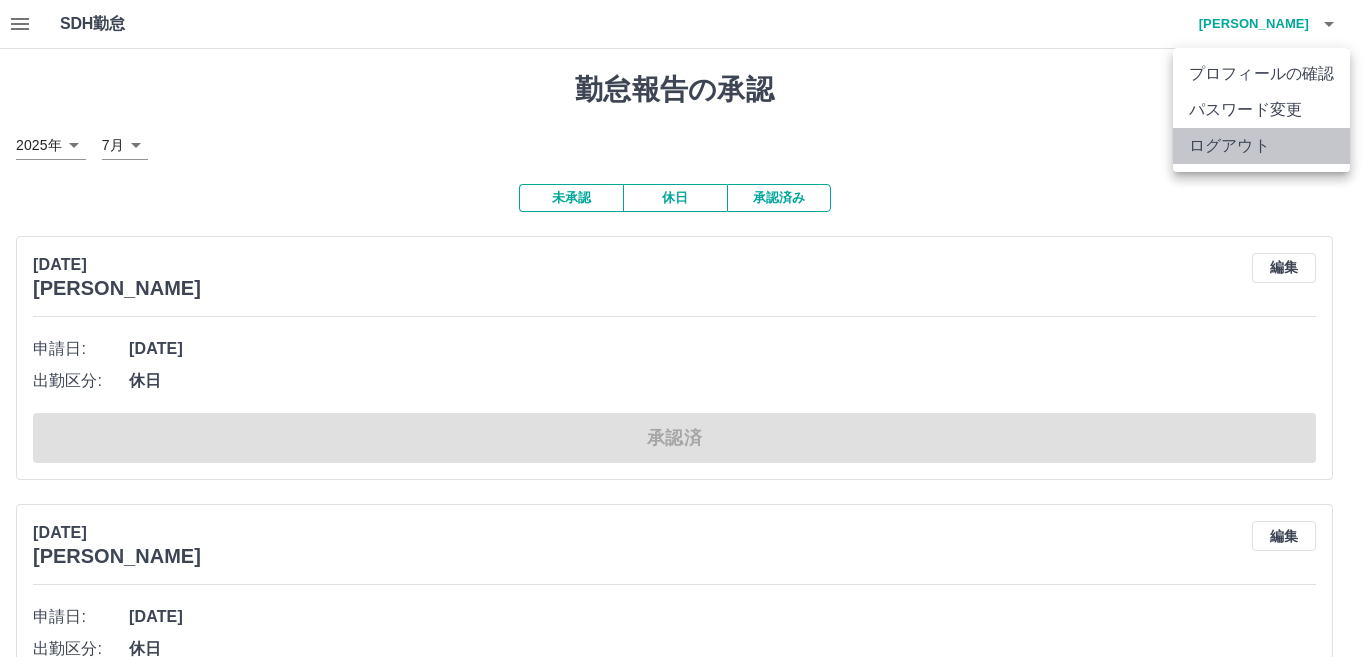 click on "ログアウト" at bounding box center (1261, 146) 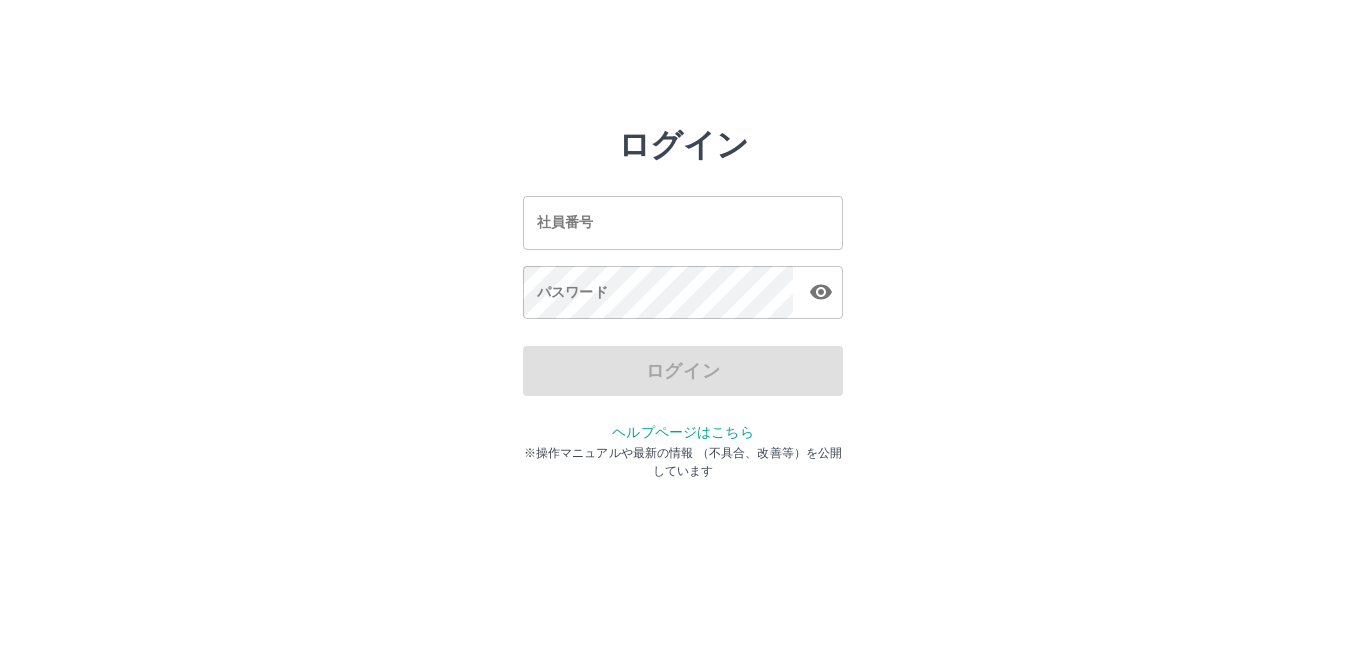 scroll, scrollTop: 0, scrollLeft: 0, axis: both 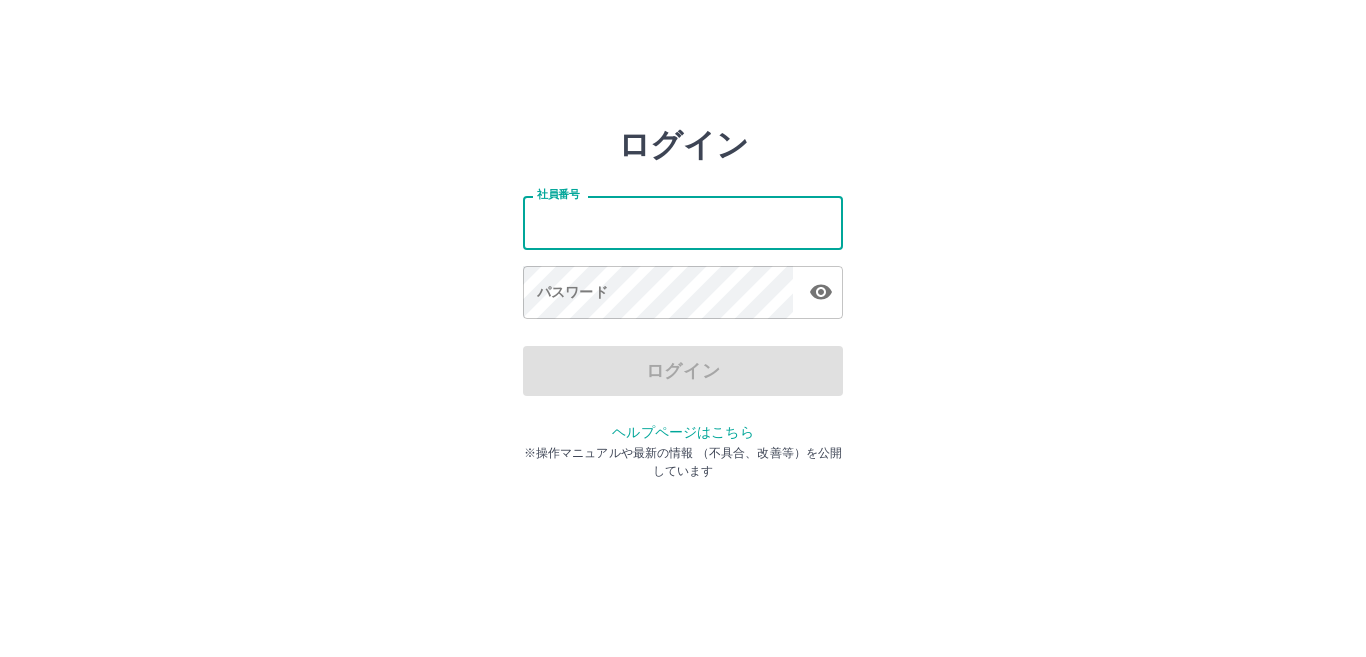 click on "社員番号" at bounding box center [683, 222] 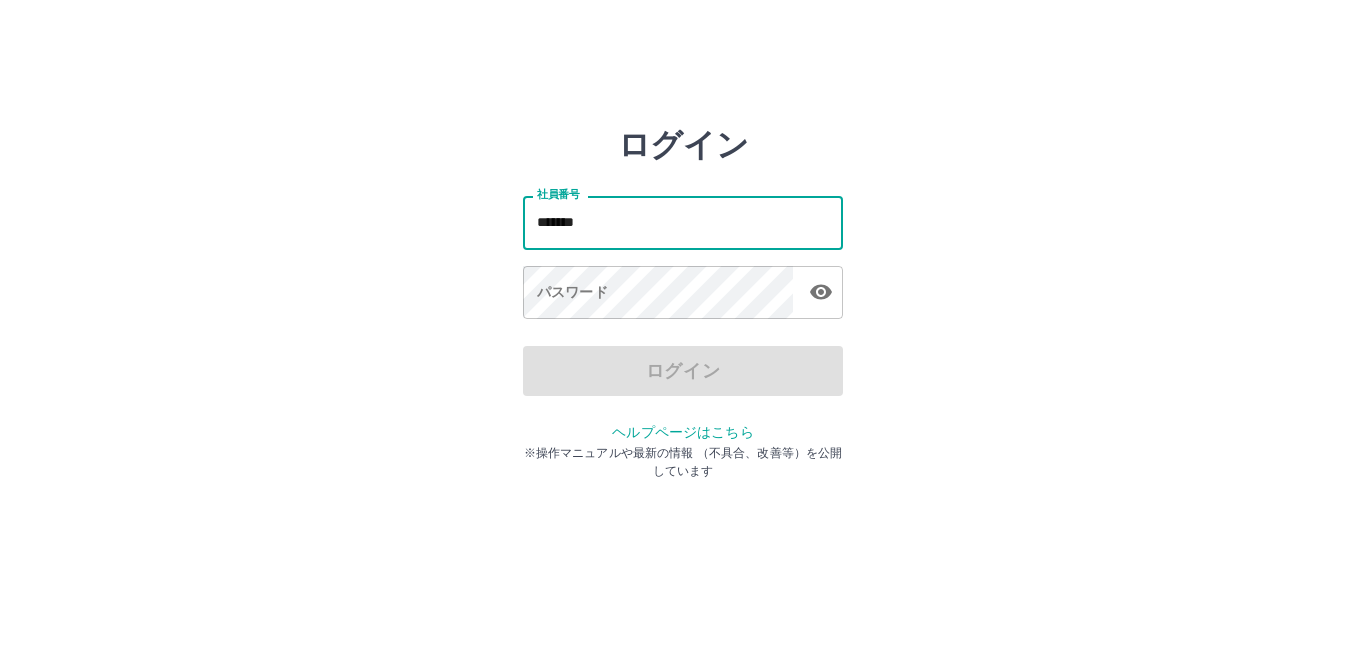 type on "*******" 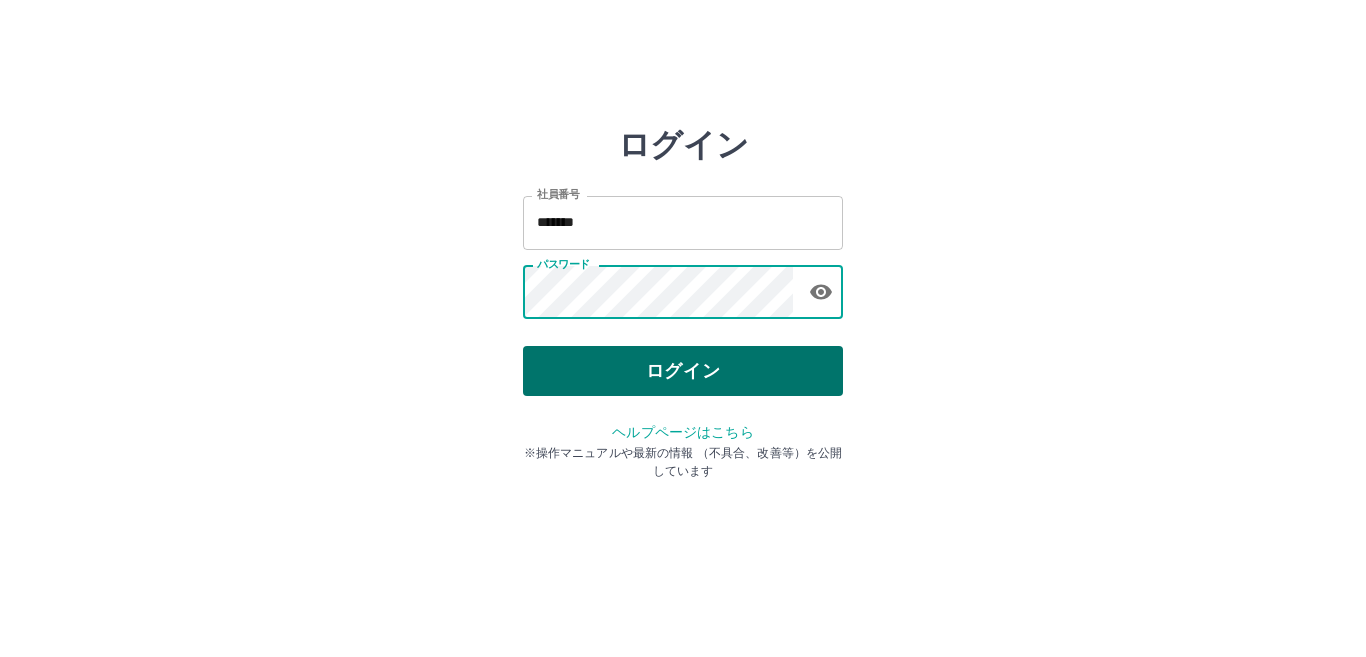 click on "ログイン" at bounding box center [683, 371] 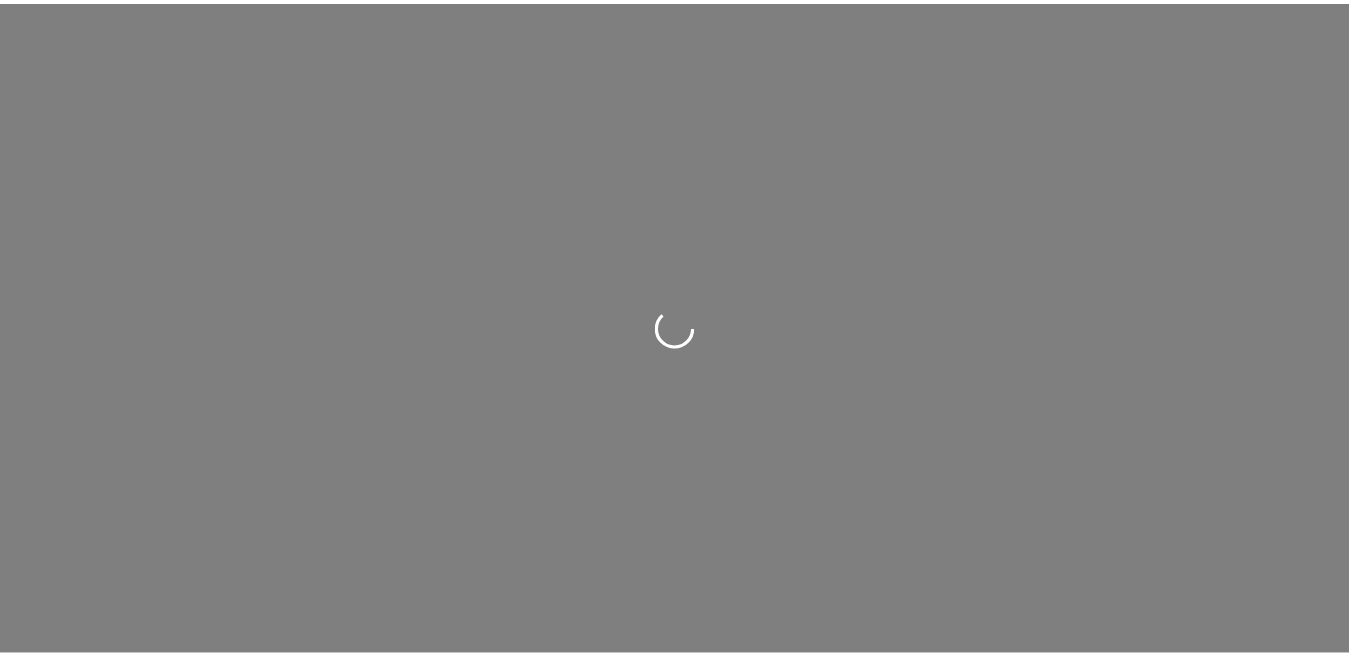 scroll, scrollTop: 0, scrollLeft: 0, axis: both 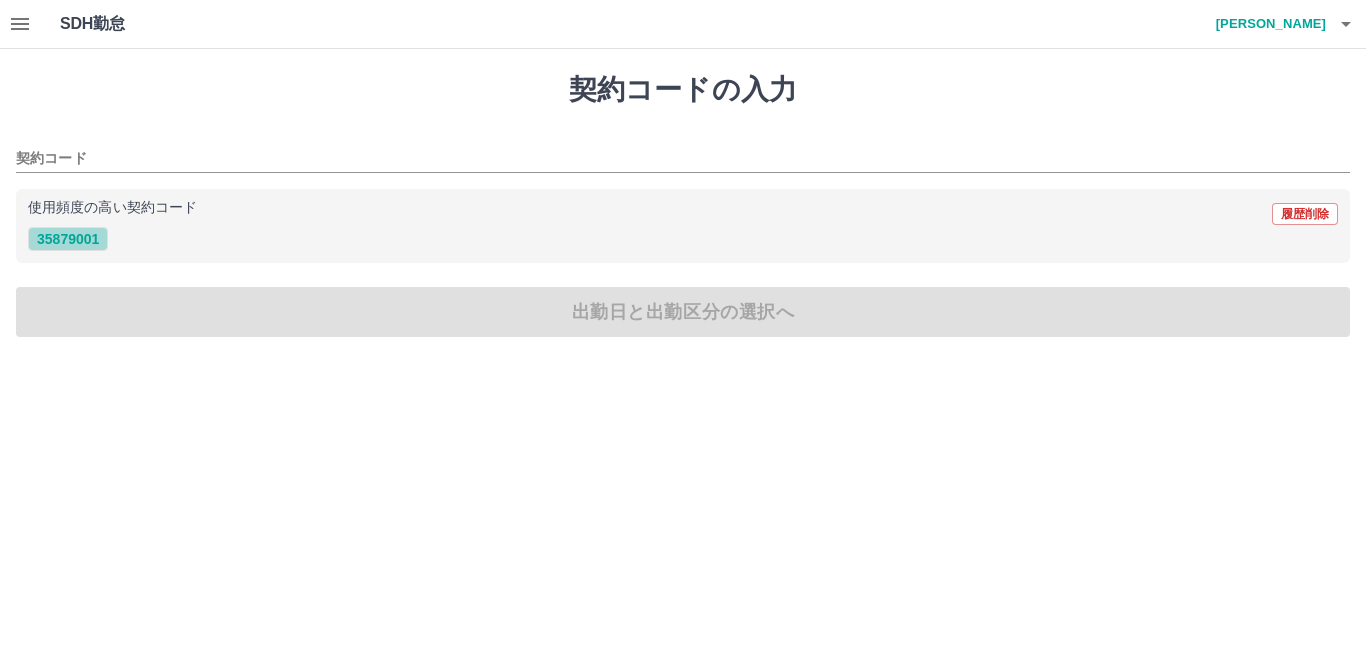 click on "35879001" at bounding box center [68, 239] 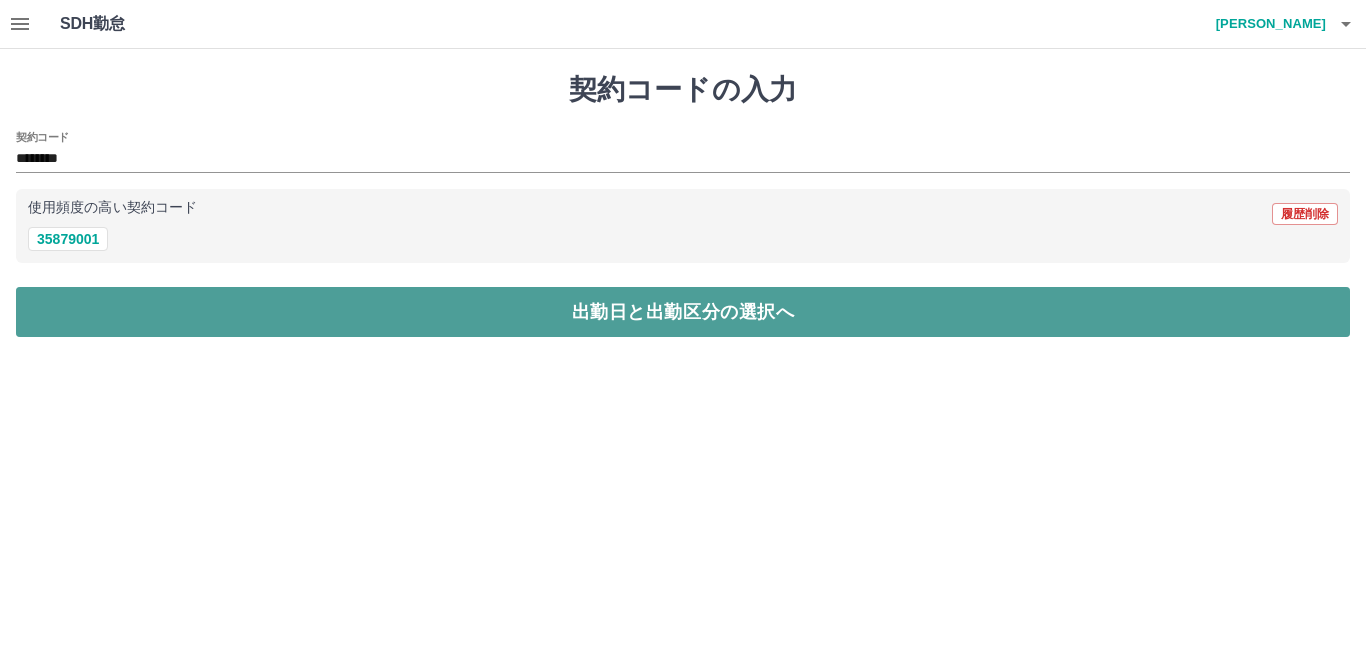 click on "出勤日と出勤区分の選択へ" at bounding box center [683, 312] 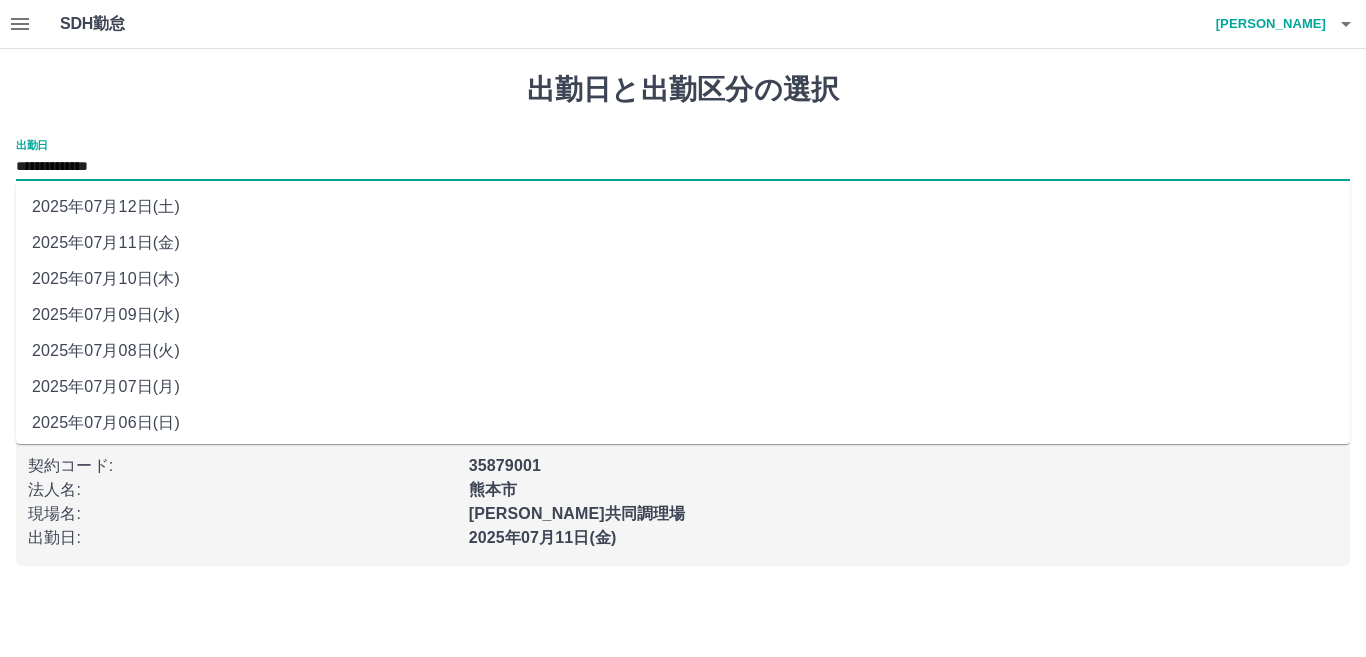click on "**********" at bounding box center [683, 167] 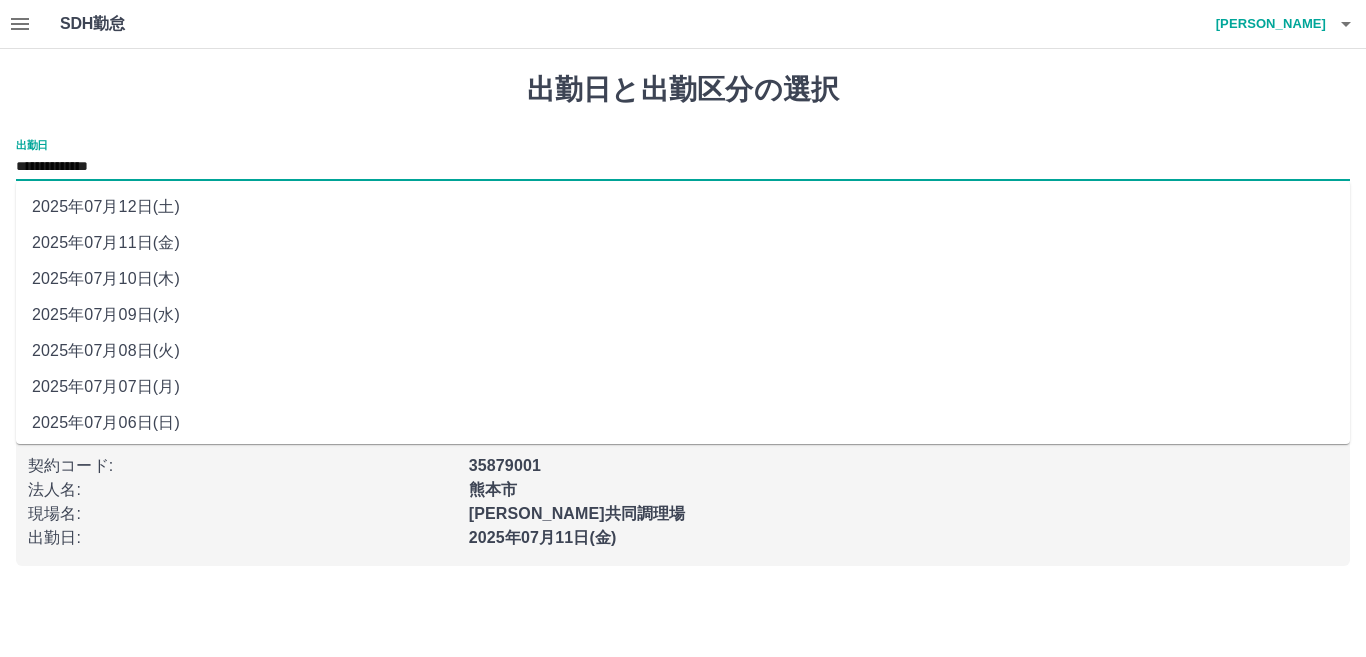 click on "2025年07月12日(土)" at bounding box center [683, 207] 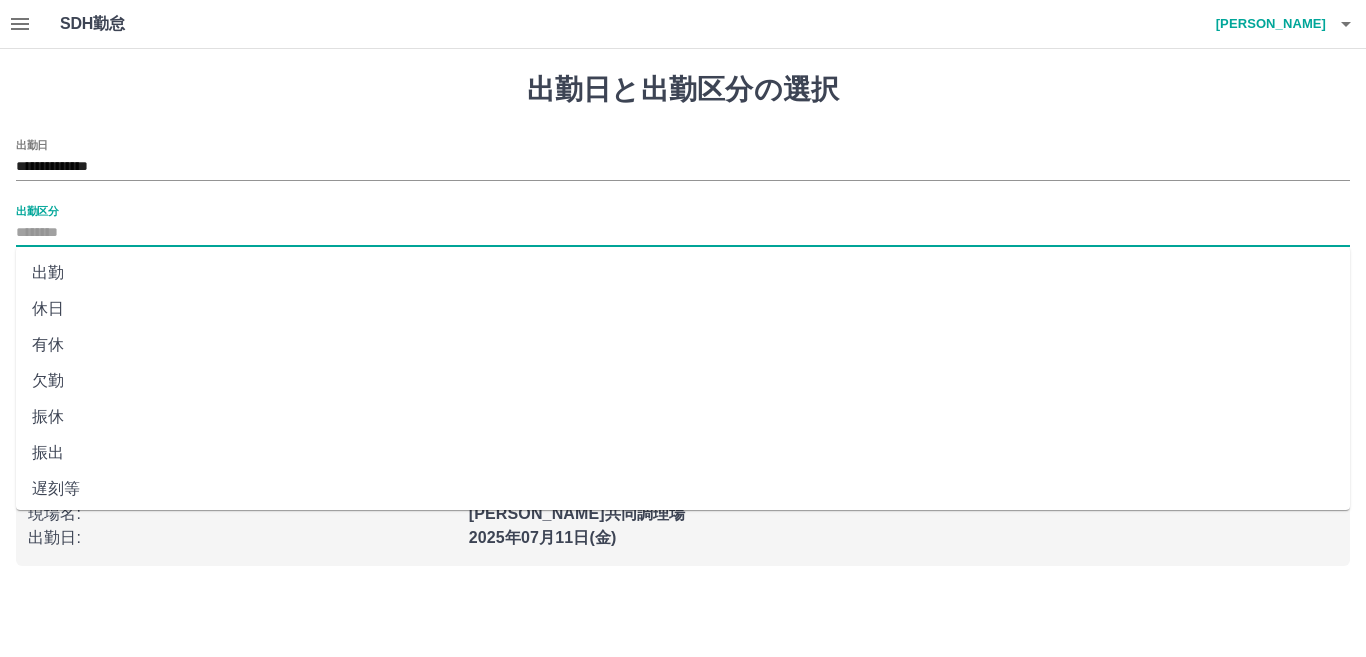 click on "出勤区分" at bounding box center (683, 233) 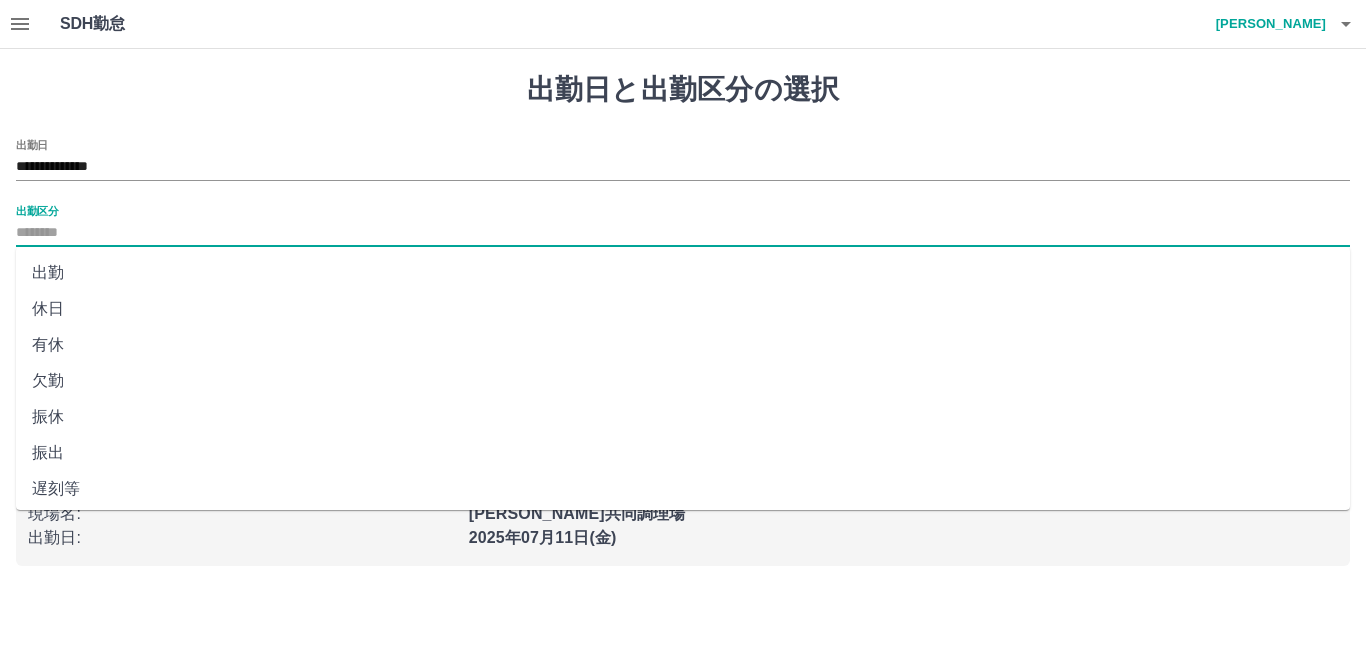 click on "休日" at bounding box center (683, 309) 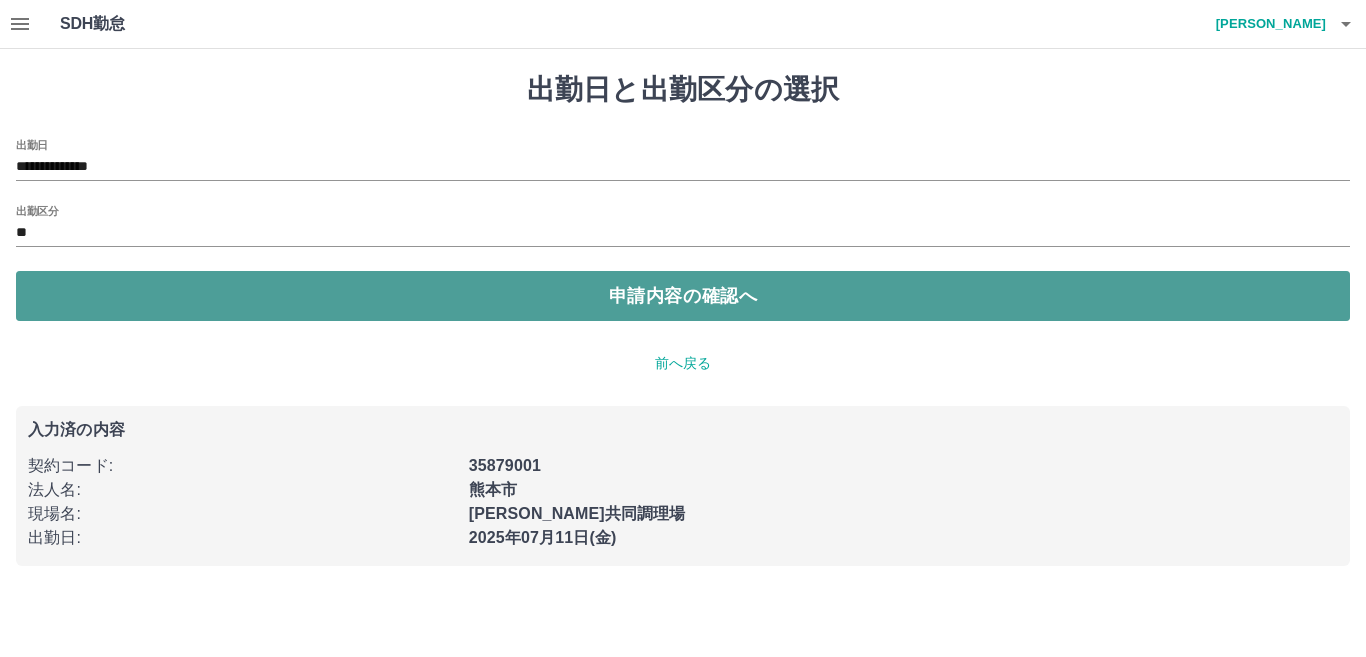 click on "申請内容の確認へ" at bounding box center (683, 296) 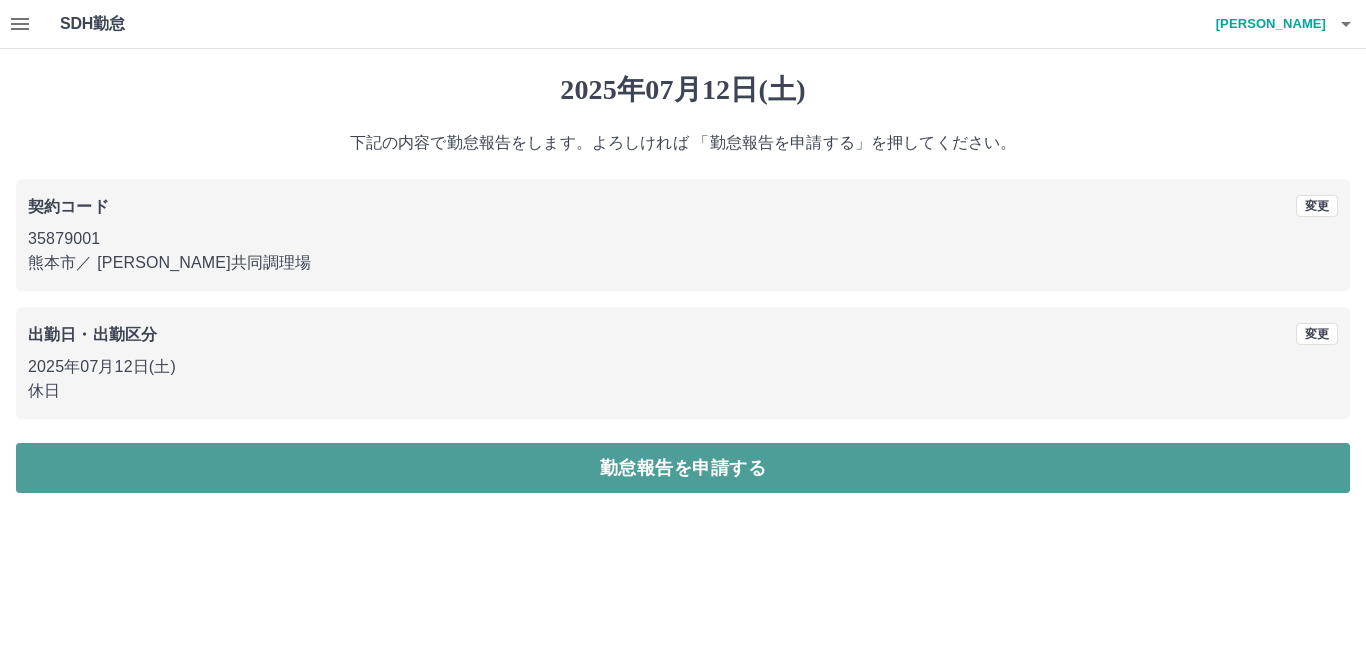 click on "勤怠報告を申請する" at bounding box center [683, 468] 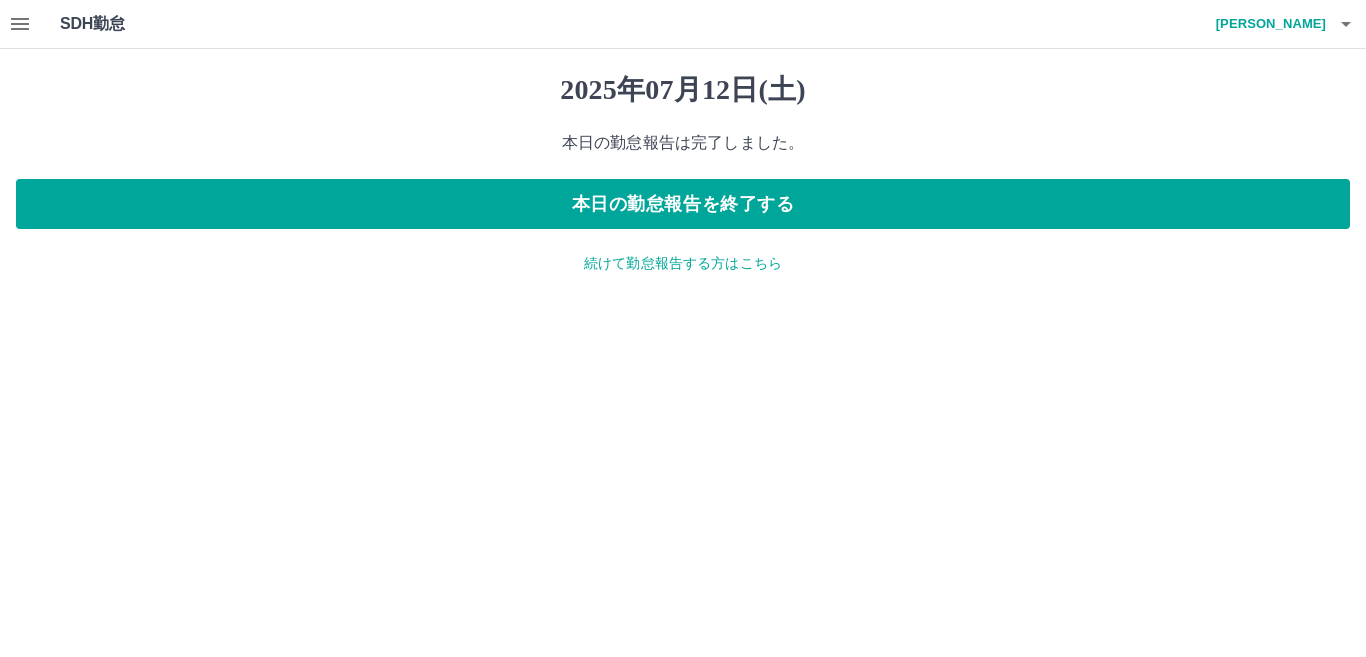 click on "続けて勤怠報告する方はこちら" at bounding box center (683, 263) 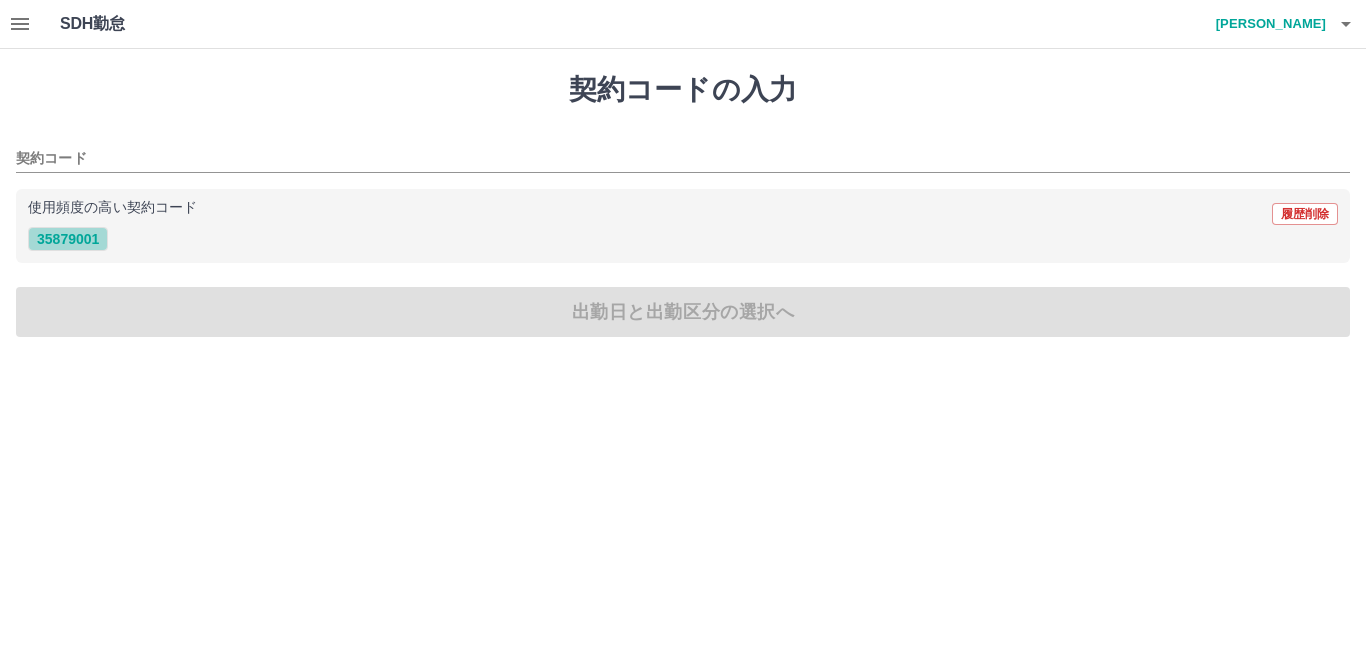click on "35879001" at bounding box center [68, 239] 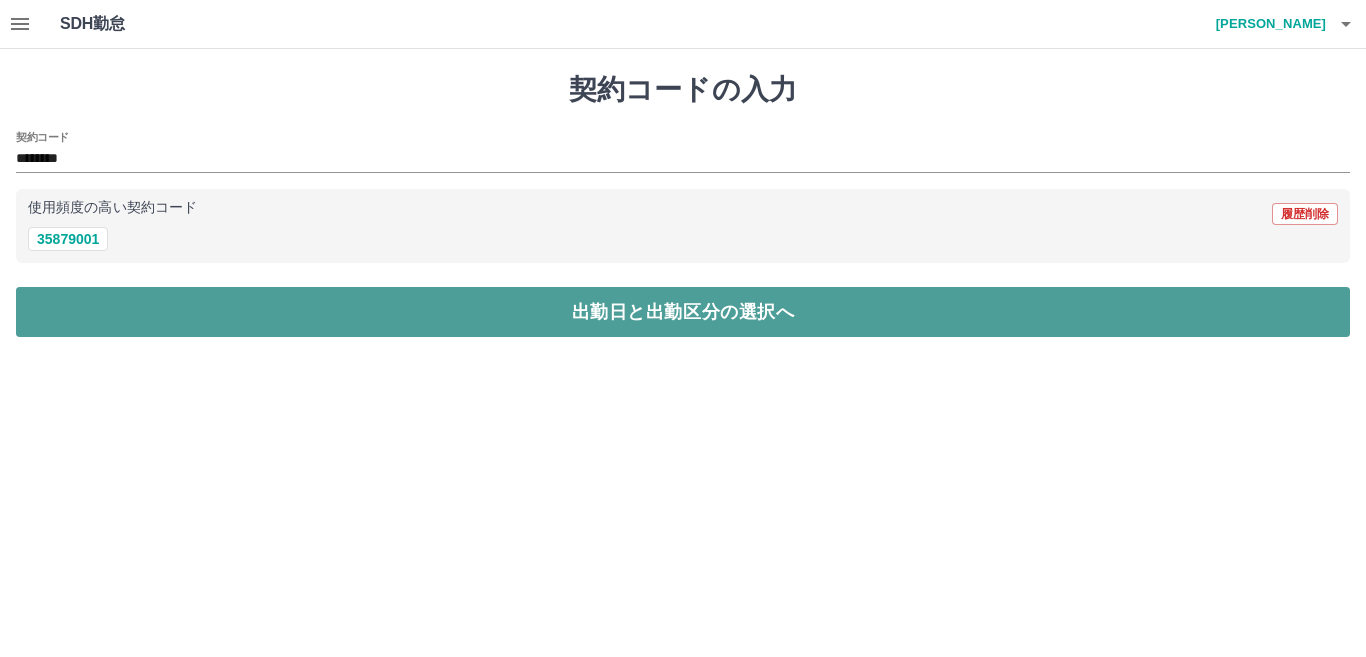 click on "出勤日と出勤区分の選択へ" at bounding box center (683, 312) 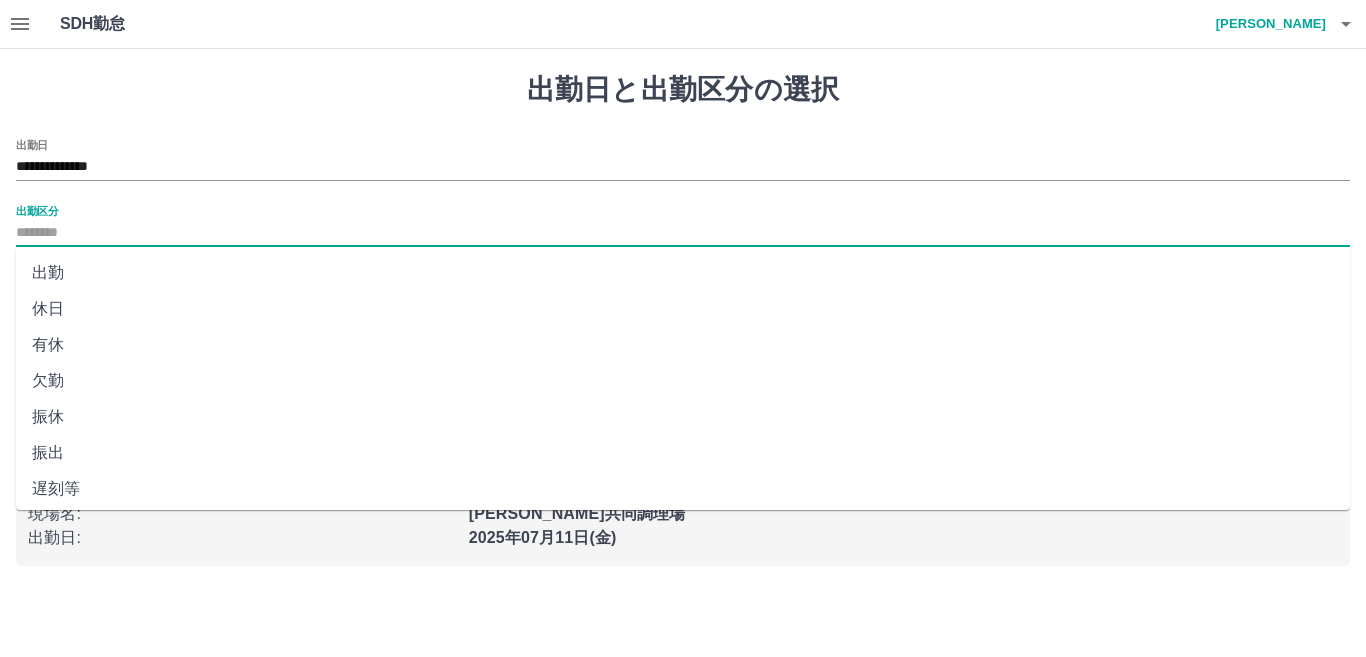 click on "出勤区分" at bounding box center [683, 233] 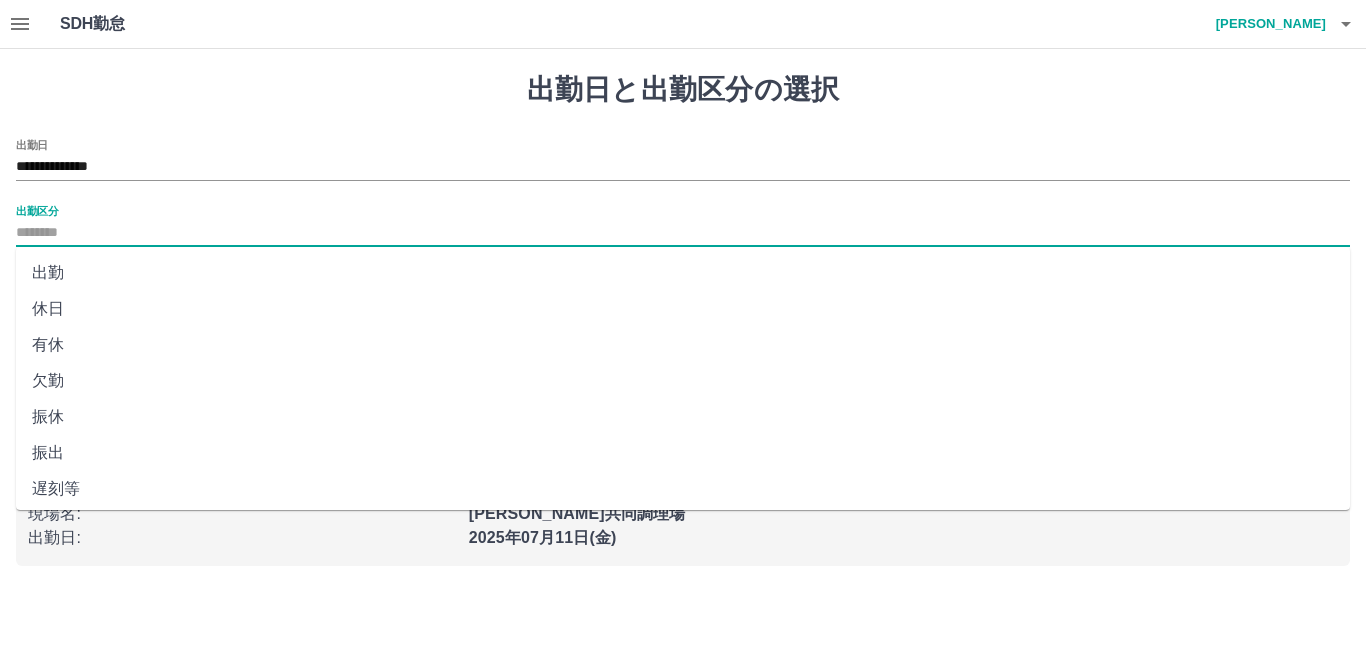 click on "出勤" at bounding box center [683, 273] 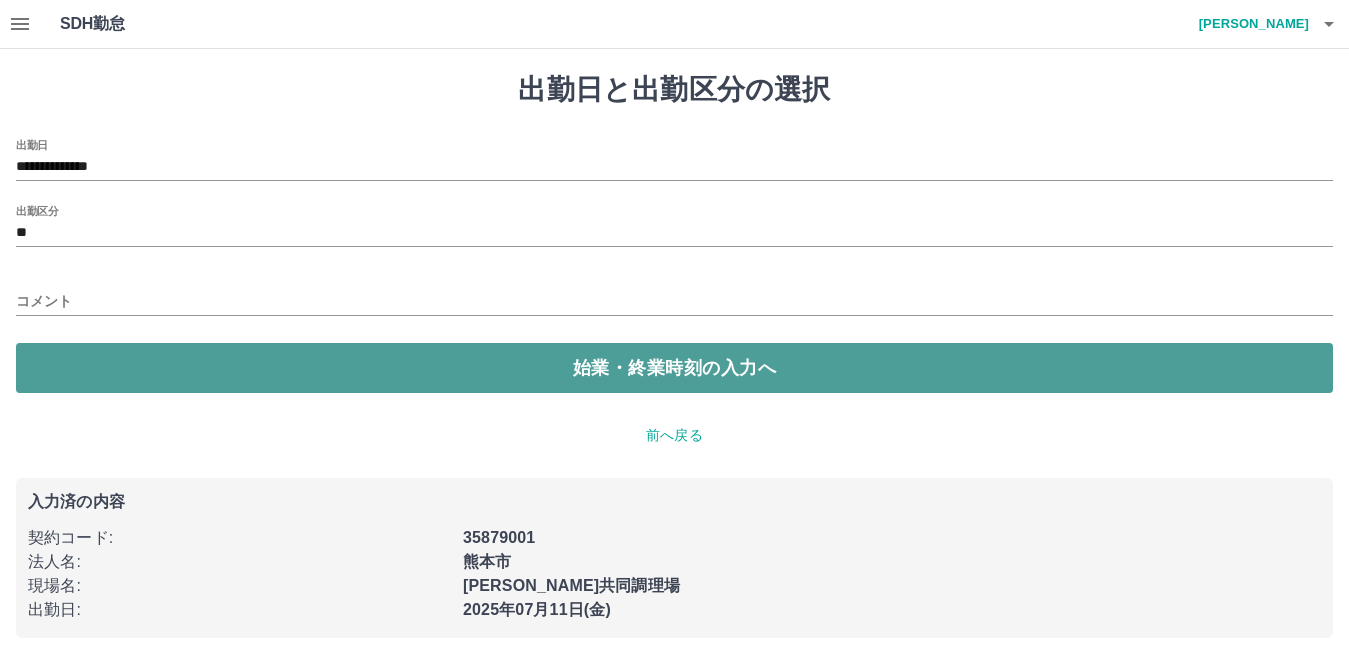 click on "始業・終業時刻の入力へ" at bounding box center [674, 368] 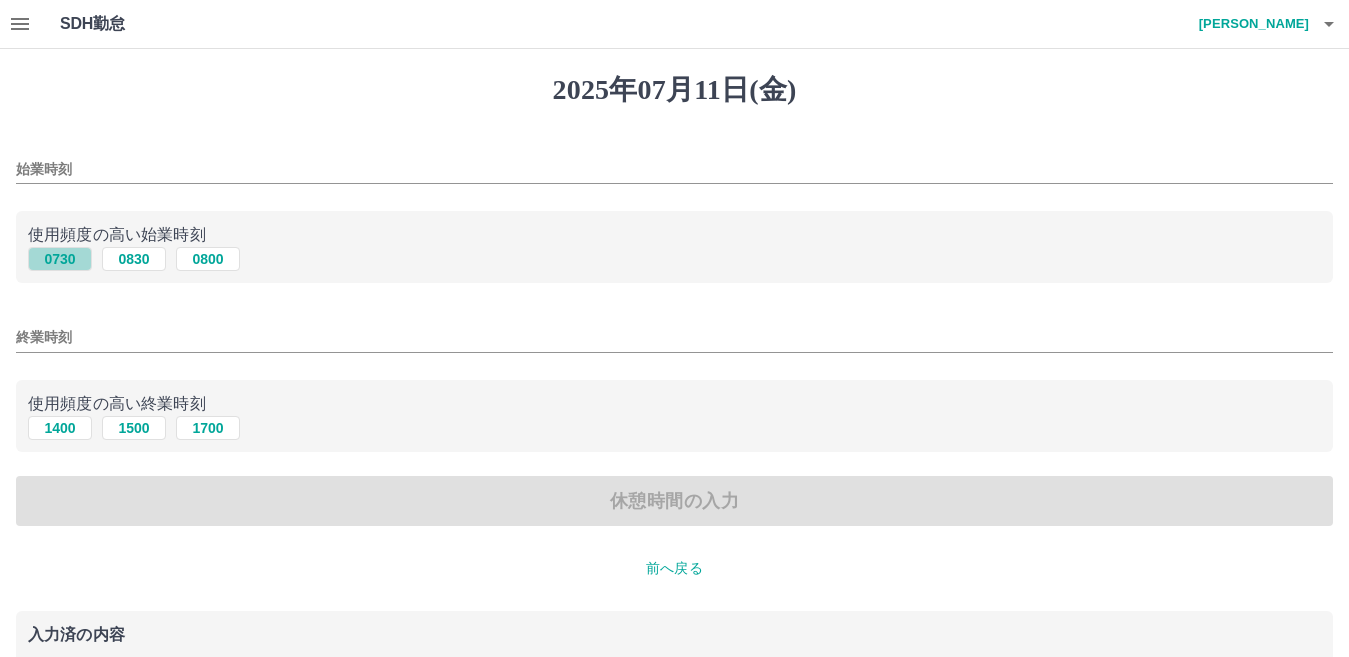 click on "0730" at bounding box center [60, 259] 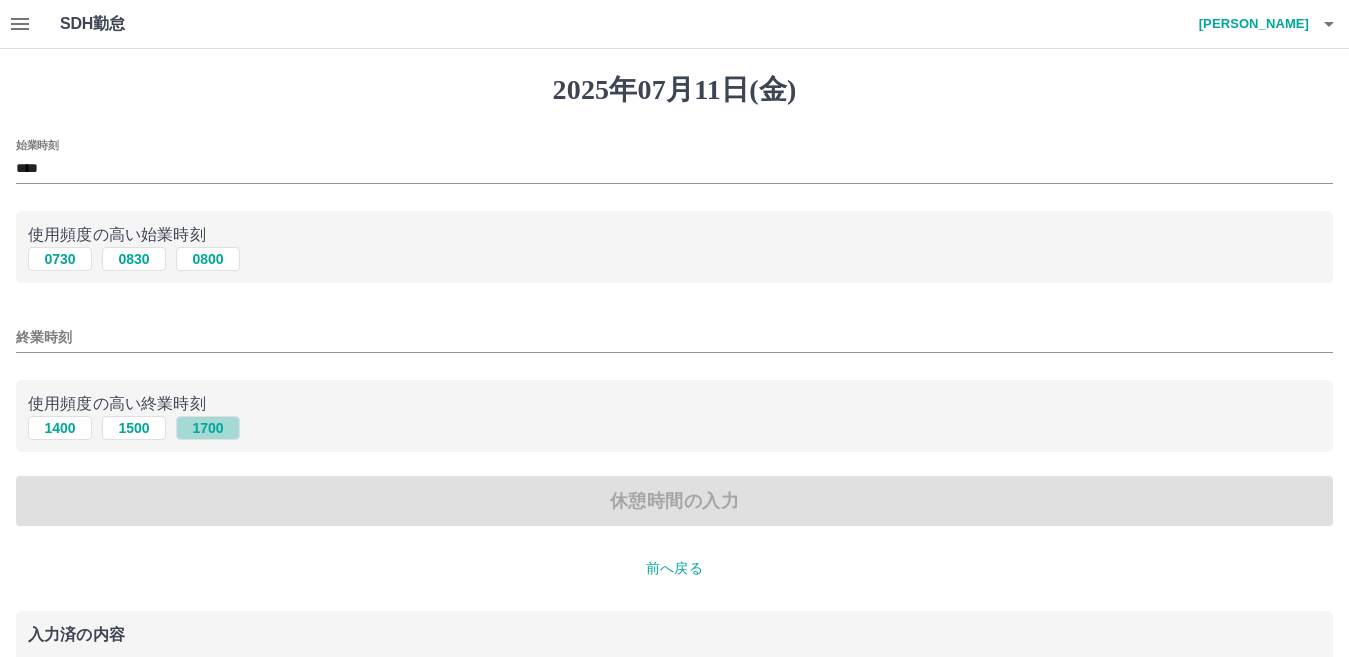 click on "1700" at bounding box center (208, 428) 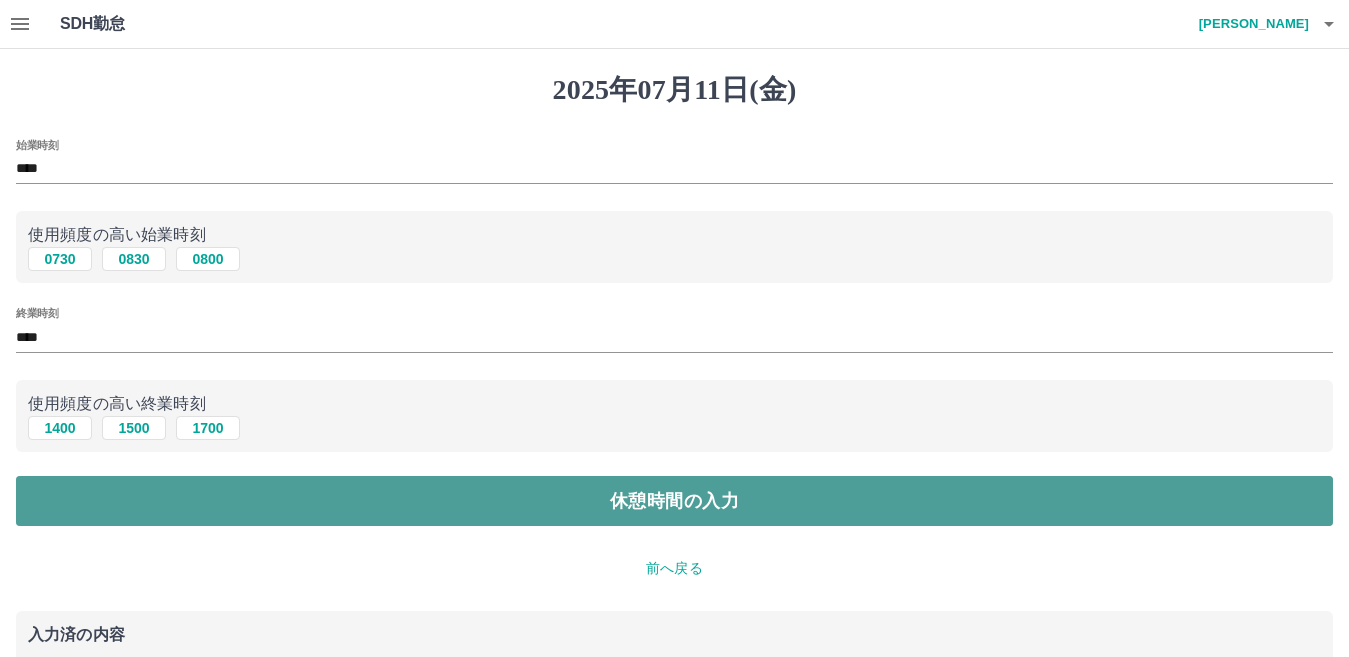 click on "休憩時間の入力" at bounding box center (674, 501) 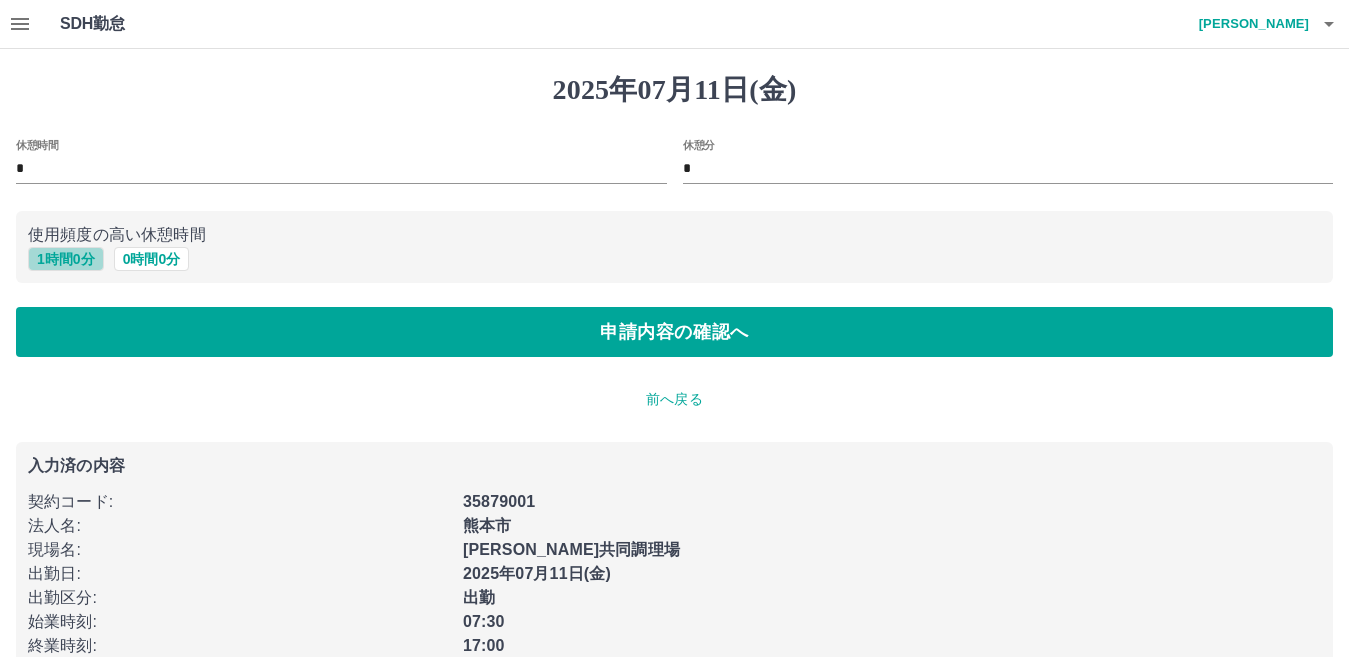 click on "1 時間 0 分" at bounding box center (66, 259) 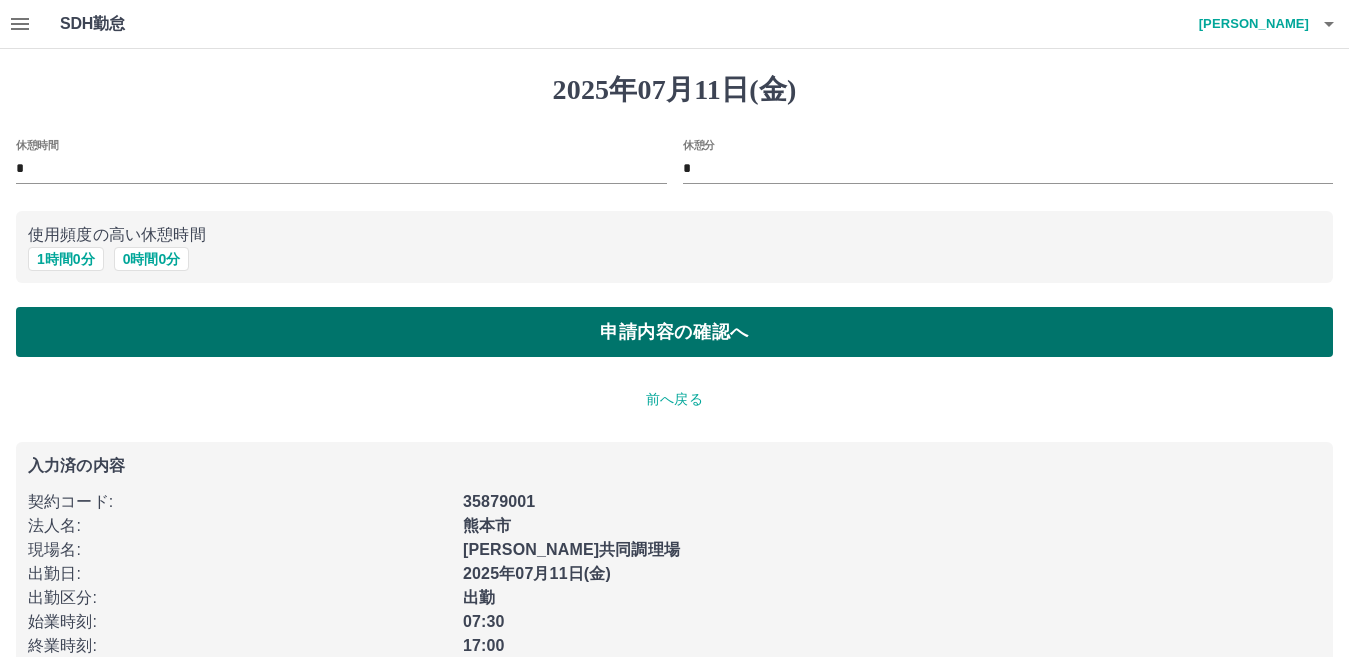 click on "申請内容の確認へ" at bounding box center (674, 332) 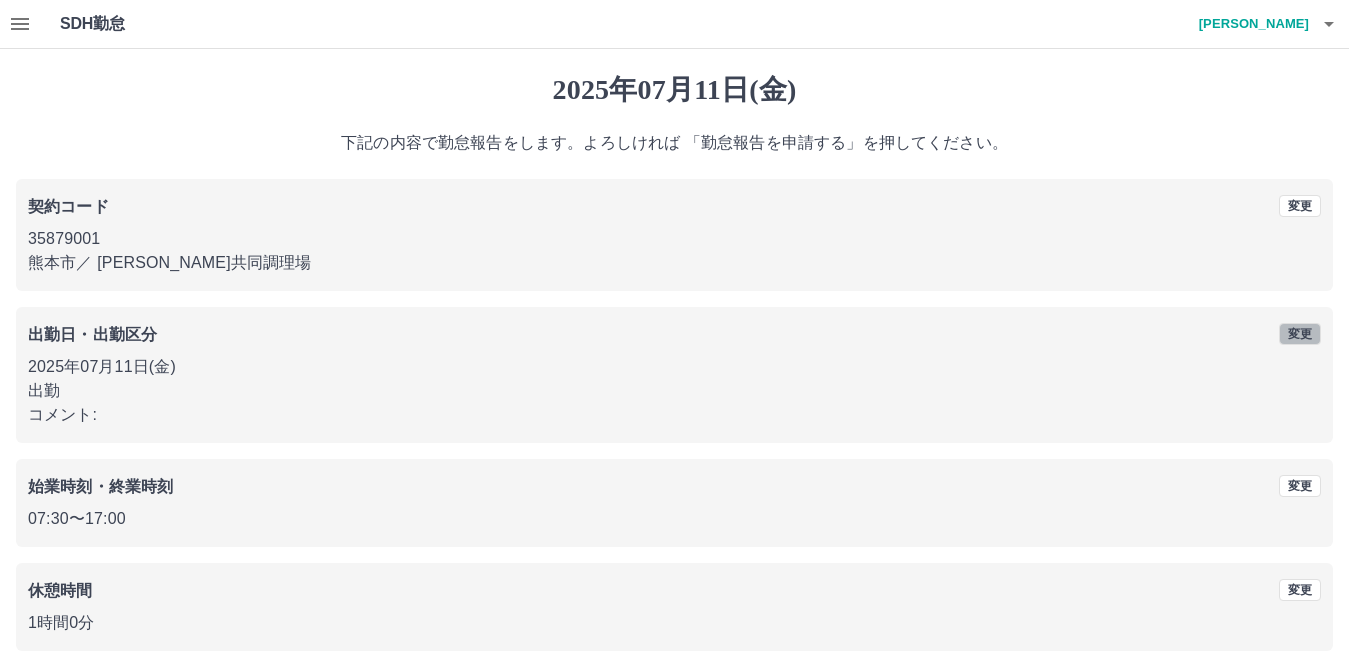 click on "変更" at bounding box center [1300, 334] 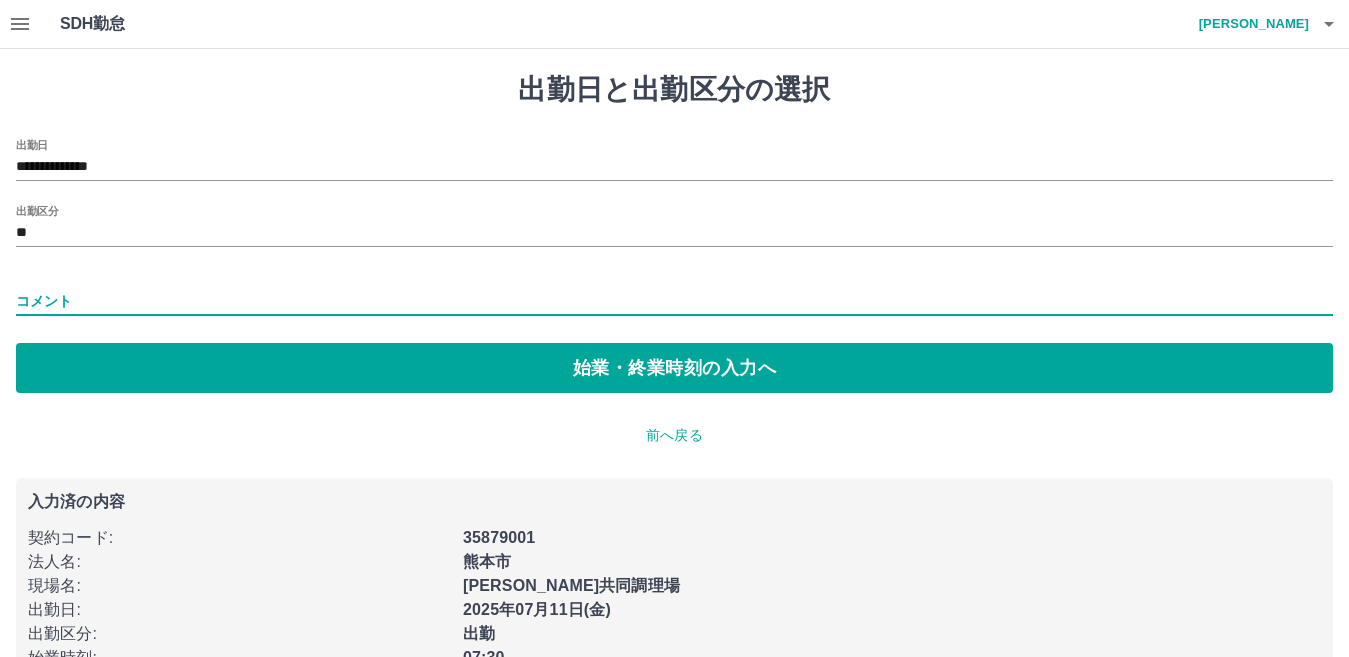 click on "コメント" at bounding box center (674, 301) 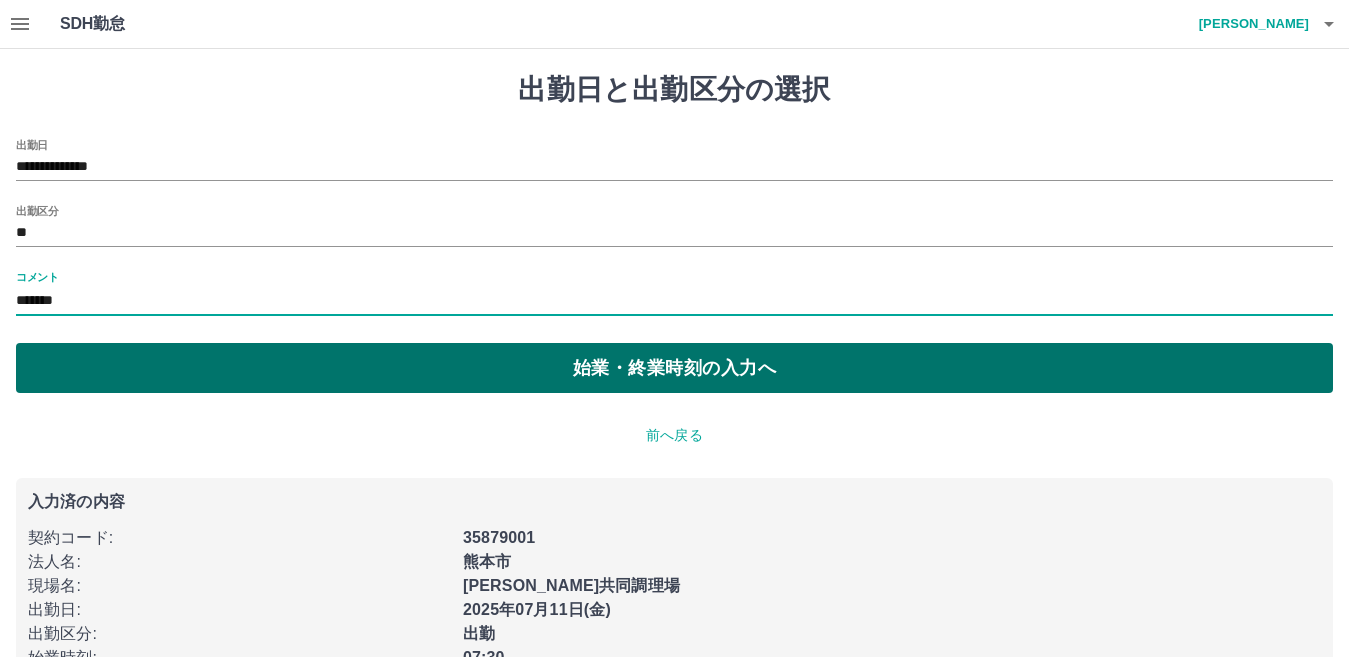 type on "*******" 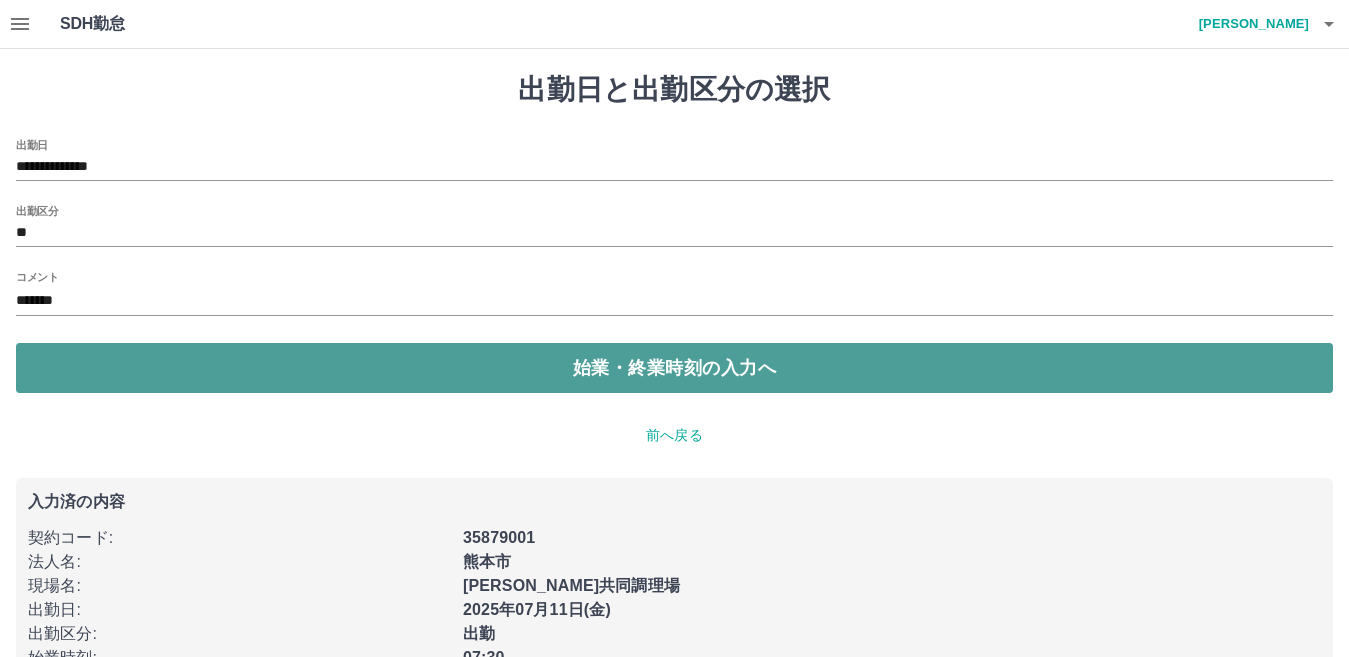 click on "始業・終業時刻の入力へ" at bounding box center (674, 368) 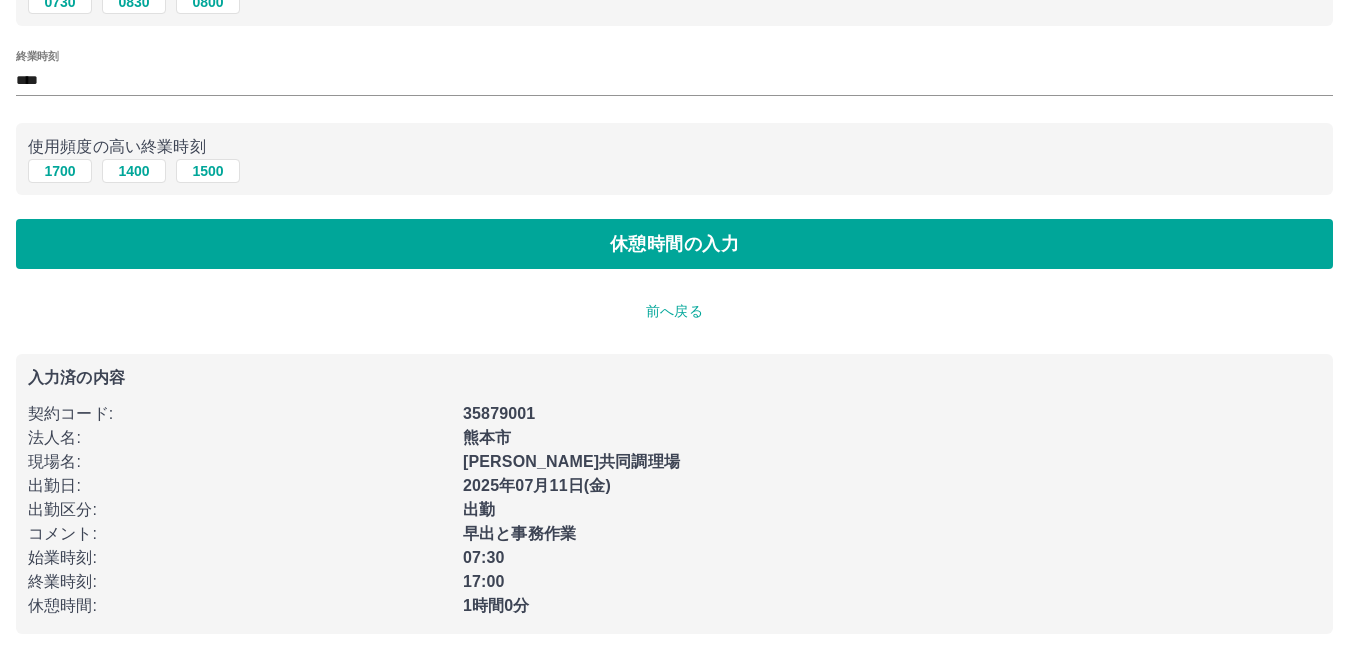 scroll, scrollTop: 259, scrollLeft: 0, axis: vertical 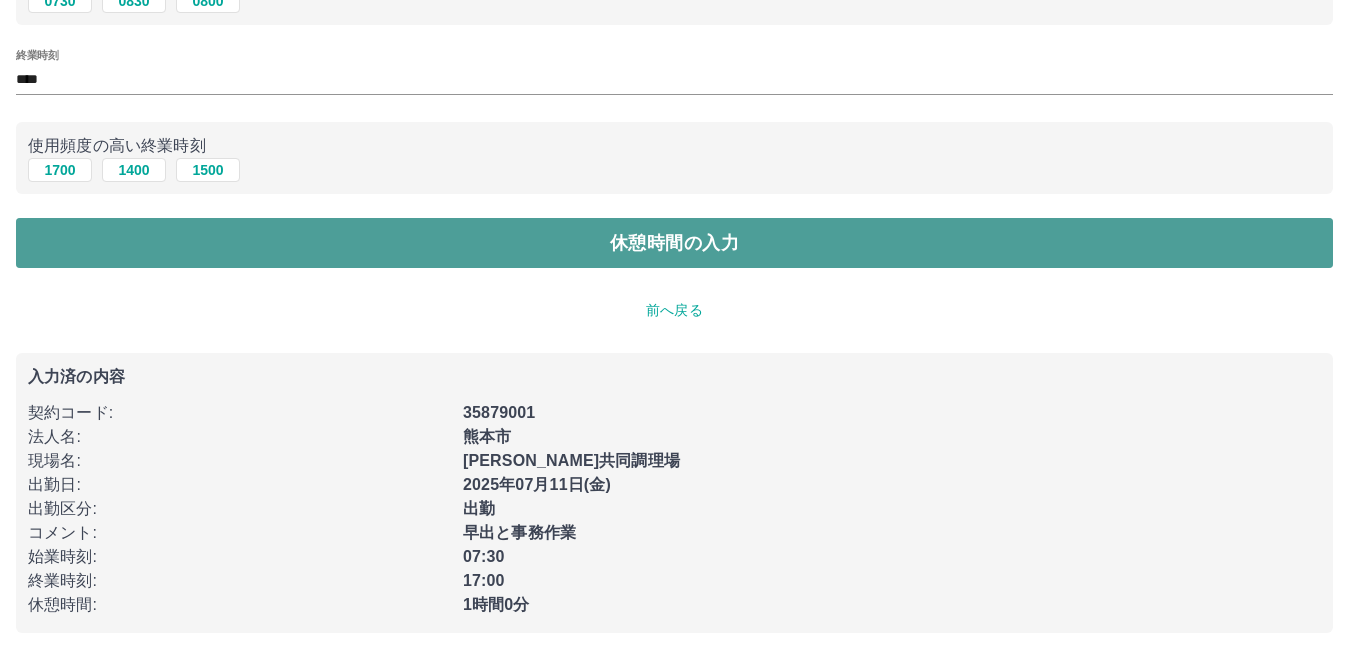 click on "休憩時間の入力" at bounding box center (674, 243) 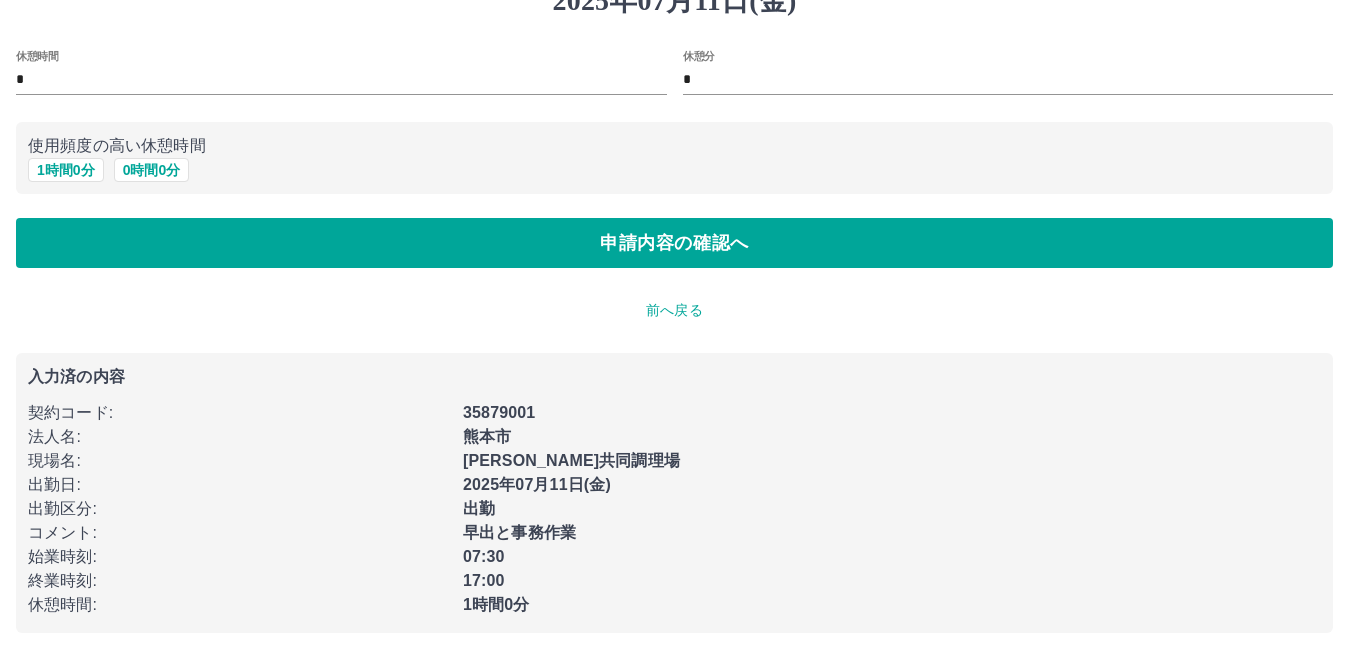 scroll, scrollTop: 0, scrollLeft: 0, axis: both 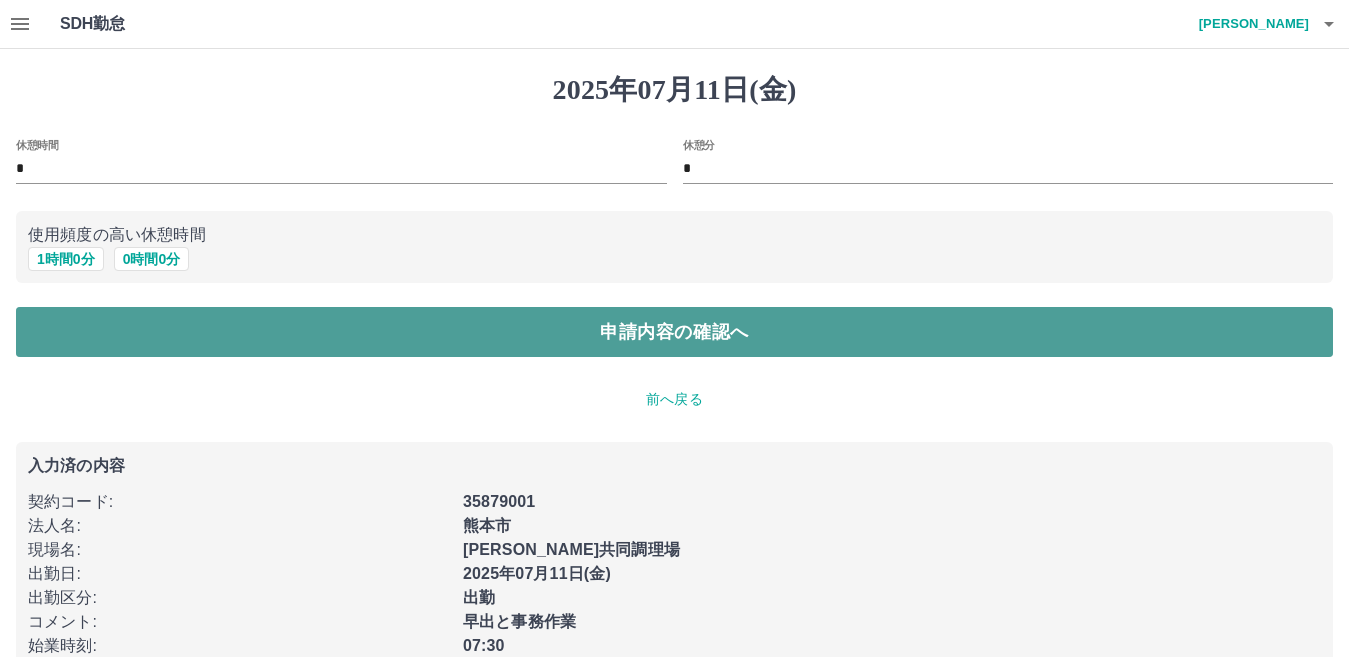 click on "申請内容の確認へ" at bounding box center (674, 332) 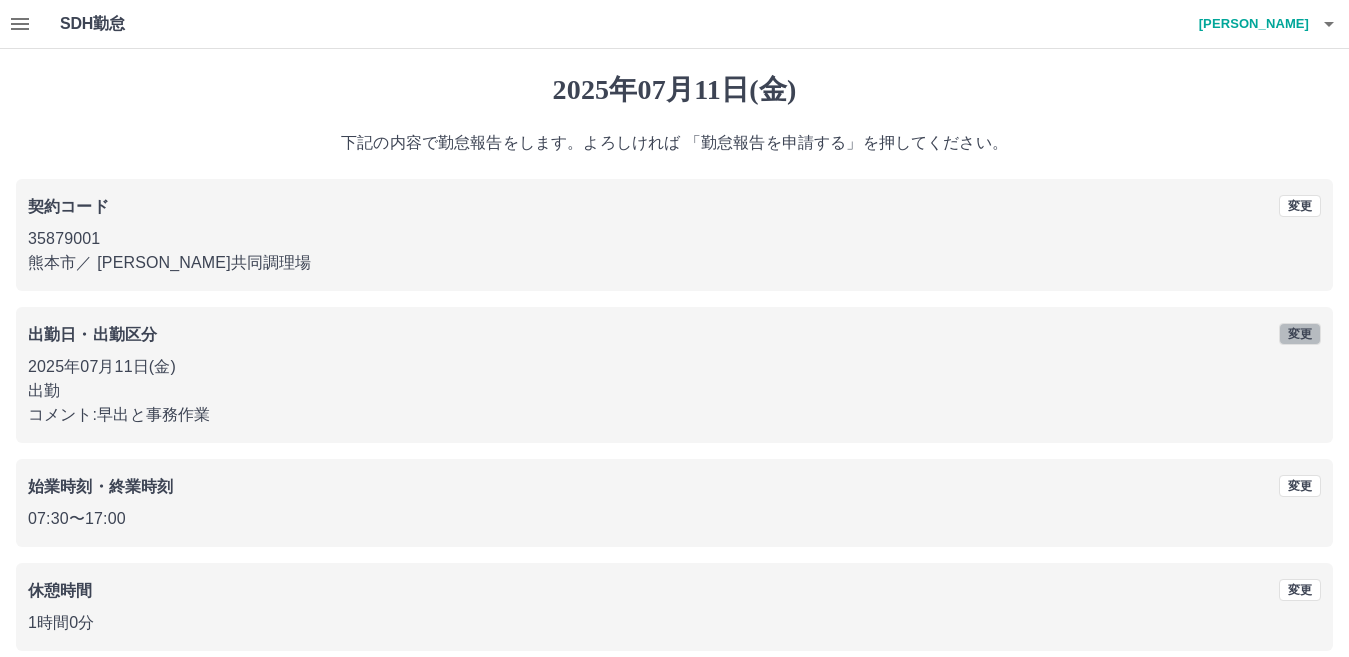 click on "変更" at bounding box center [1300, 334] 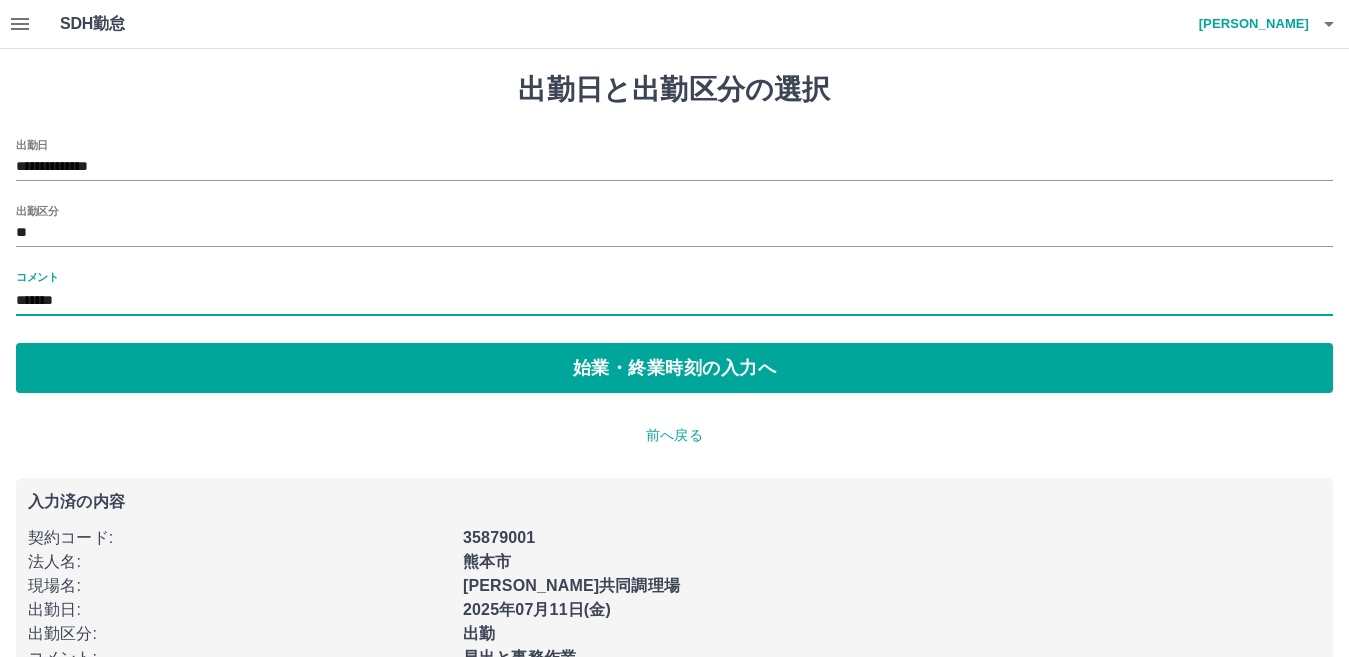 drag, startPoint x: 124, startPoint y: 296, endPoint x: 211, endPoint y: 297, distance: 87.005745 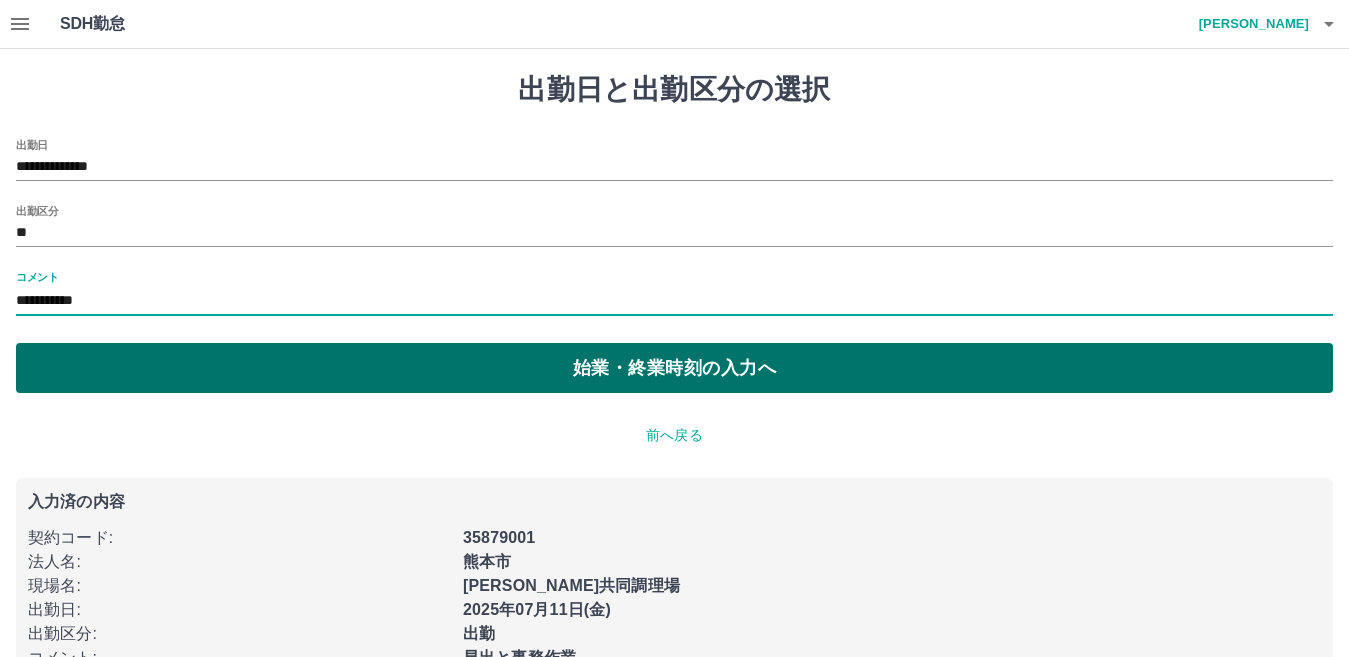 type on "**********" 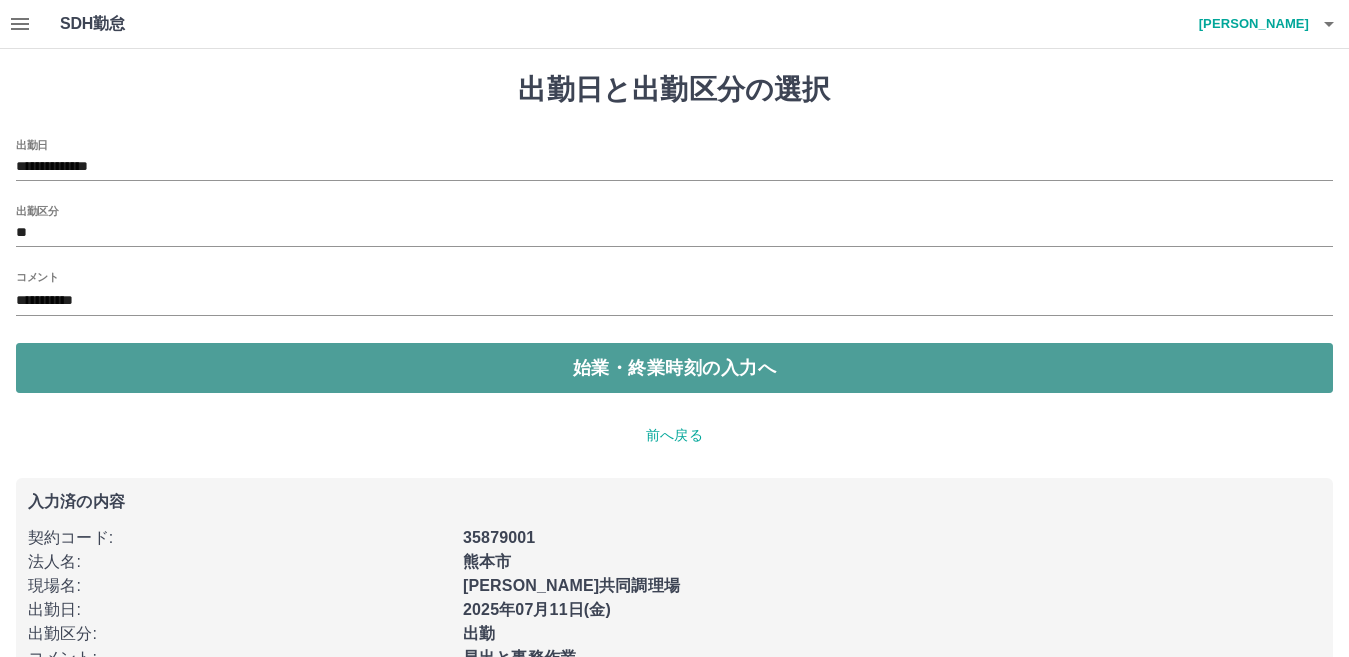 click on "始業・終業時刻の入力へ" at bounding box center (674, 368) 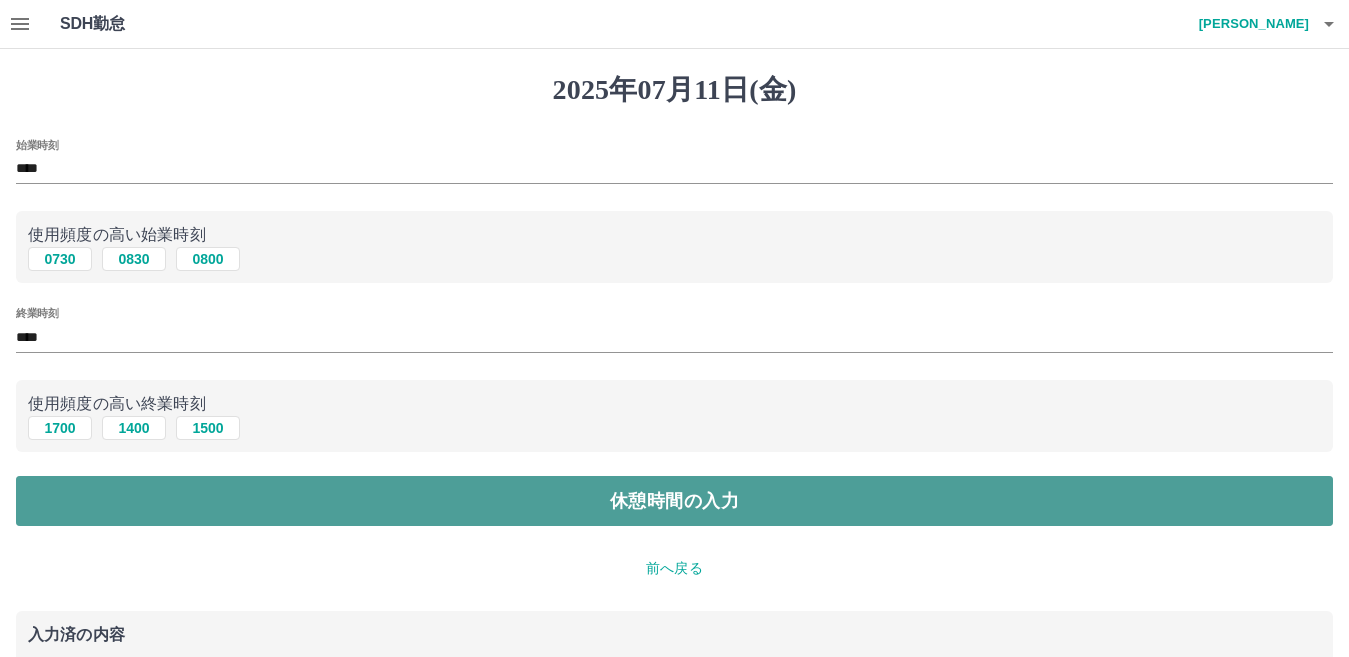 click on "休憩時間の入力" at bounding box center [674, 501] 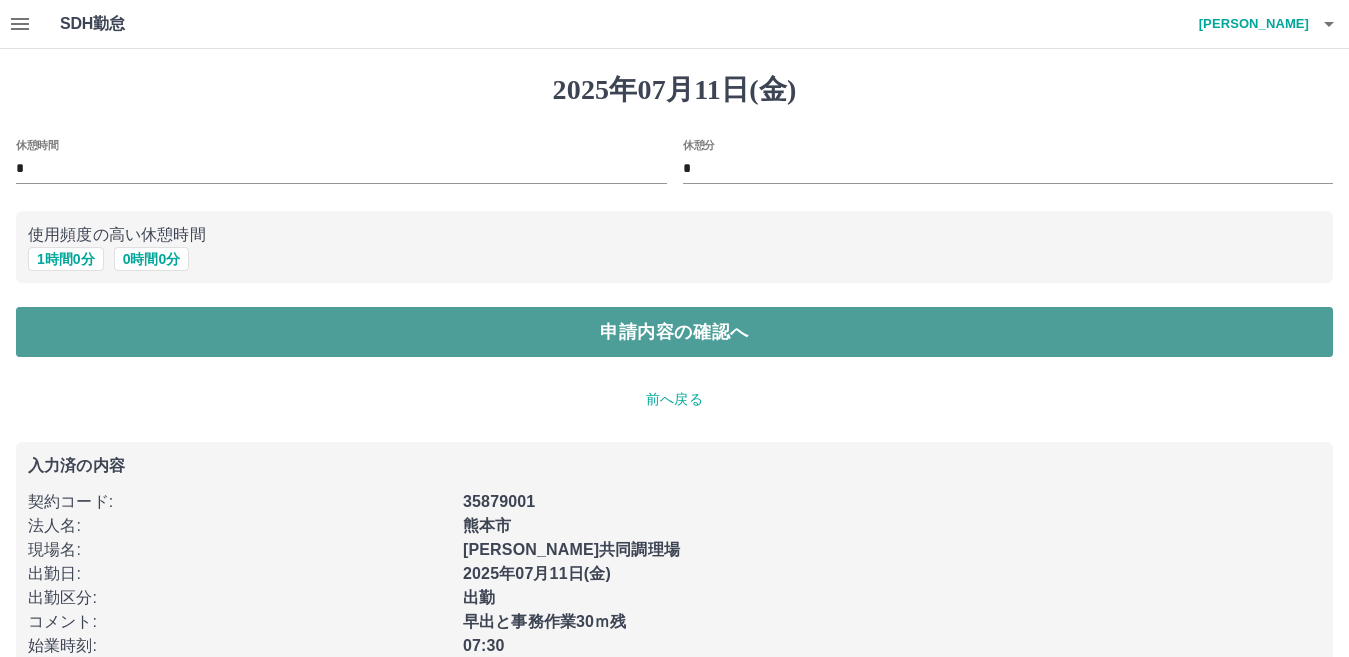 click on "申請内容の確認へ" at bounding box center (674, 332) 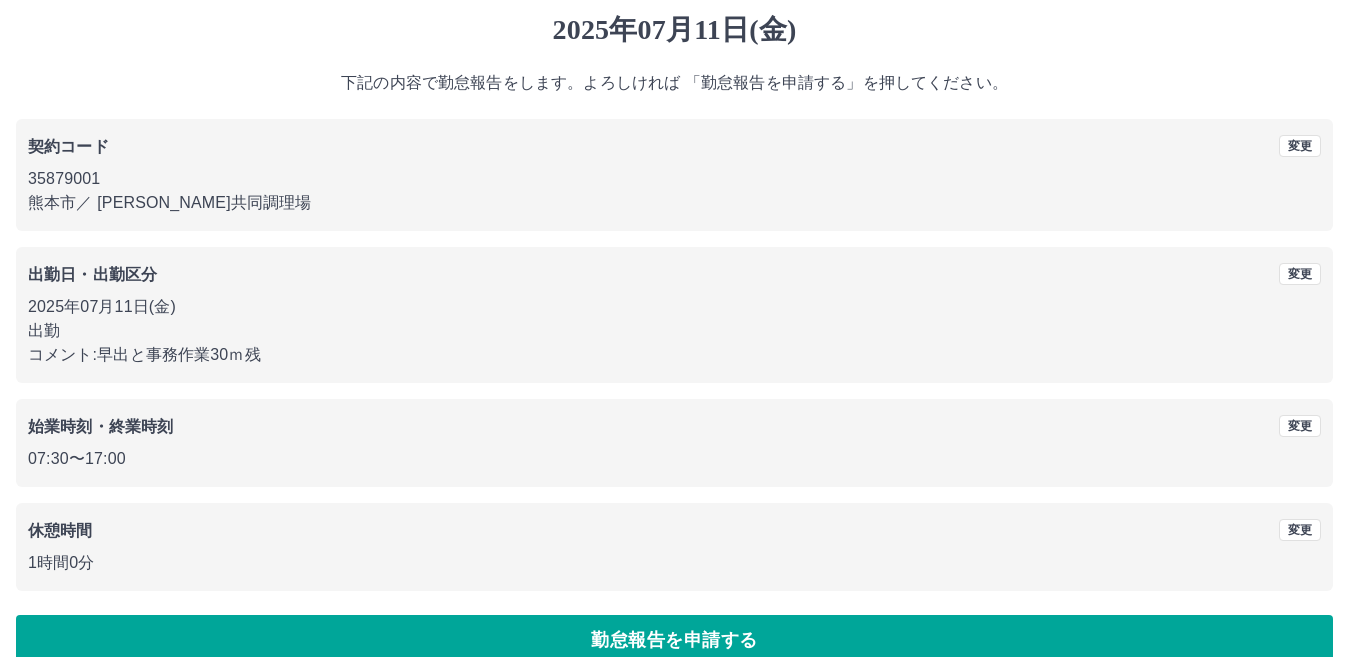 scroll, scrollTop: 92, scrollLeft: 0, axis: vertical 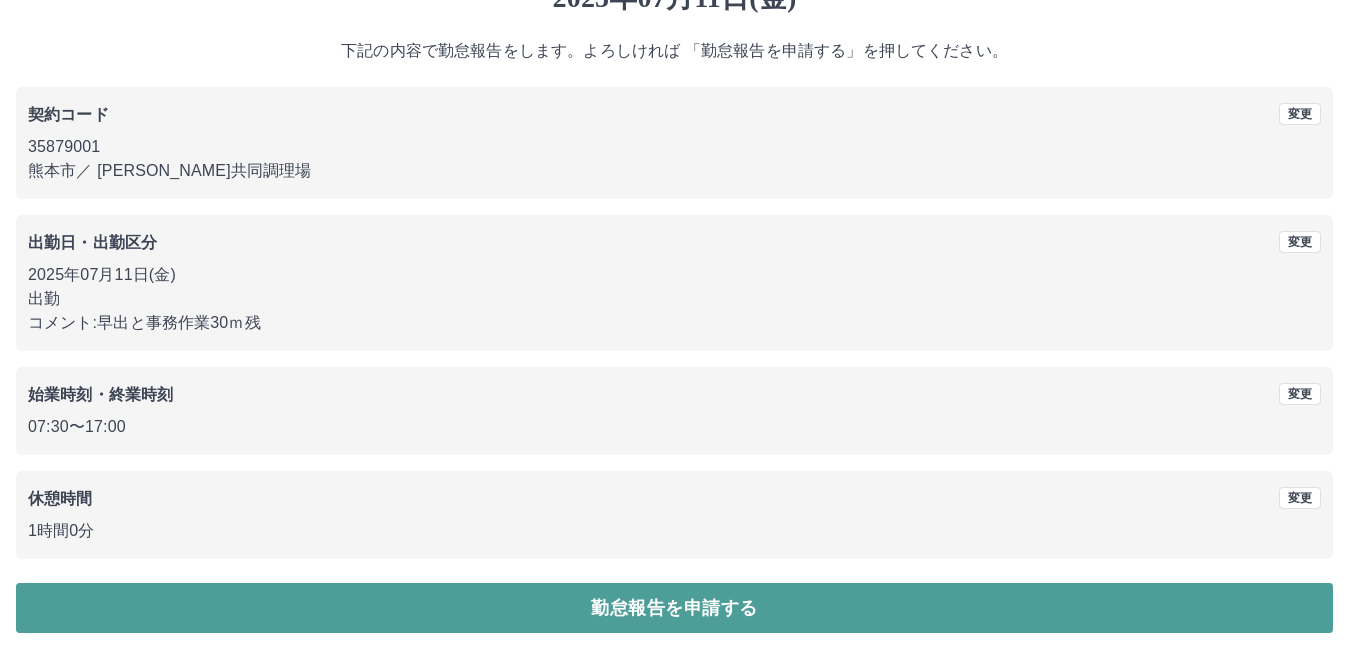 click on "勤怠報告を申請する" at bounding box center (674, 608) 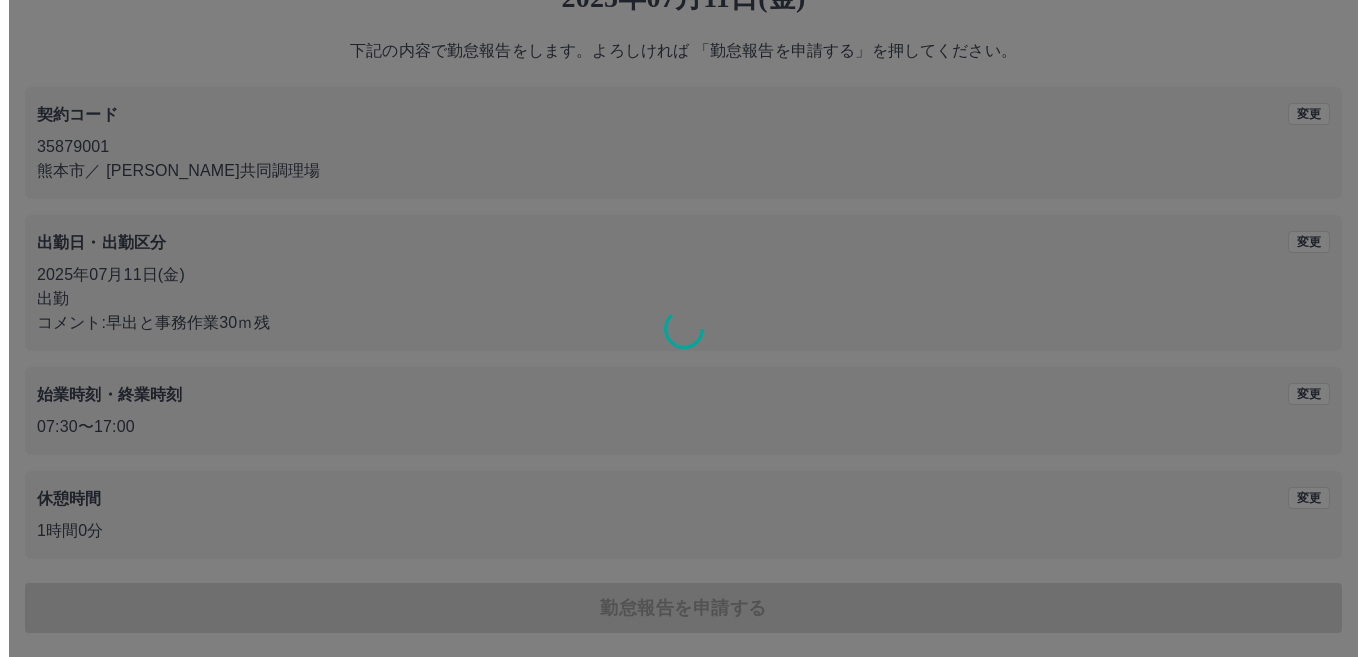 scroll, scrollTop: 0, scrollLeft: 0, axis: both 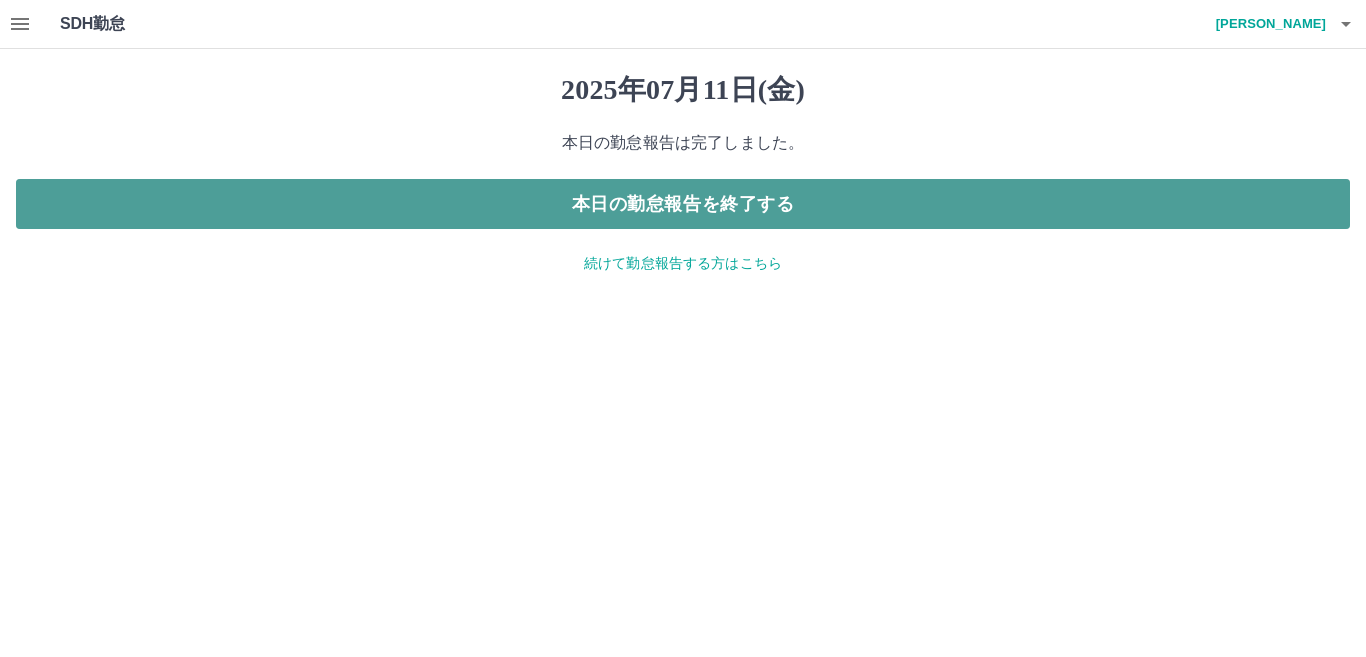 click on "本日の勤怠報告を終了する" at bounding box center [683, 204] 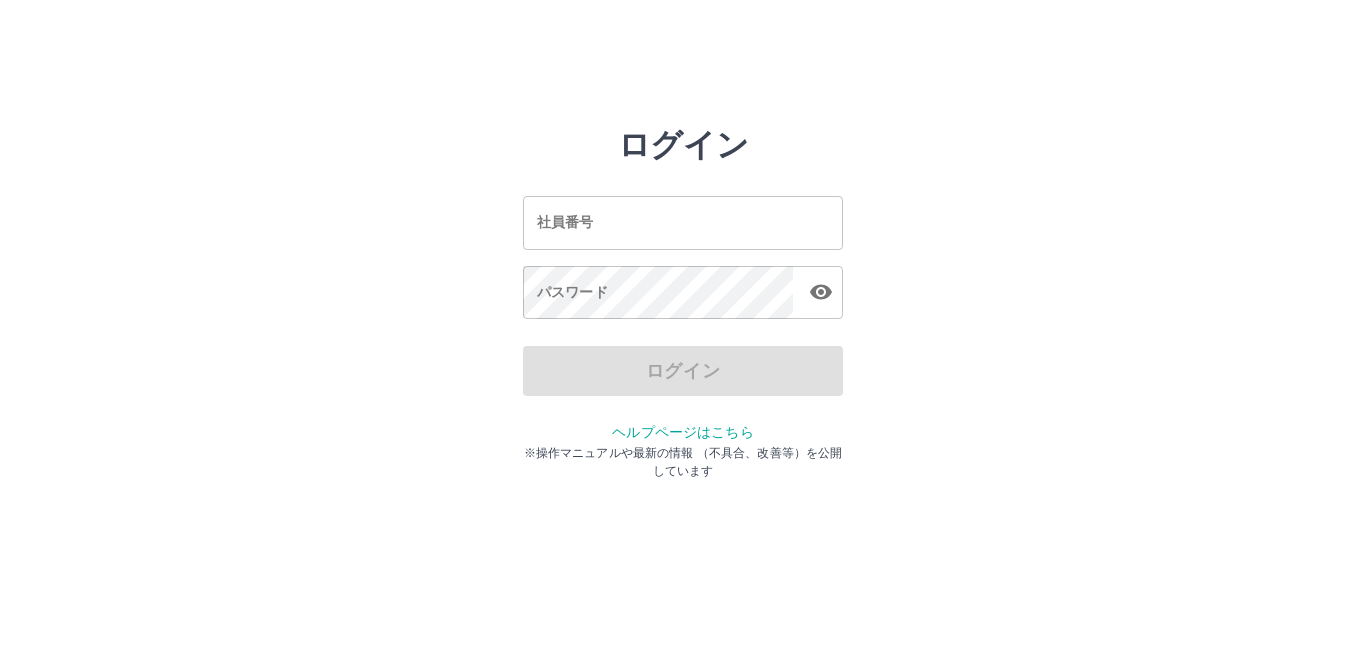scroll, scrollTop: 0, scrollLeft: 0, axis: both 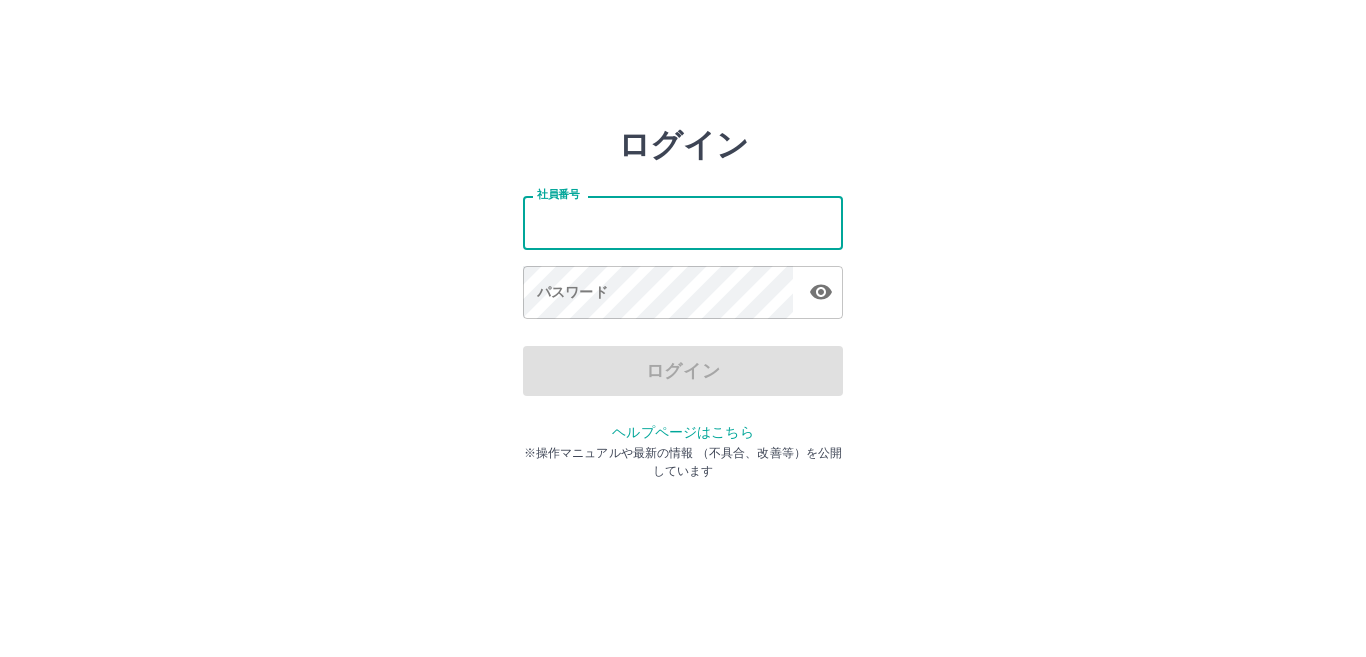 click on "社員番号" at bounding box center (683, 222) 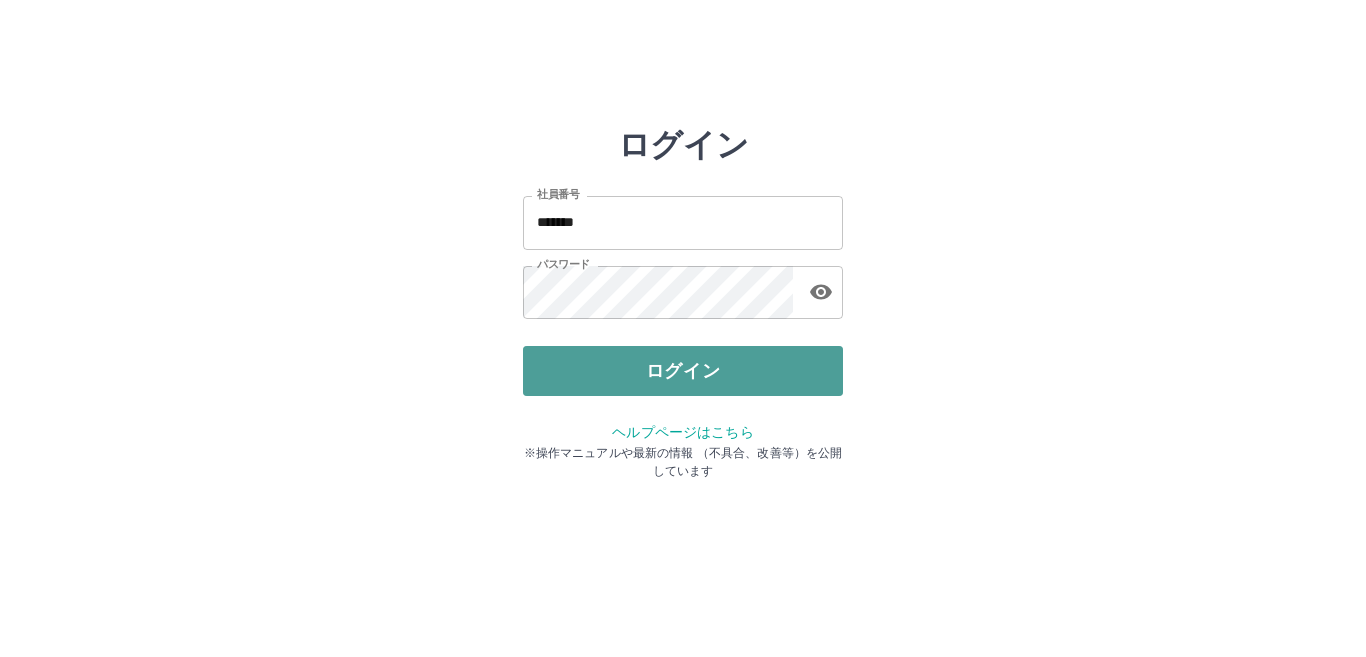 click on "ログイン" at bounding box center (683, 371) 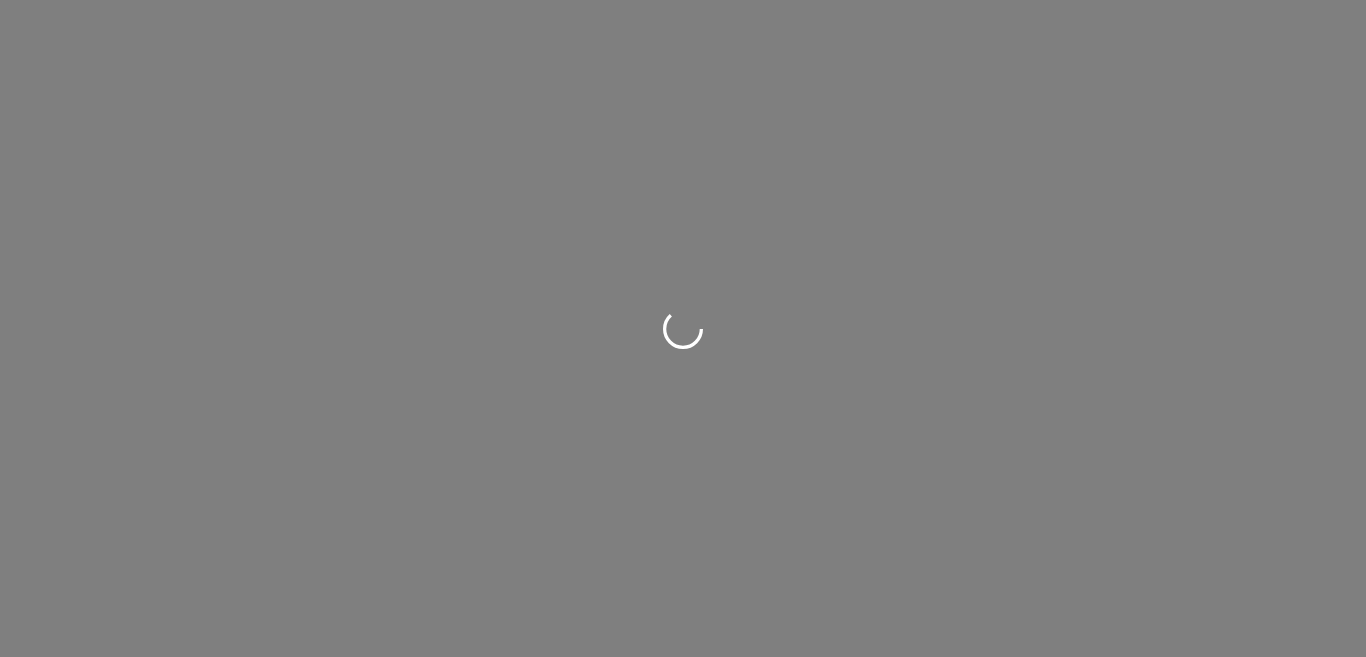 scroll, scrollTop: 0, scrollLeft: 0, axis: both 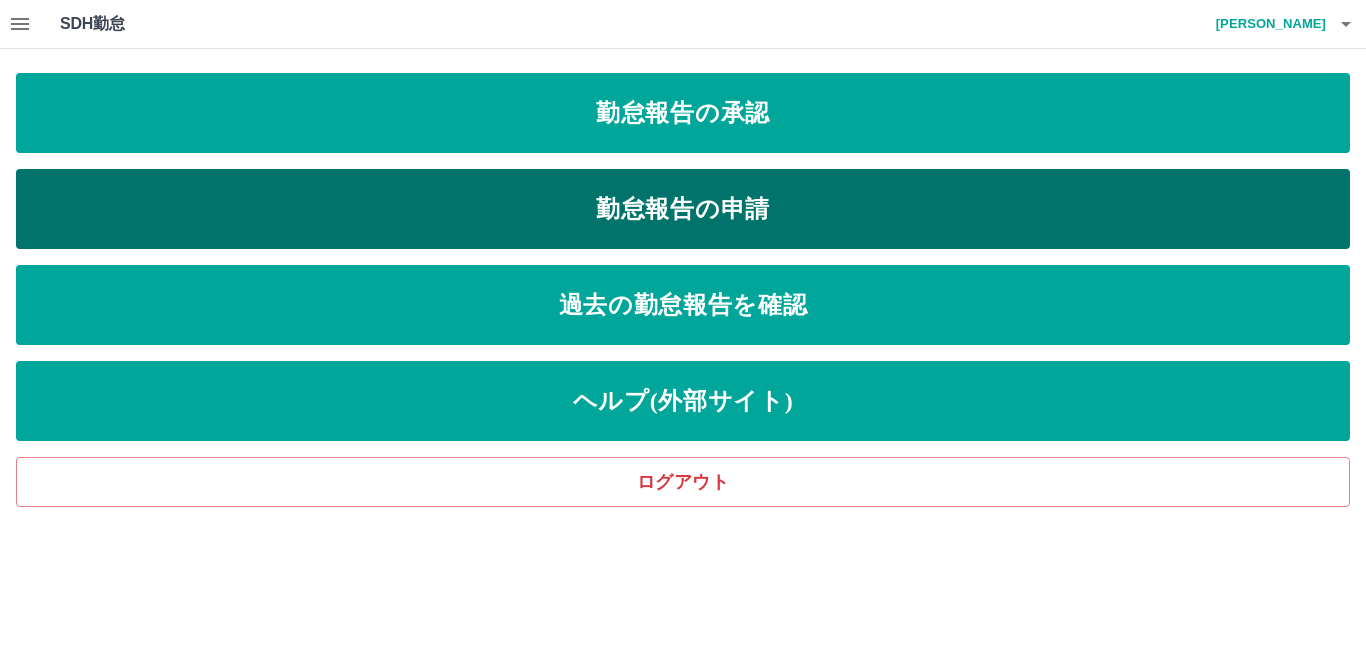 click on "勤怠報告の申請" at bounding box center [683, 209] 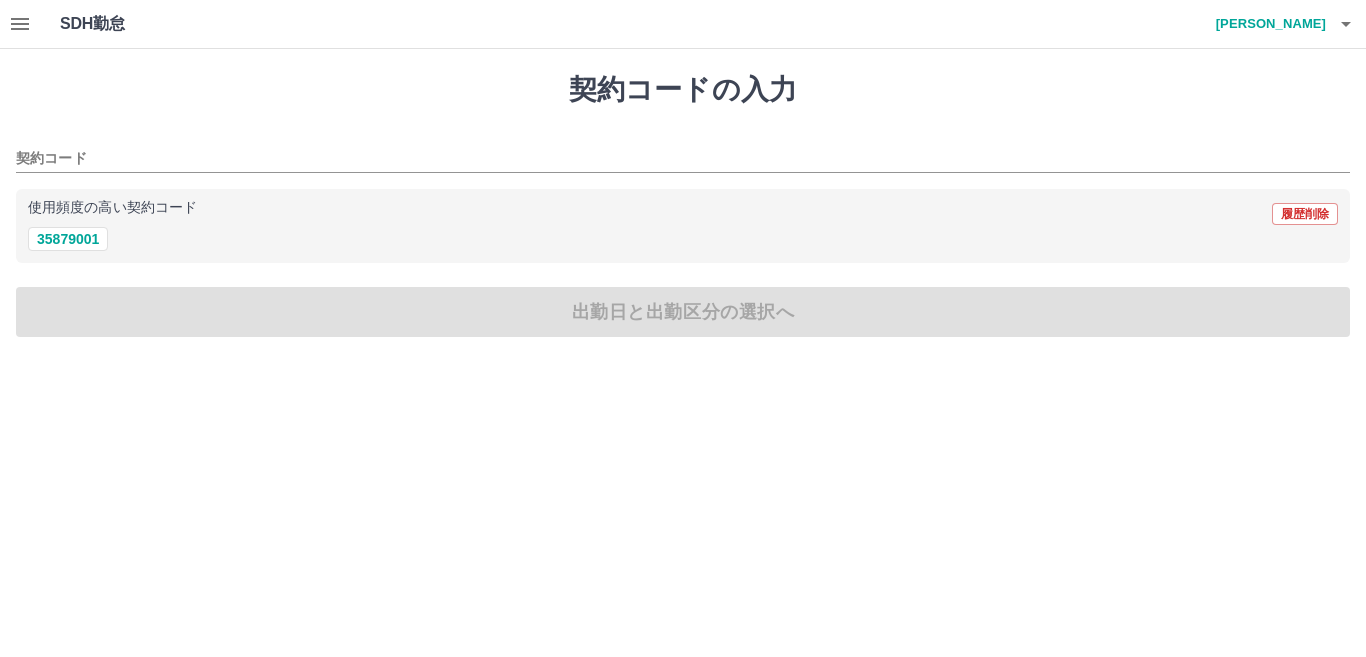 click 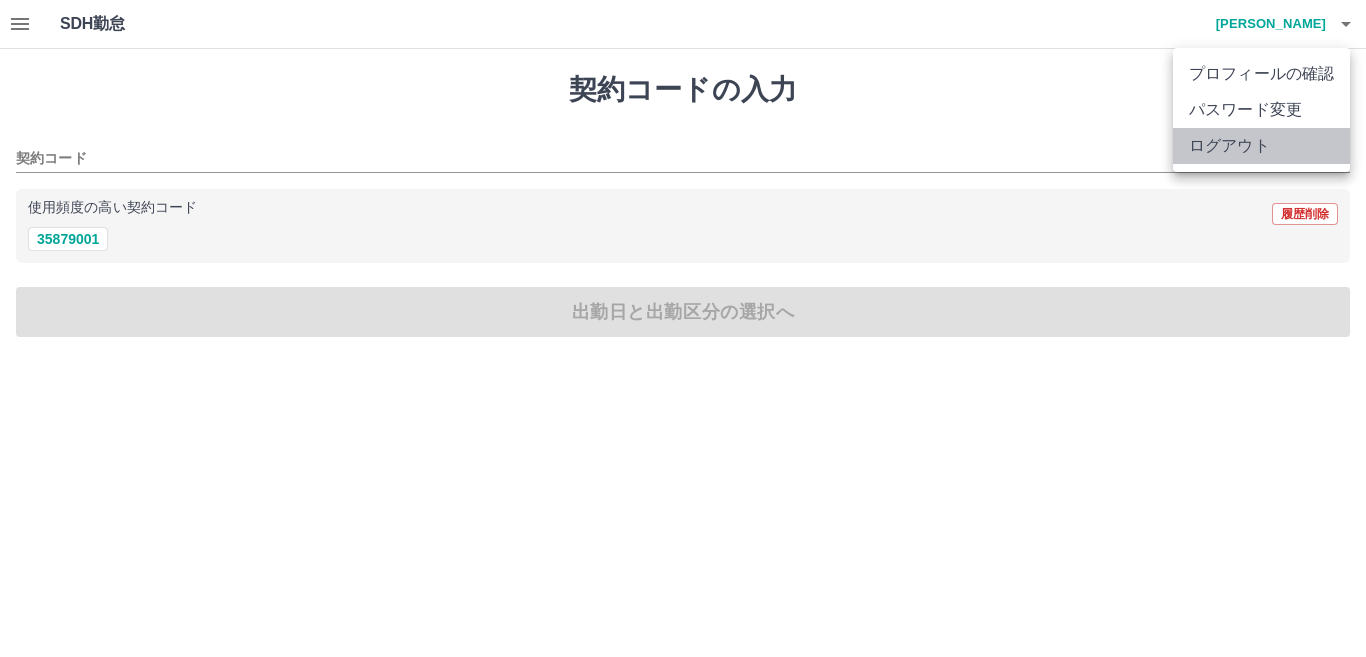 click on "ログアウト" at bounding box center [1261, 146] 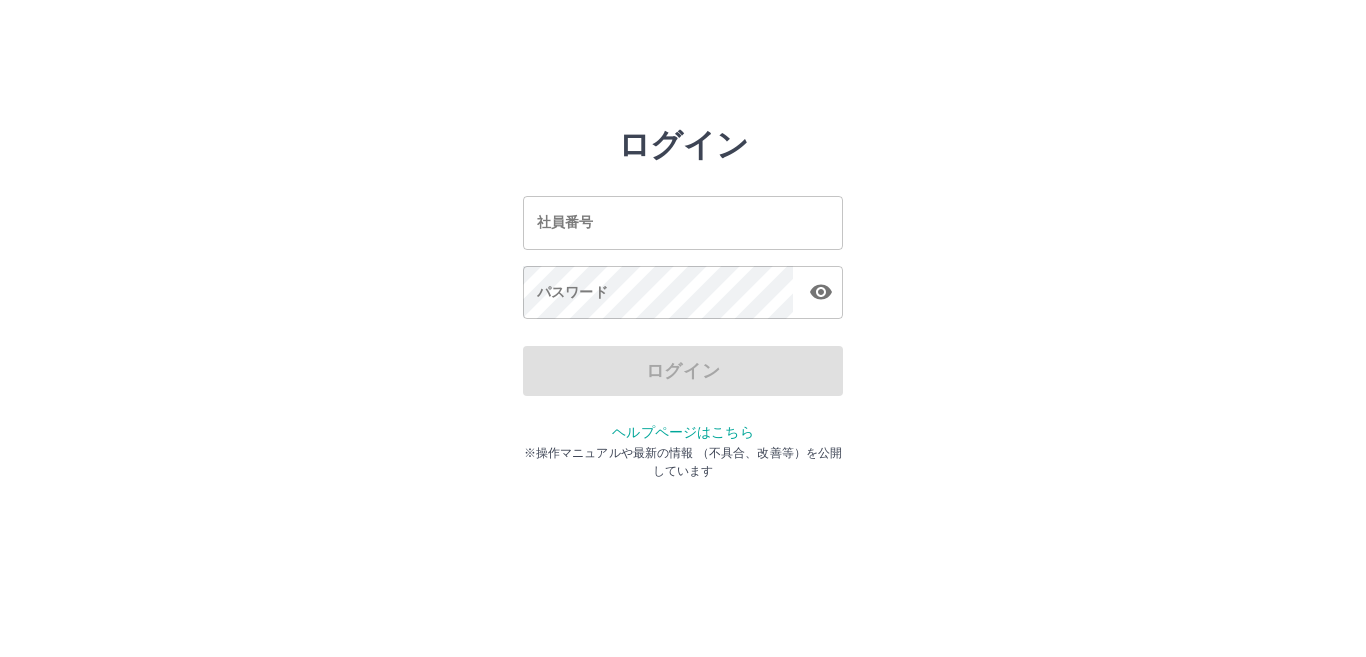 scroll, scrollTop: 0, scrollLeft: 0, axis: both 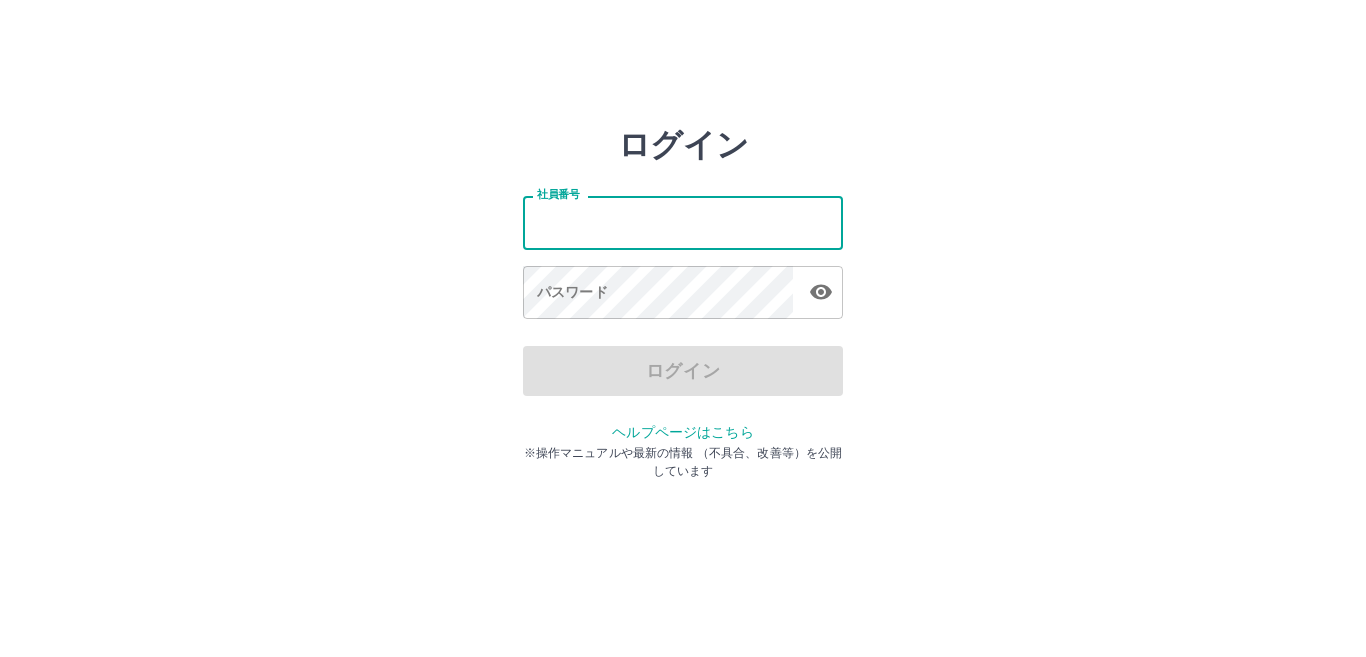 click on "社員番号" at bounding box center [683, 222] 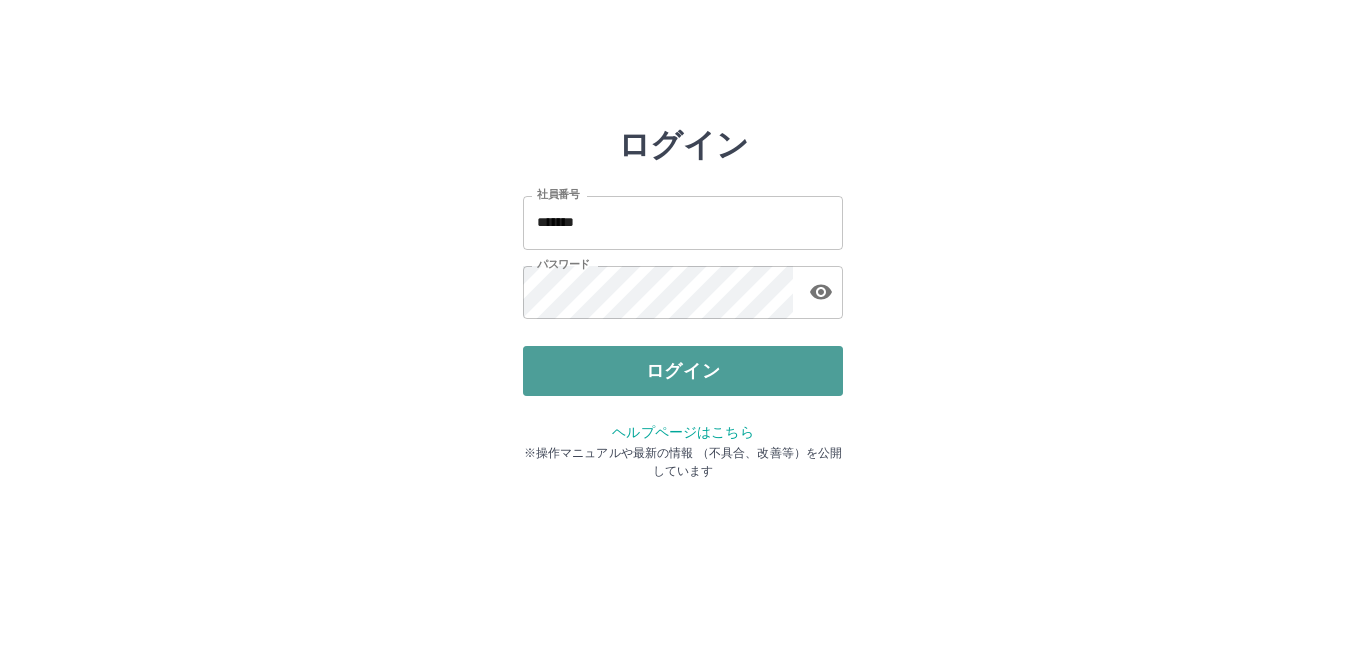 click on "ログイン" at bounding box center (683, 371) 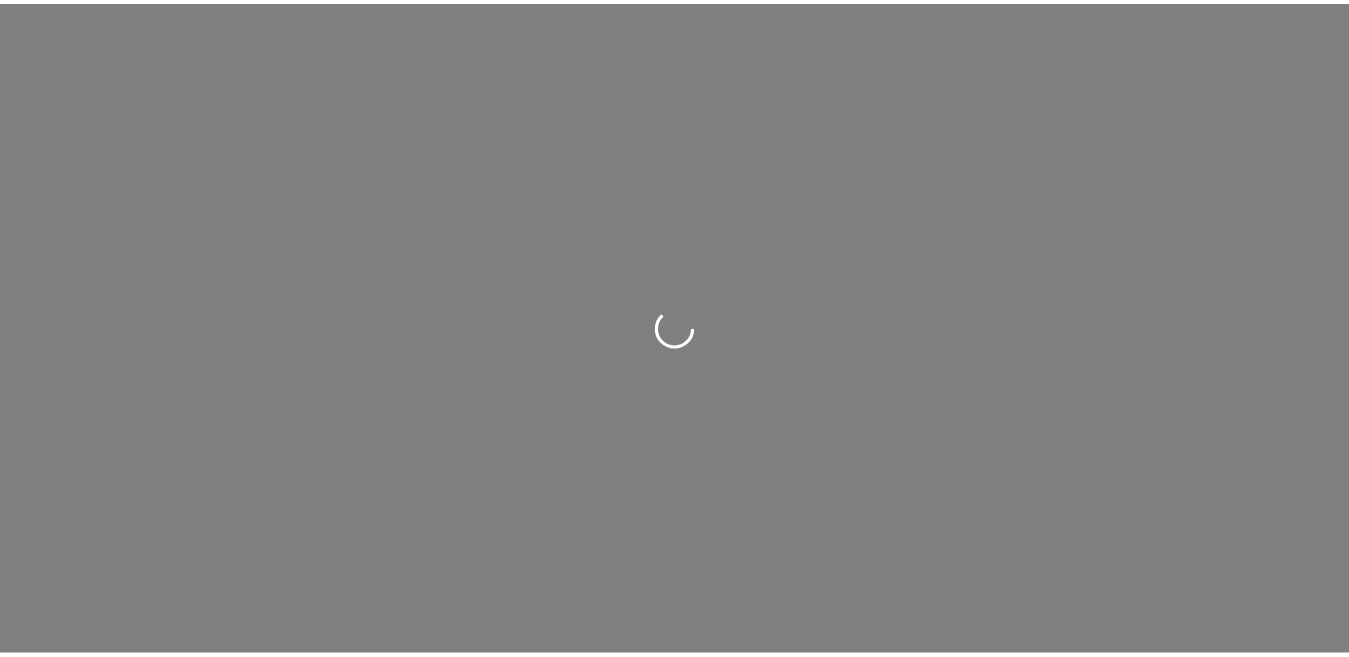 scroll, scrollTop: 0, scrollLeft: 0, axis: both 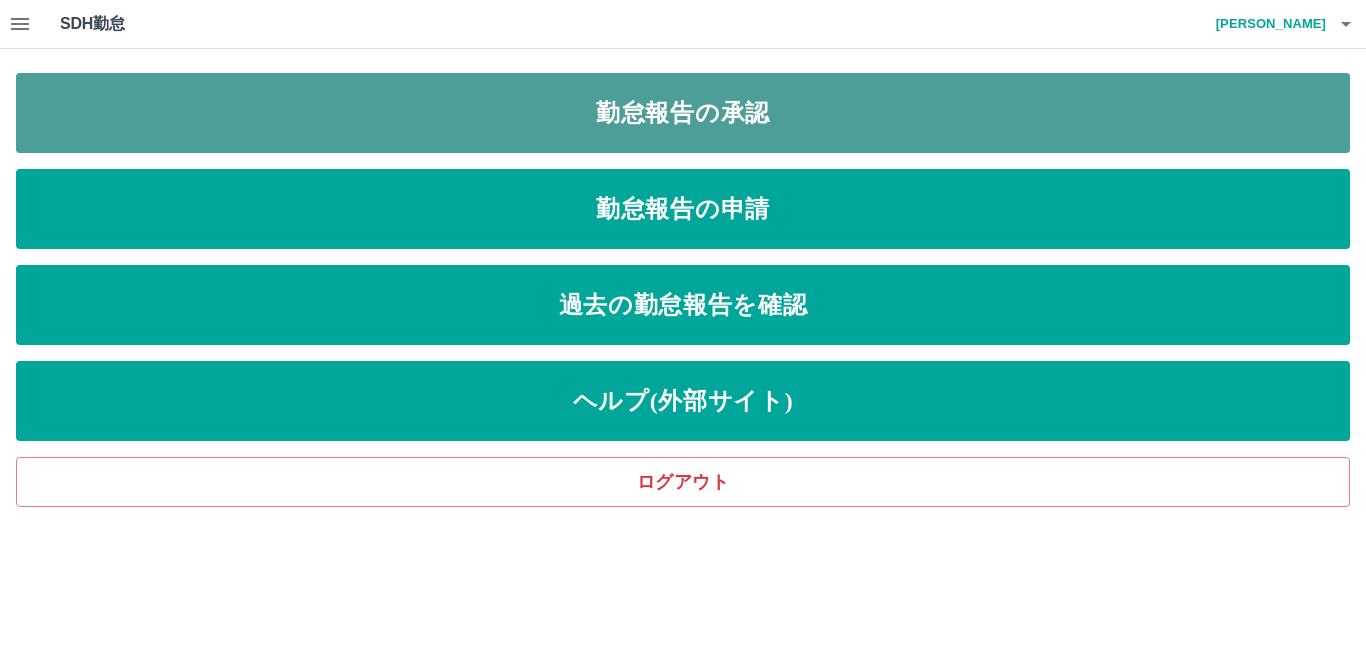 click on "勤怠報告の承認" at bounding box center [683, 113] 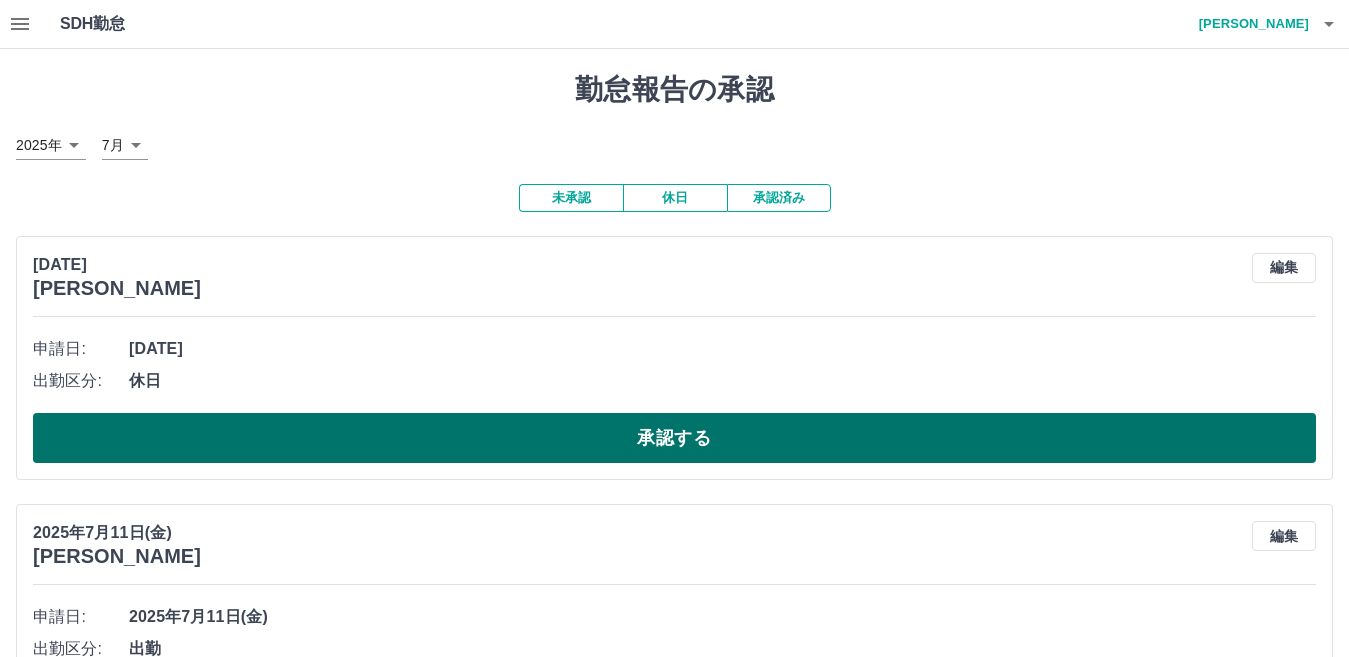 click on "承認する" at bounding box center [674, 438] 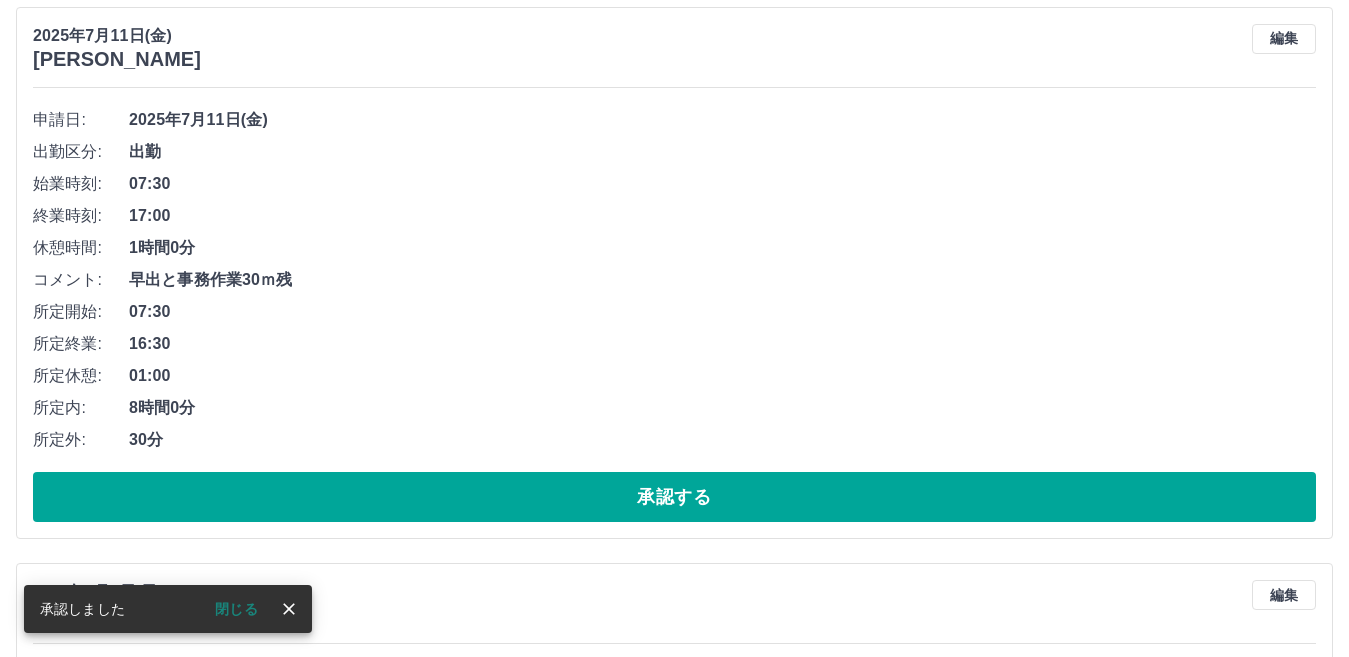 scroll, scrollTop: 232, scrollLeft: 0, axis: vertical 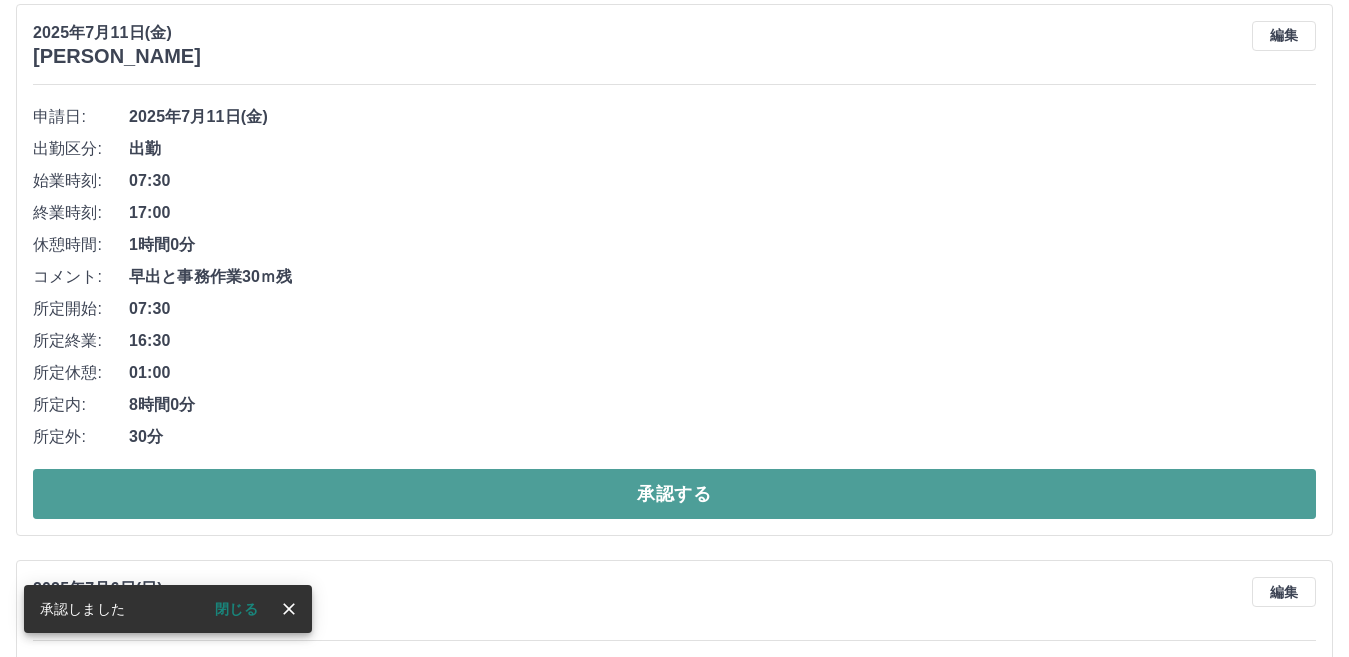 click on "承認する" at bounding box center (674, 494) 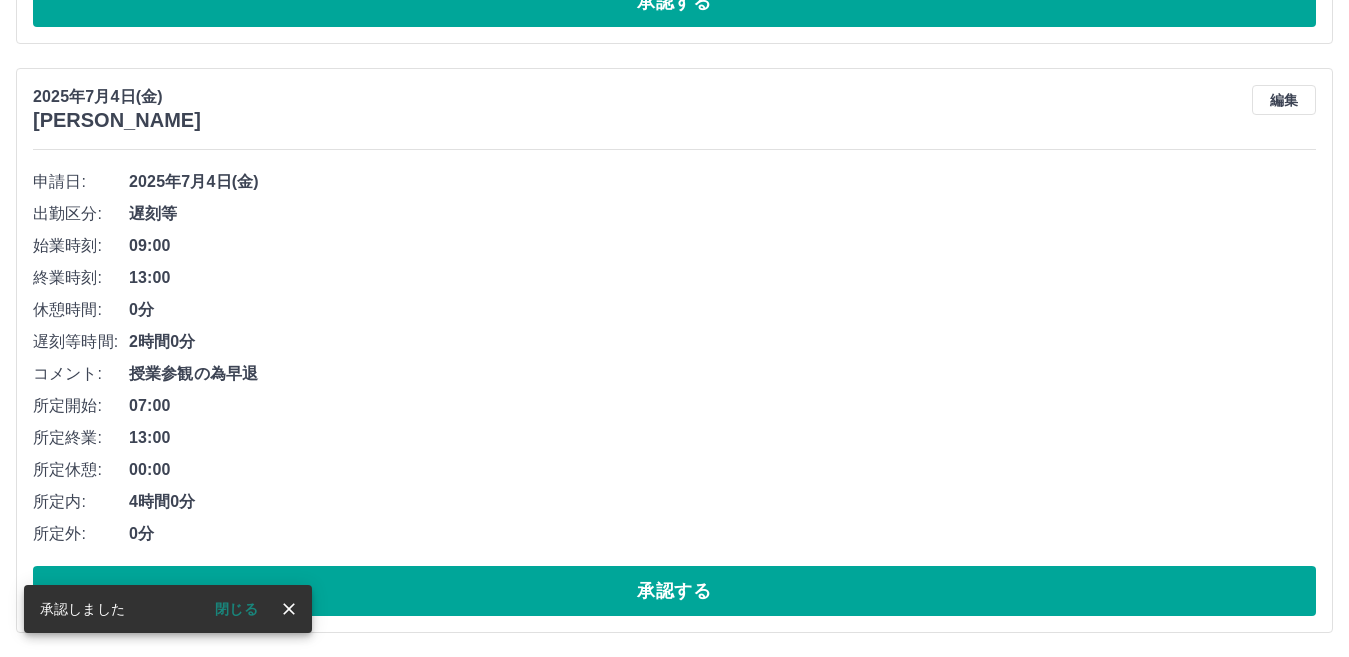 scroll, scrollTop: 176, scrollLeft: 0, axis: vertical 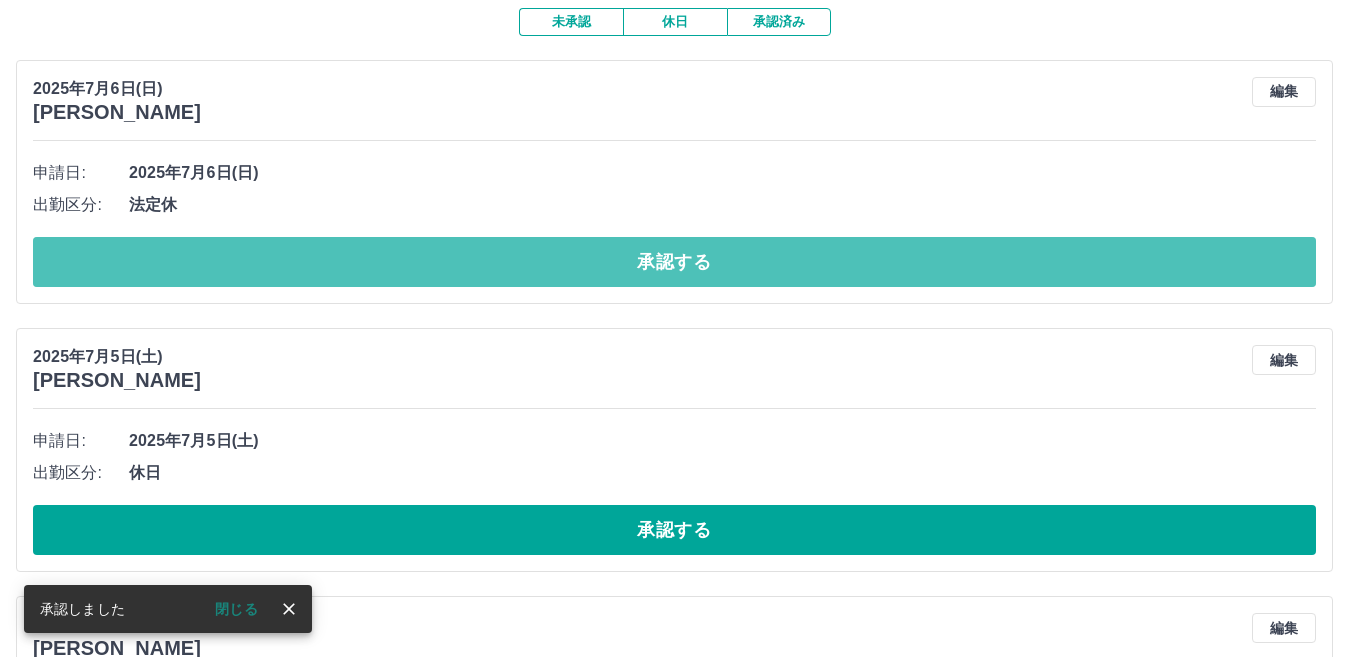 click on "承認する" at bounding box center (674, 262) 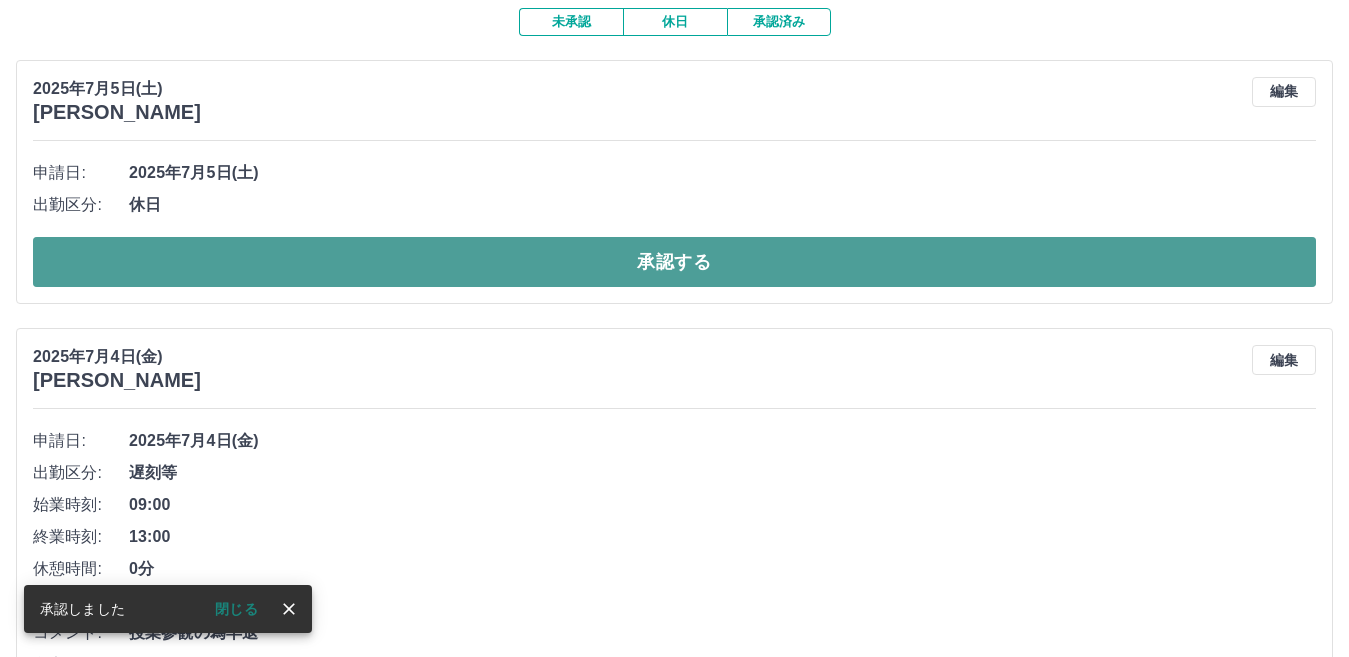 click on "承認する" at bounding box center (674, 262) 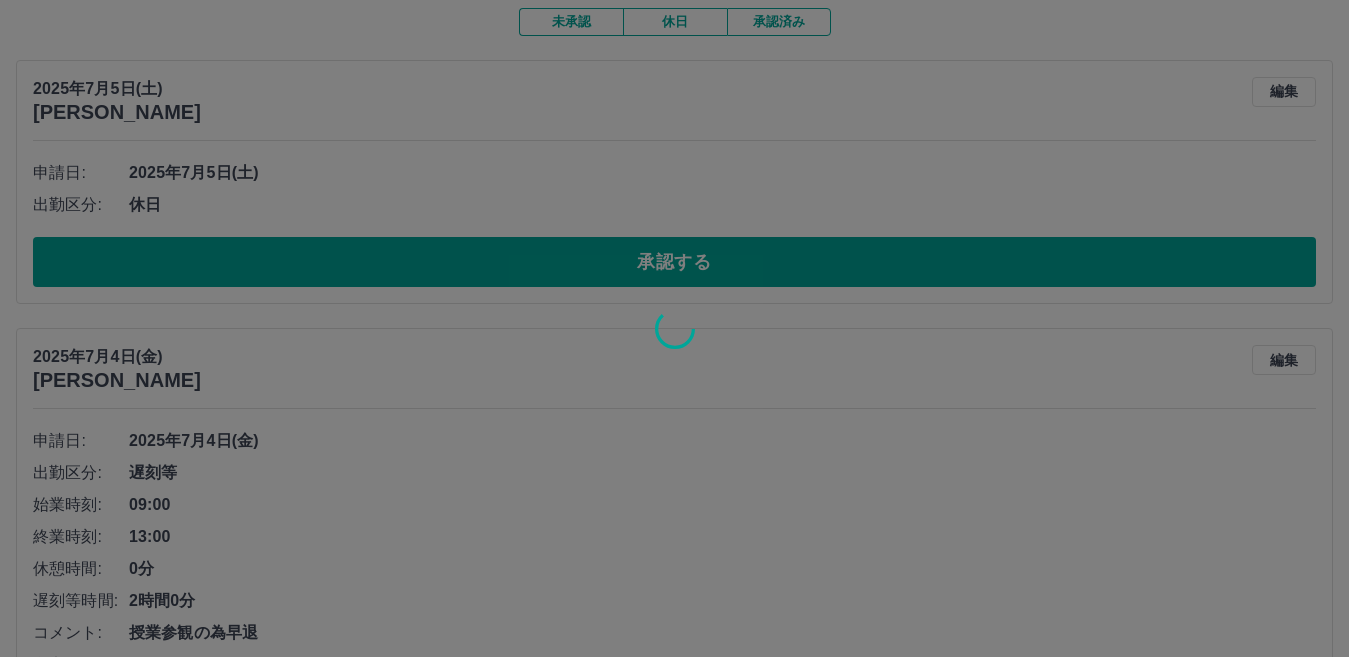 scroll, scrollTop: 169, scrollLeft: 0, axis: vertical 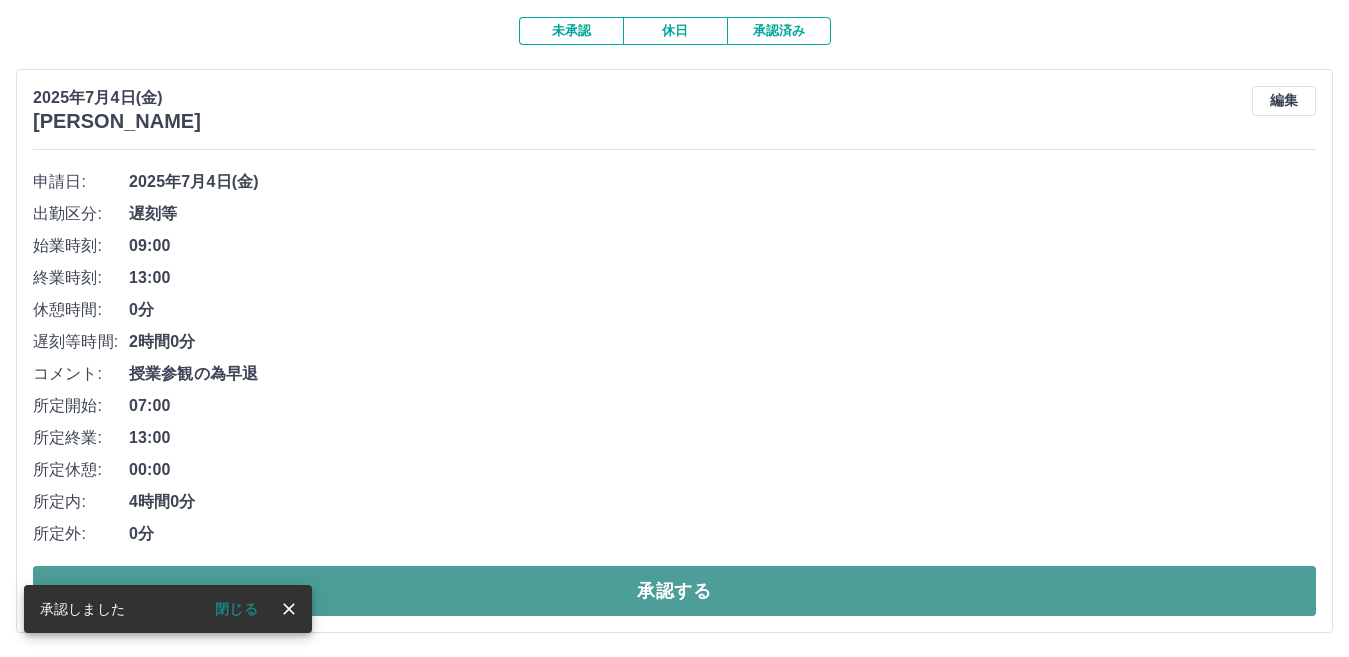 click on "承認する" at bounding box center [674, 591] 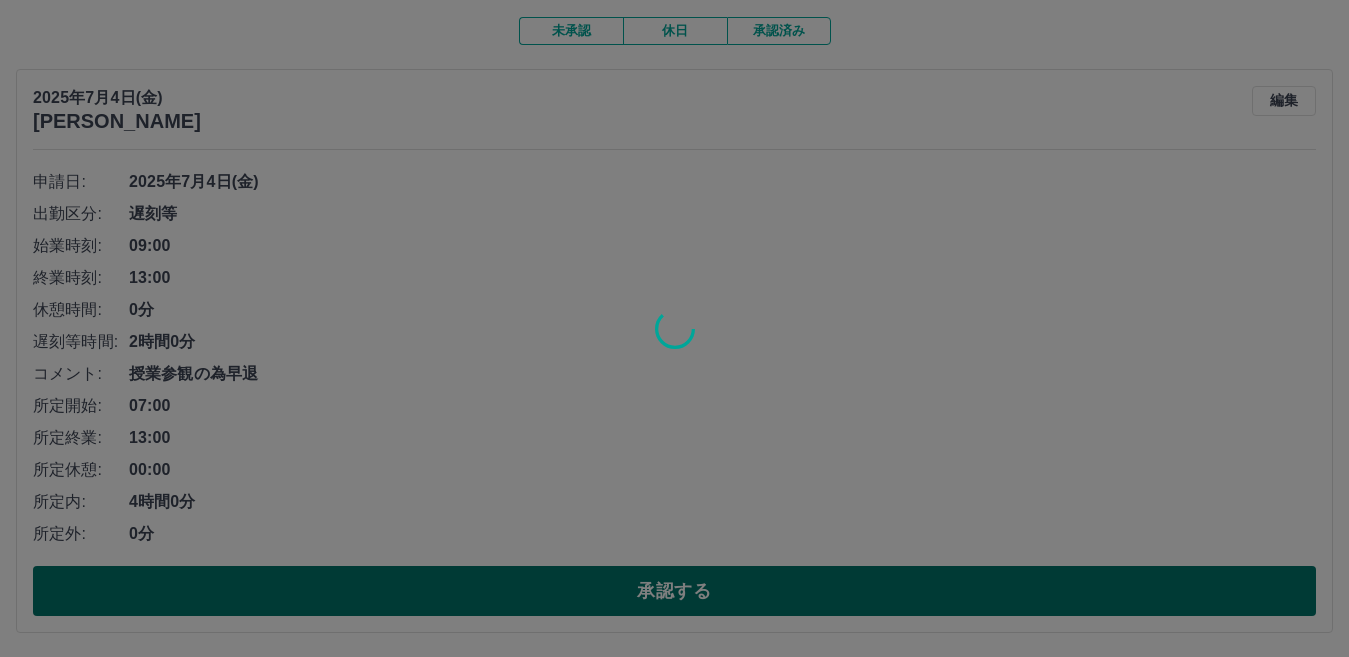 scroll, scrollTop: 0, scrollLeft: 0, axis: both 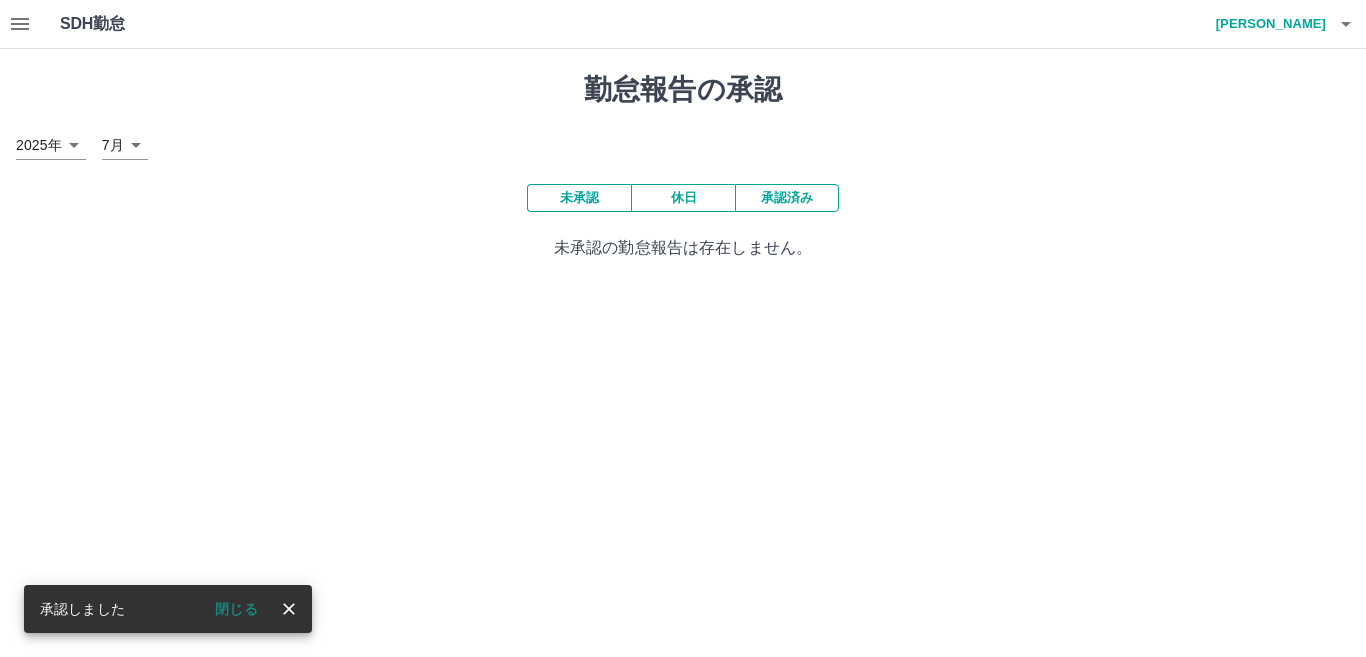 click on "承認済み" at bounding box center [787, 198] 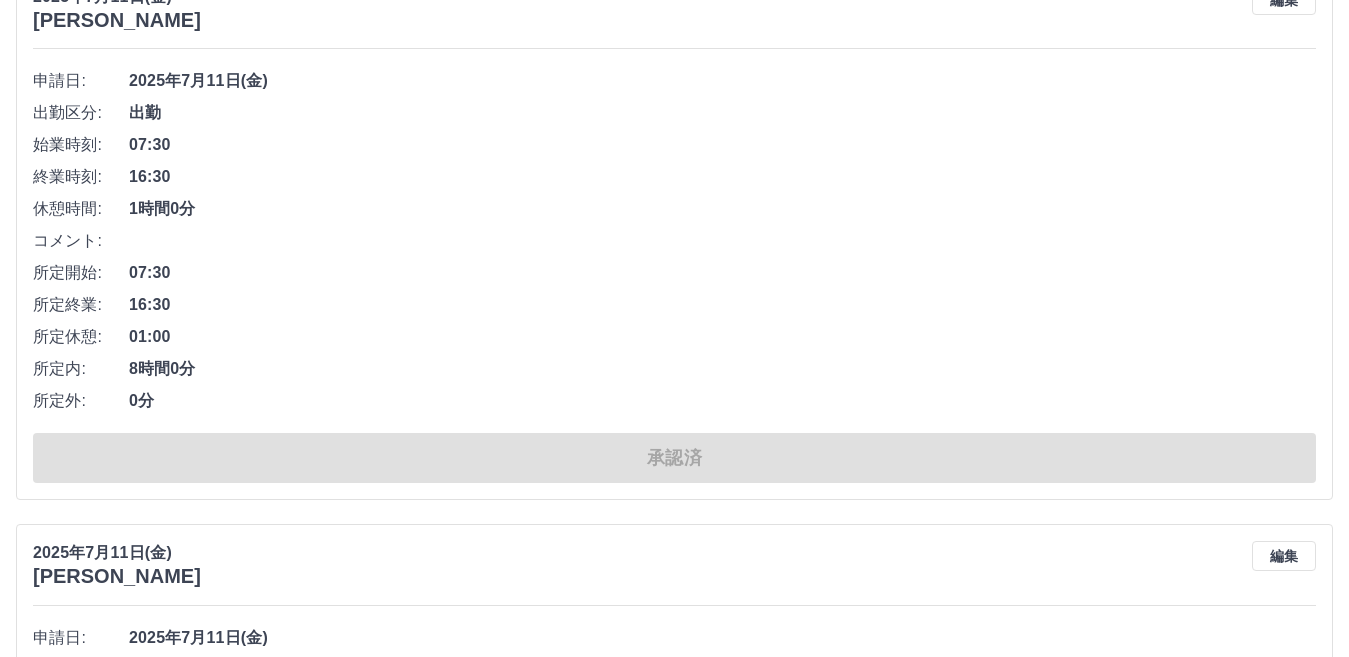 scroll, scrollTop: 7900, scrollLeft: 0, axis: vertical 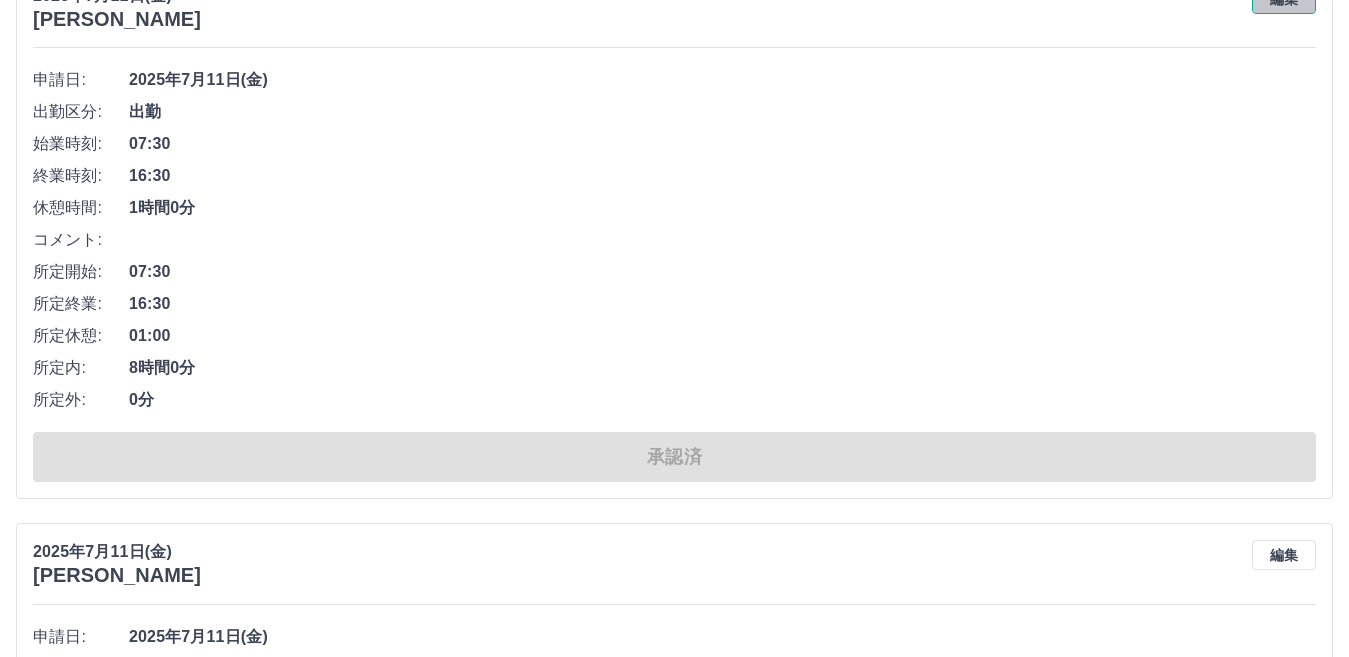 click on "編集" at bounding box center (1284, -1) 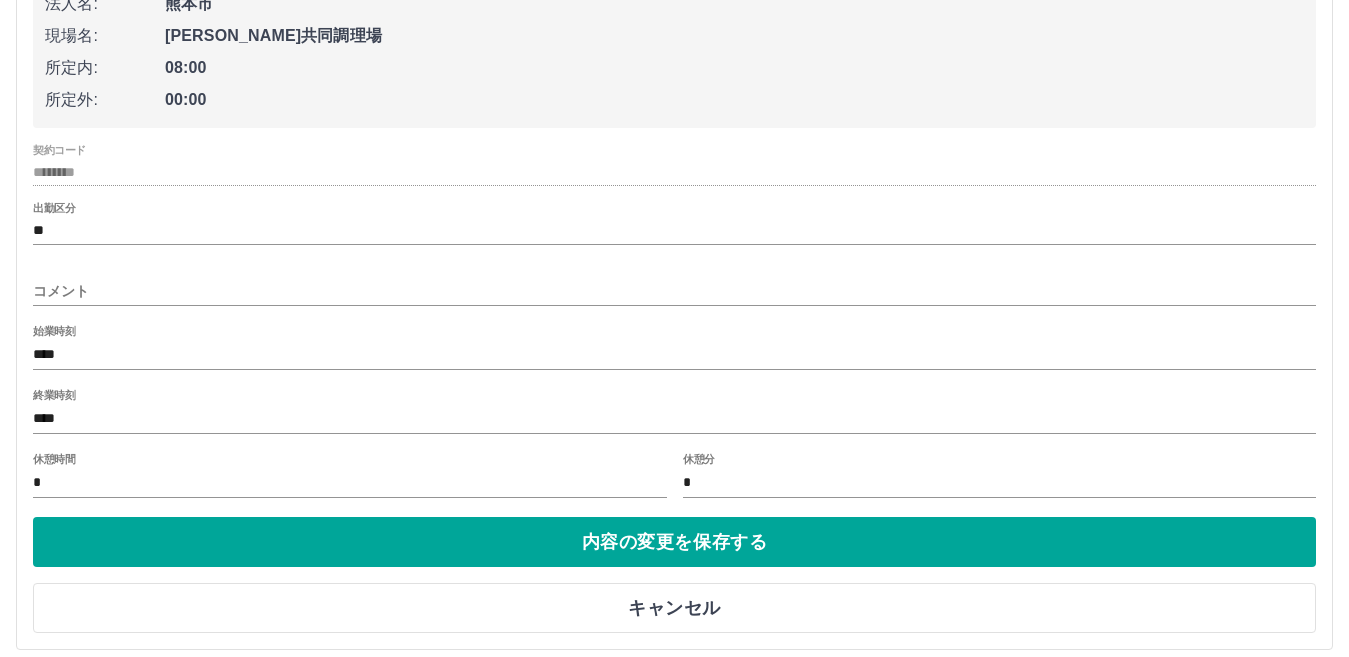 scroll, scrollTop: 8100, scrollLeft: 0, axis: vertical 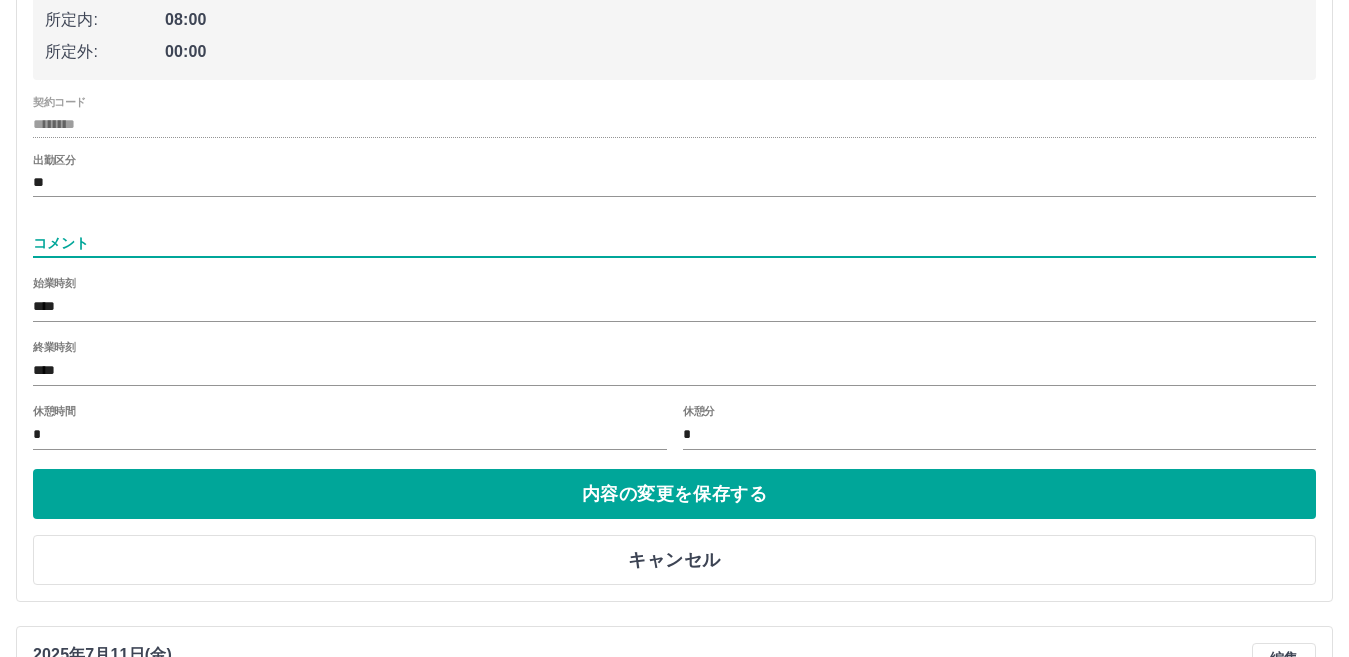 click on "コメント" at bounding box center [674, 243] 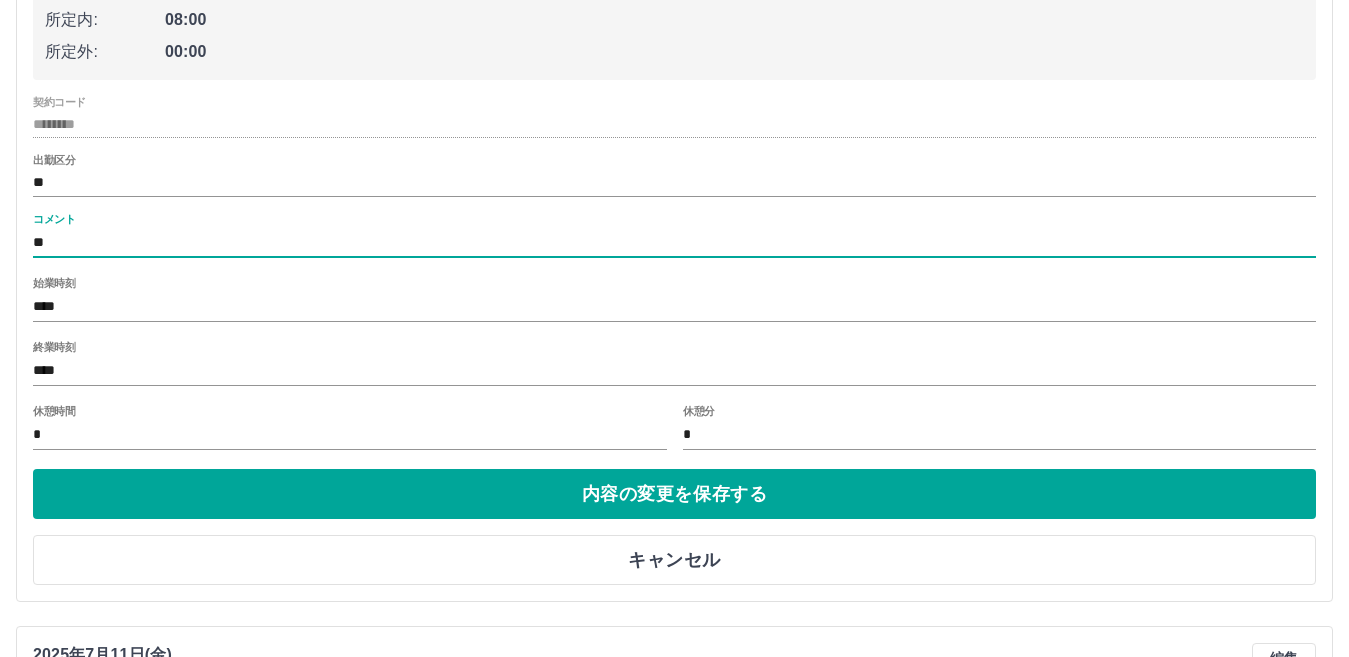 type on "**********" 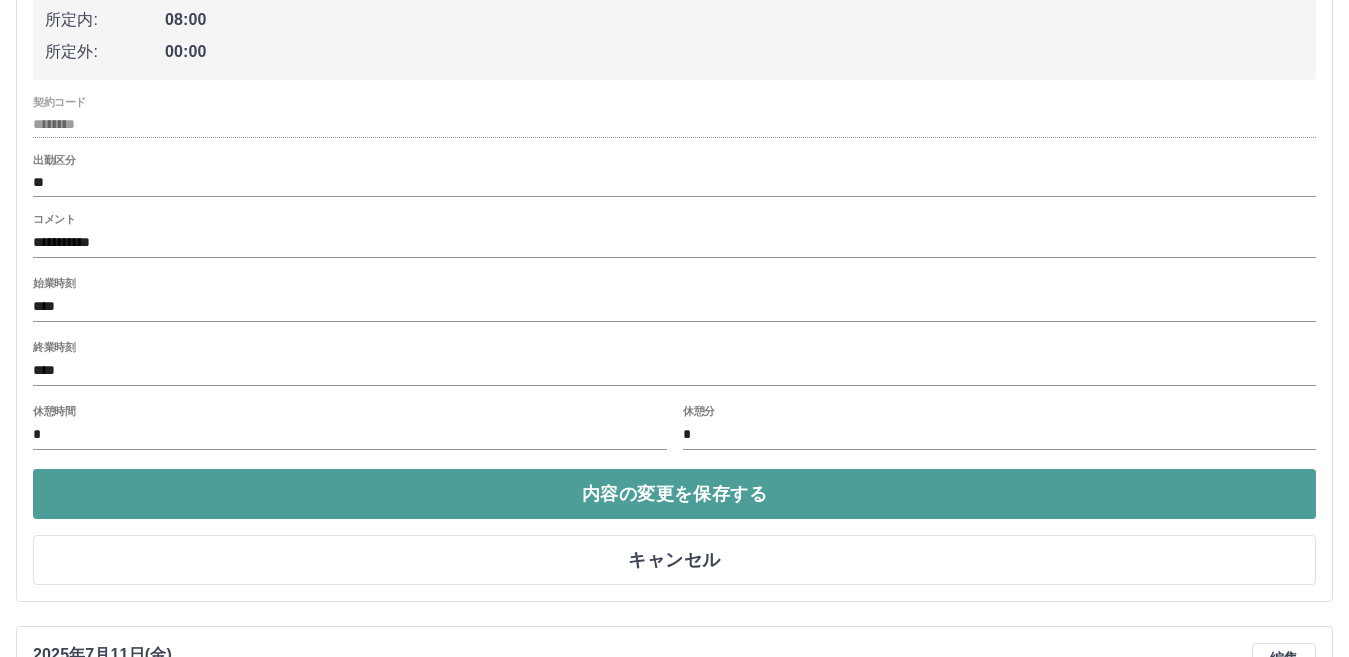 click on "内容の変更を保存する" at bounding box center (674, 494) 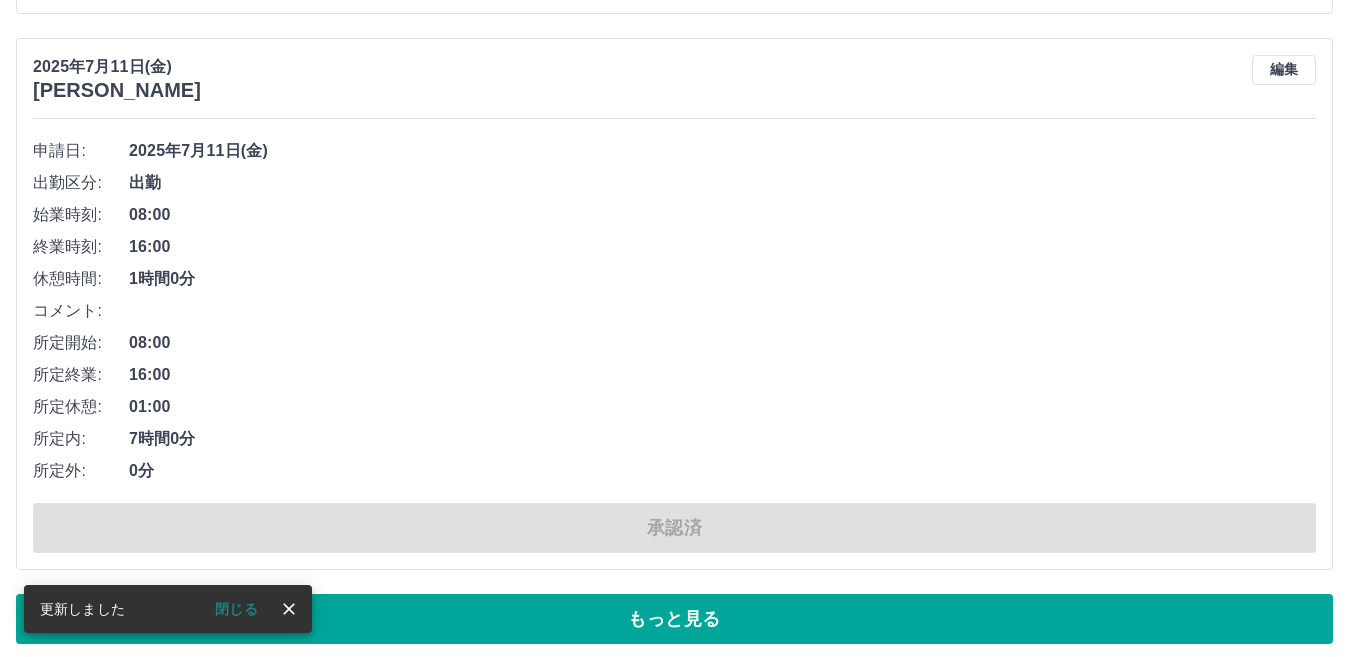scroll, scrollTop: 8955, scrollLeft: 0, axis: vertical 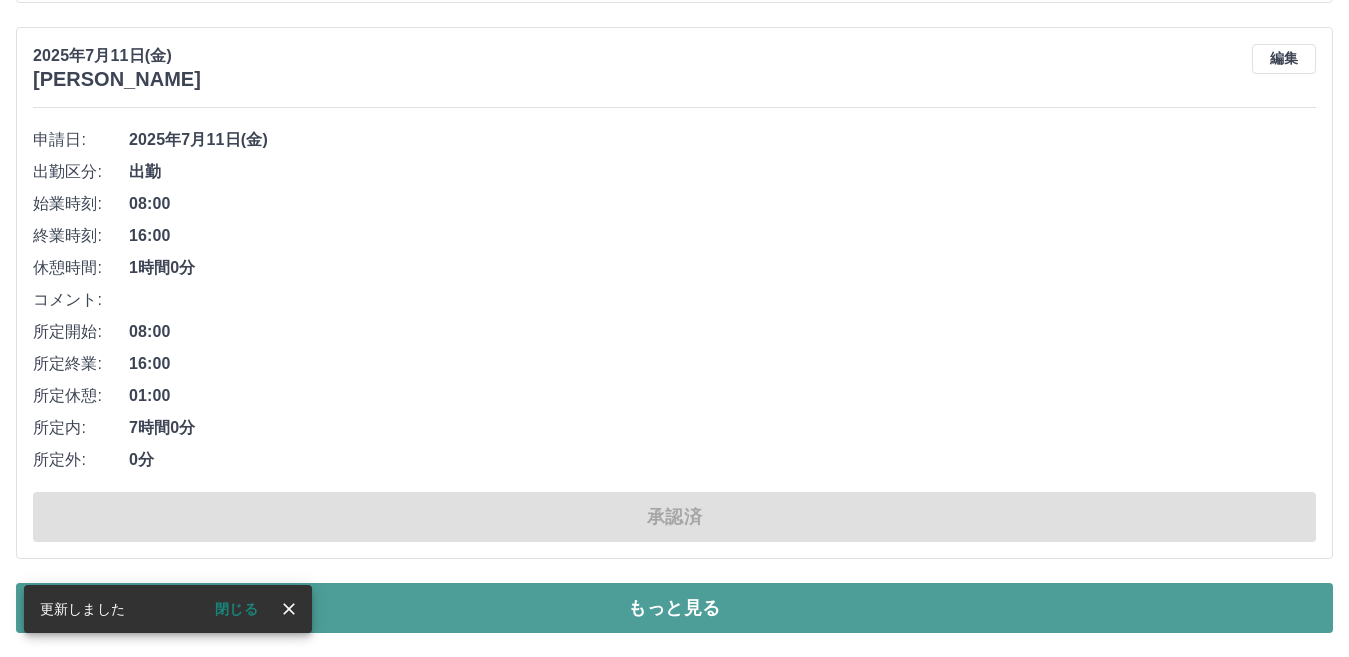 click on "もっと見る" at bounding box center (674, 608) 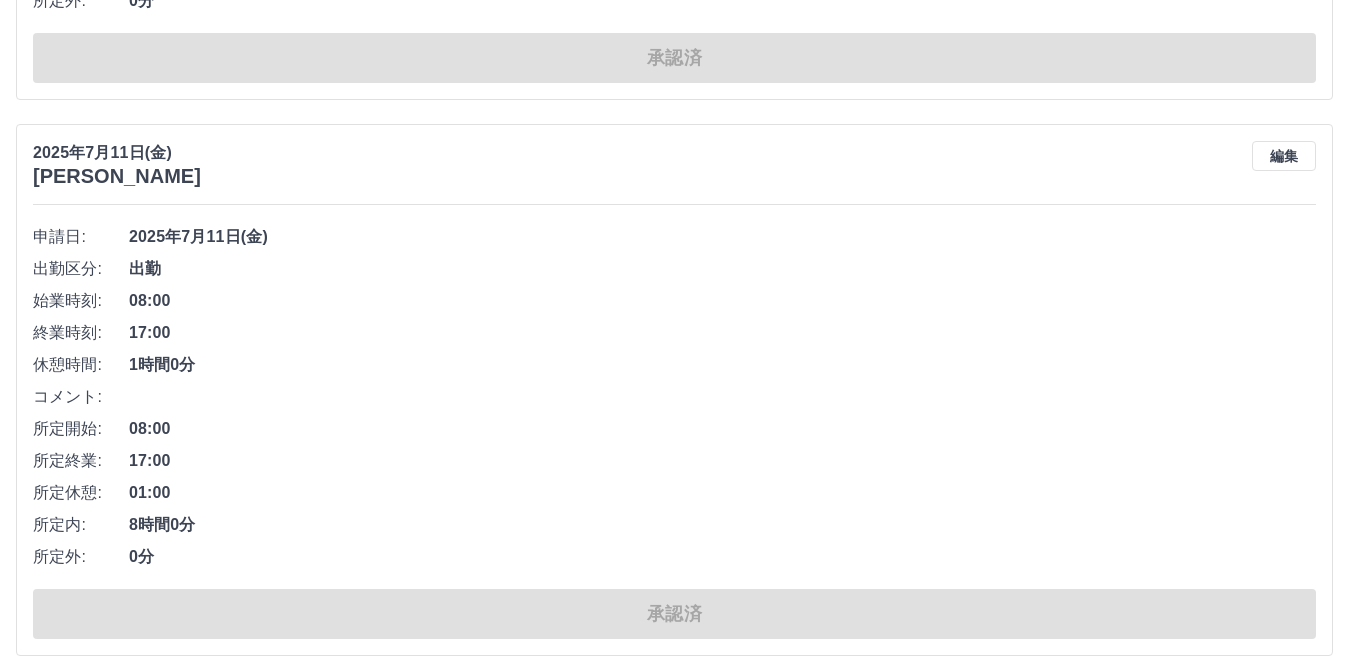 scroll, scrollTop: 4666, scrollLeft: 0, axis: vertical 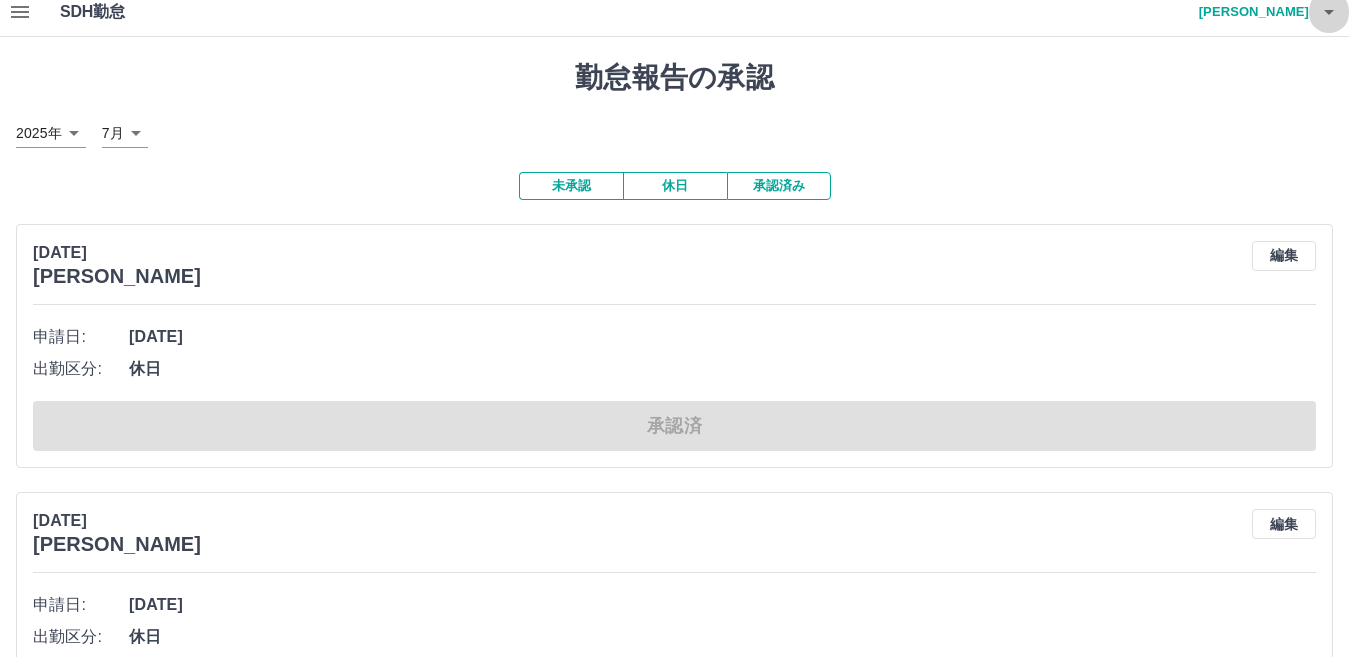 click 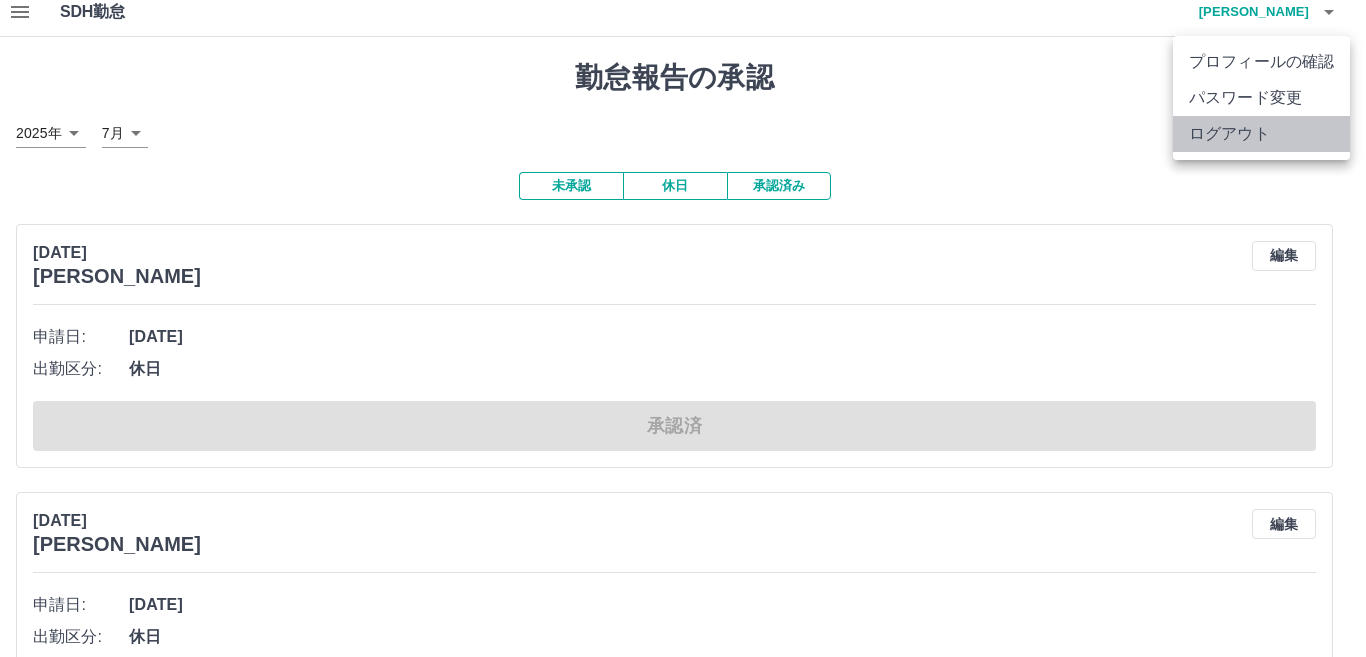 click on "ログアウト" at bounding box center (1261, 134) 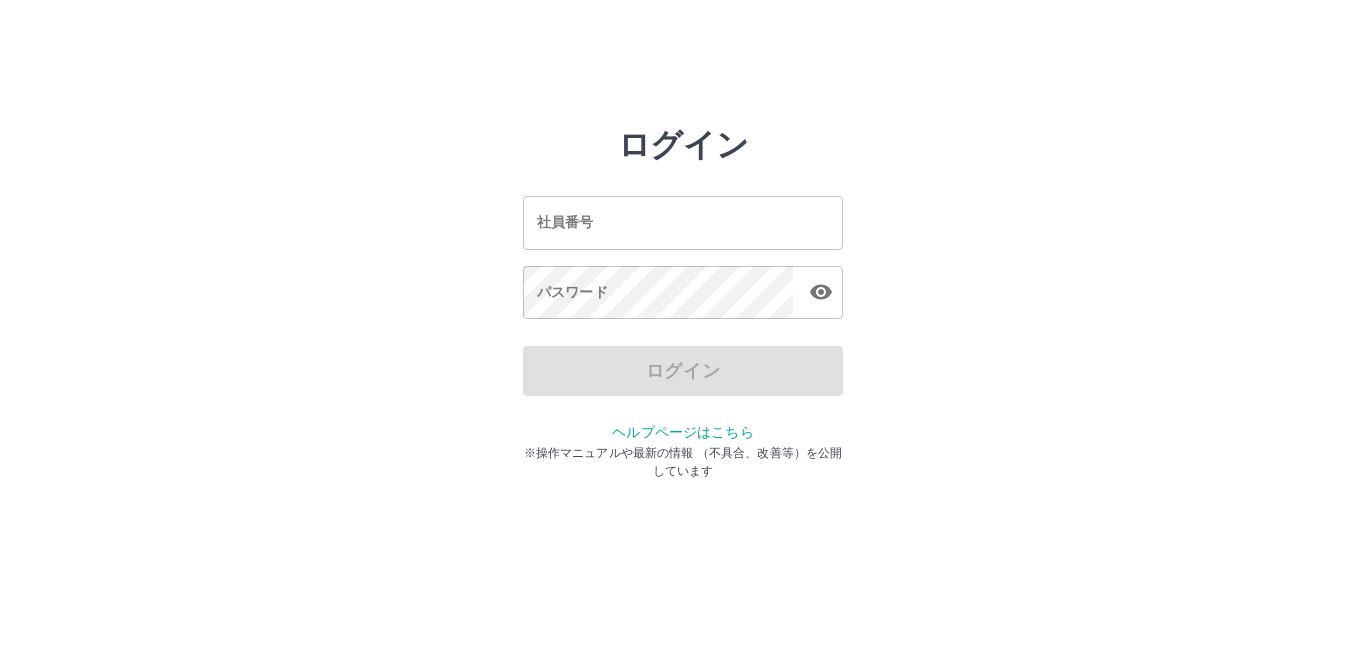 scroll, scrollTop: 0, scrollLeft: 0, axis: both 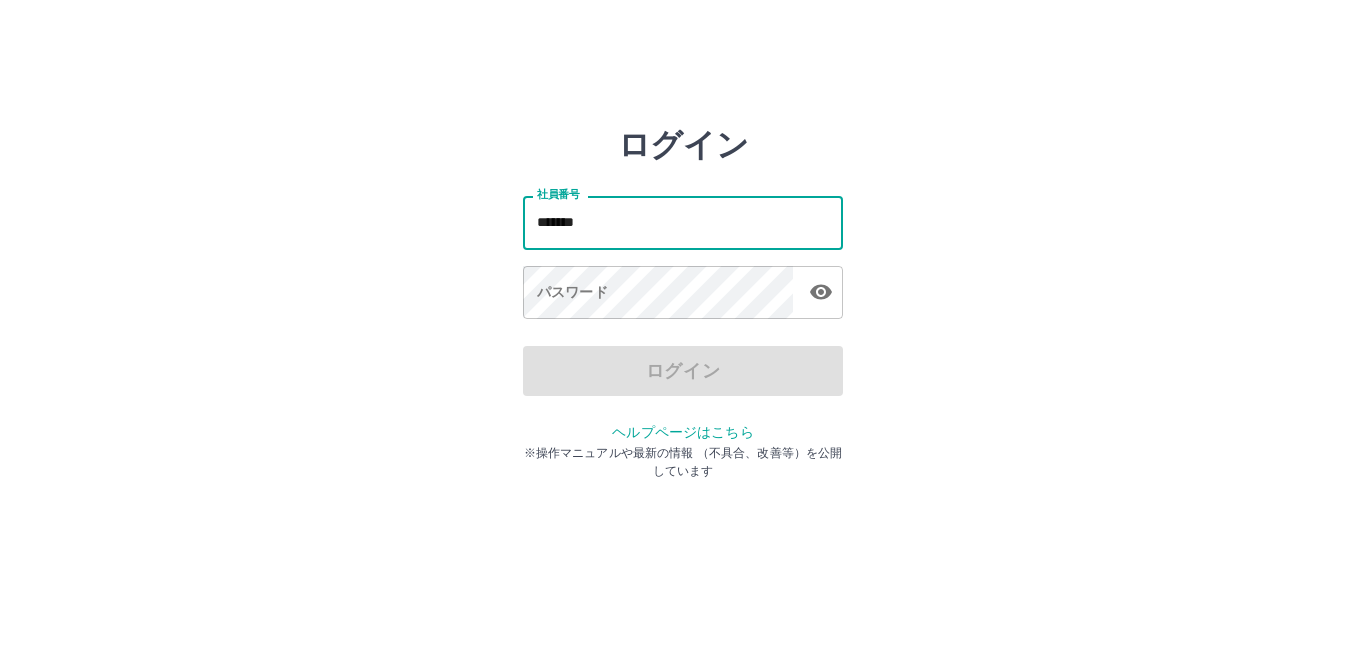 type on "*******" 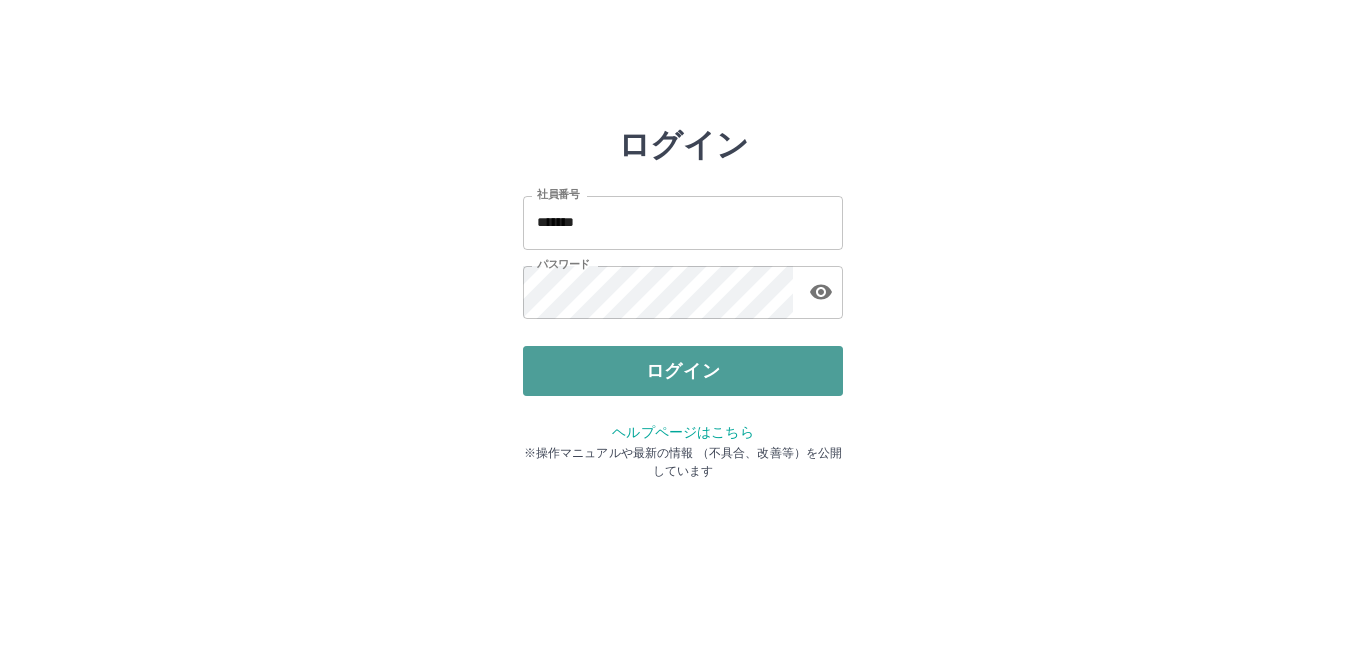 click on "ログイン" at bounding box center (683, 371) 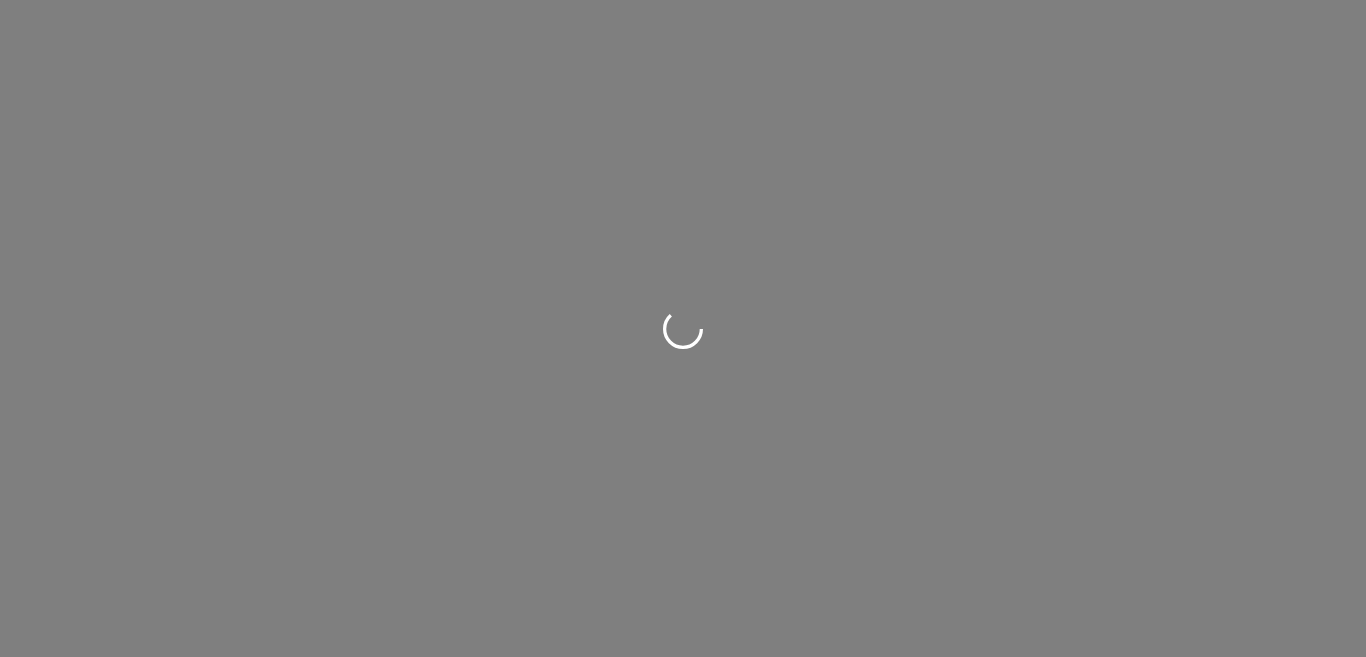 scroll, scrollTop: 0, scrollLeft: 0, axis: both 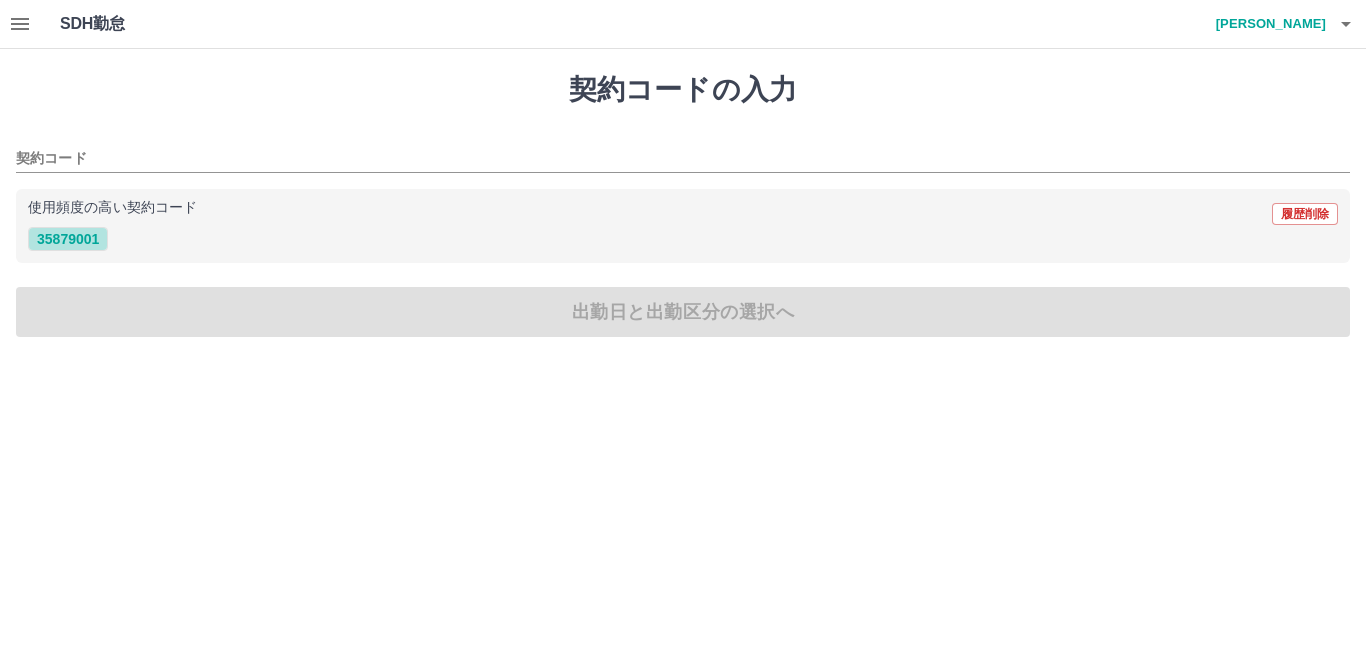 drag, startPoint x: 49, startPoint y: 241, endPoint x: 64, endPoint y: 261, distance: 25 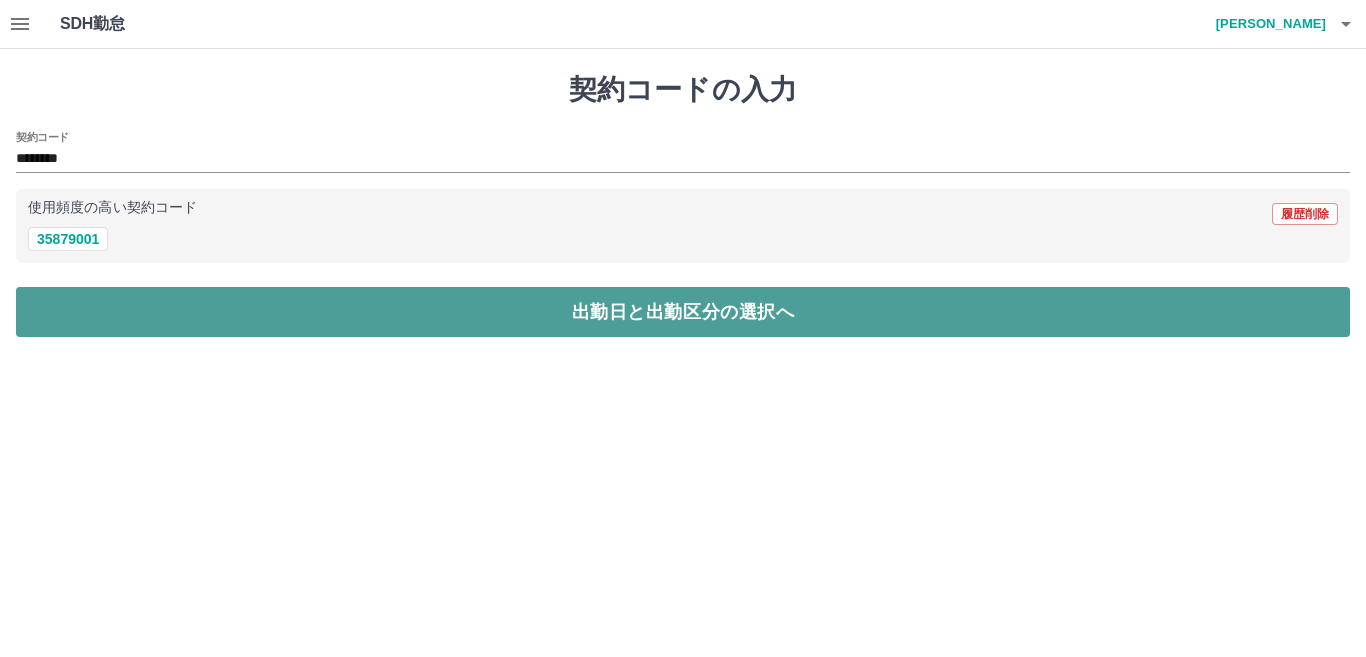 click on "出勤日と出勤区分の選択へ" at bounding box center [683, 312] 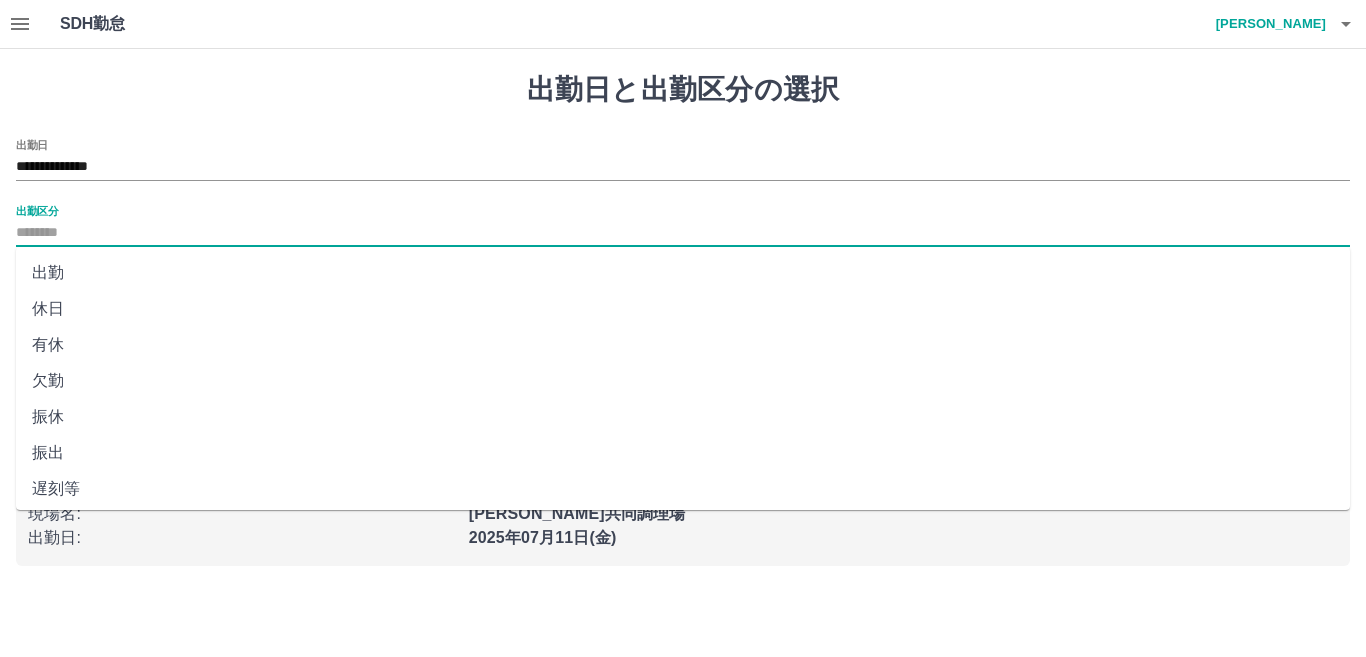click on "出勤区分" at bounding box center (683, 233) 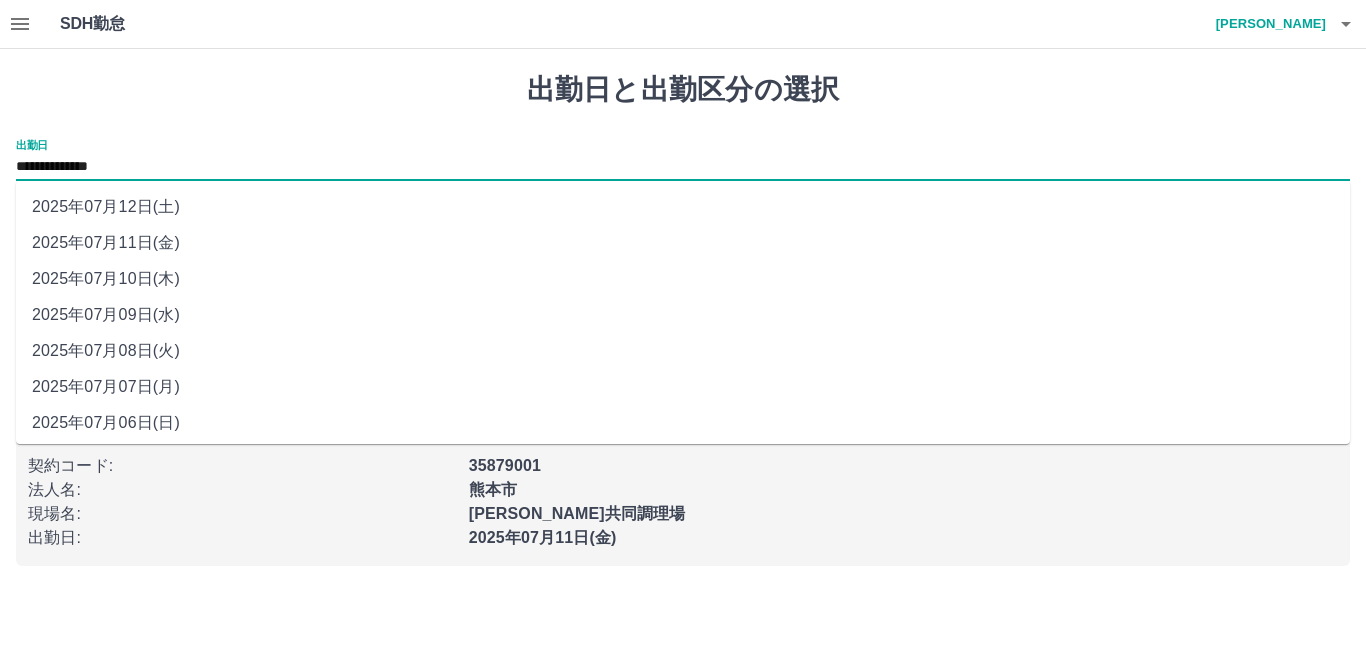 click on "**********" at bounding box center (683, 167) 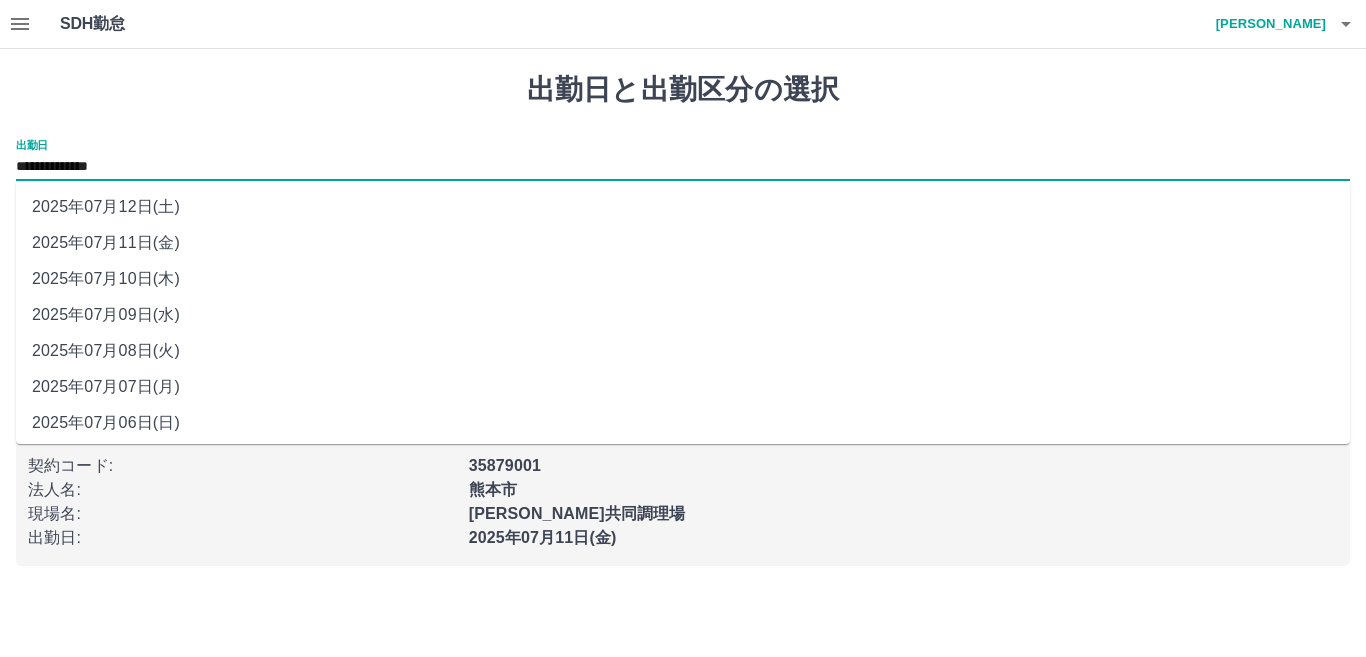 click on "2025年07月12日(土)" at bounding box center (683, 207) 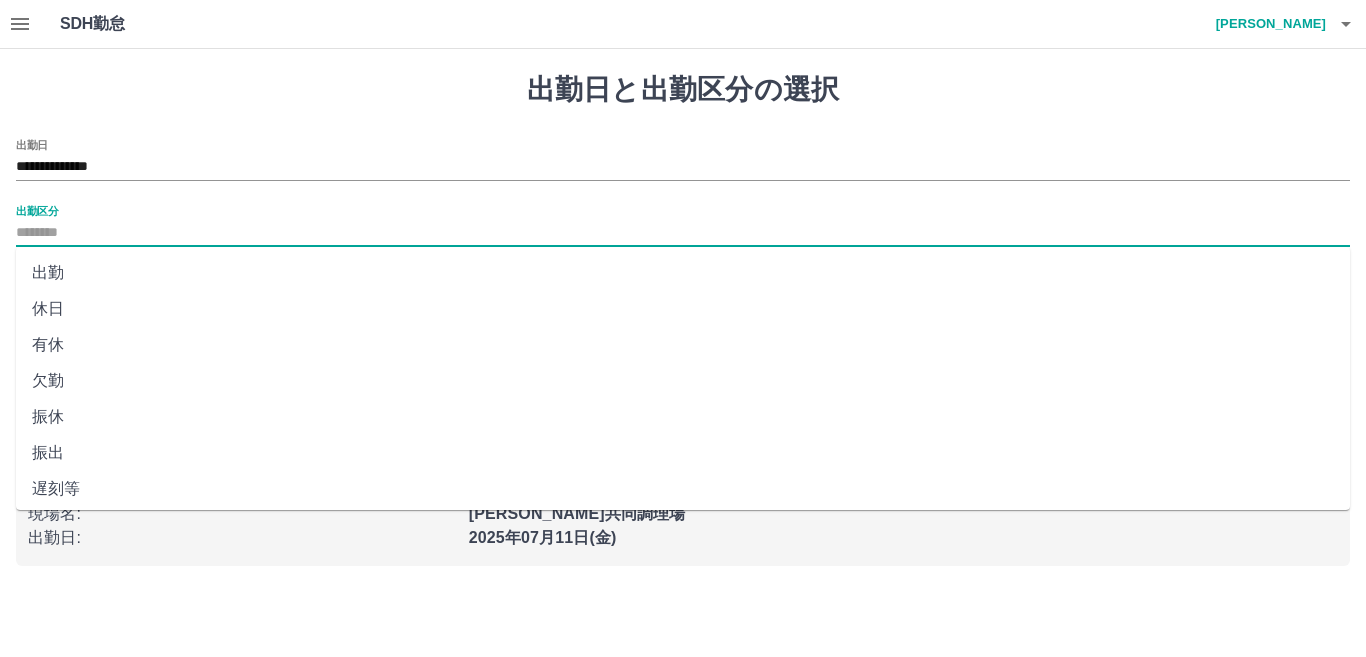 click on "出勤区分" at bounding box center [683, 233] 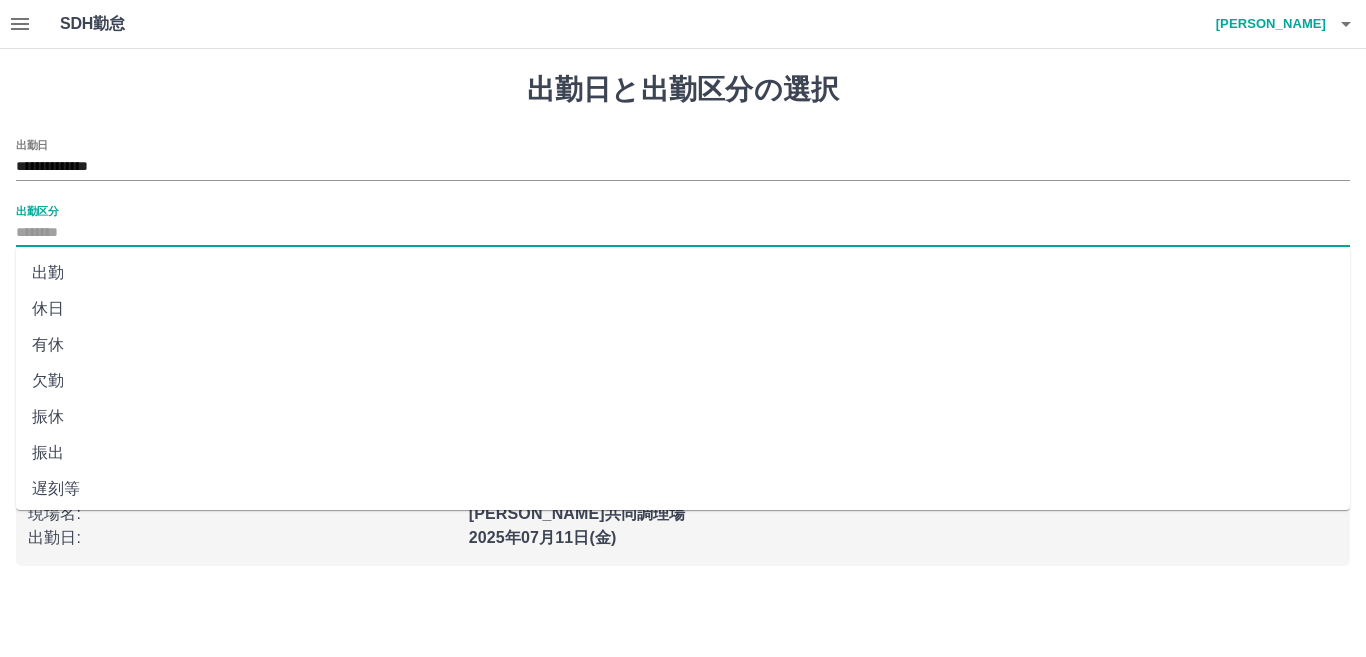 drag, startPoint x: 53, startPoint y: 303, endPoint x: 74, endPoint y: 305, distance: 21.095022 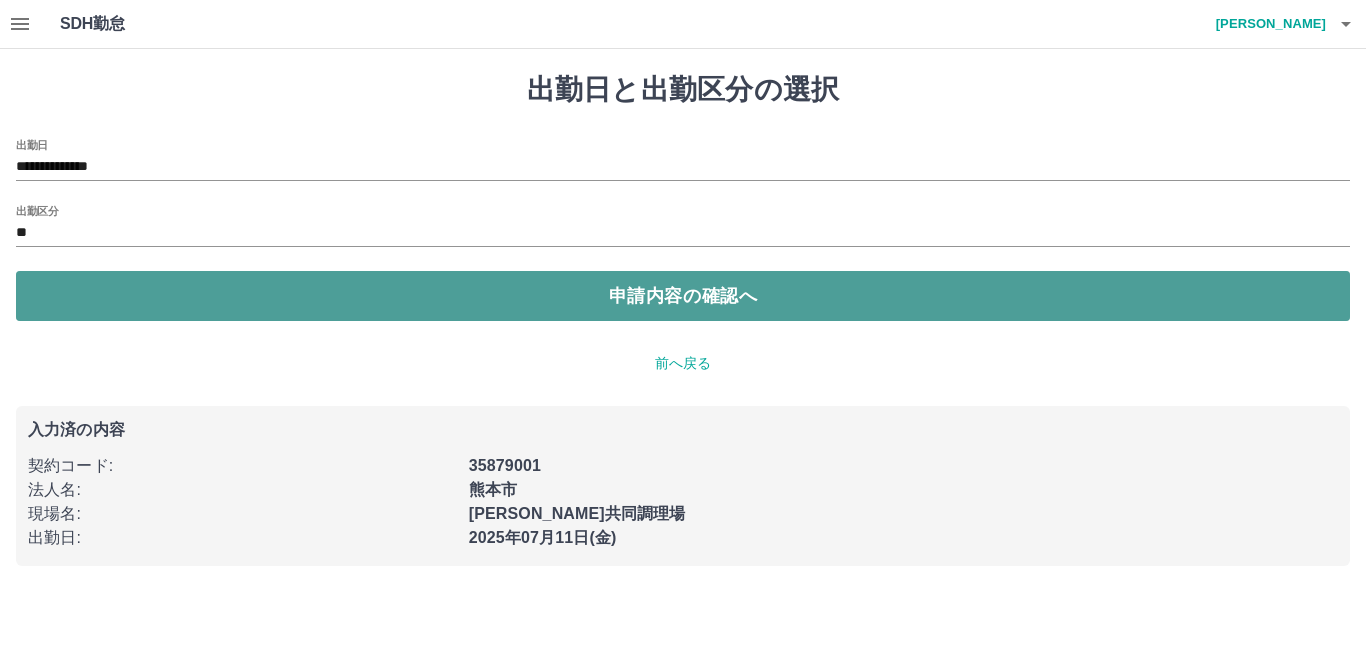 click on "申請内容の確認へ" at bounding box center (683, 296) 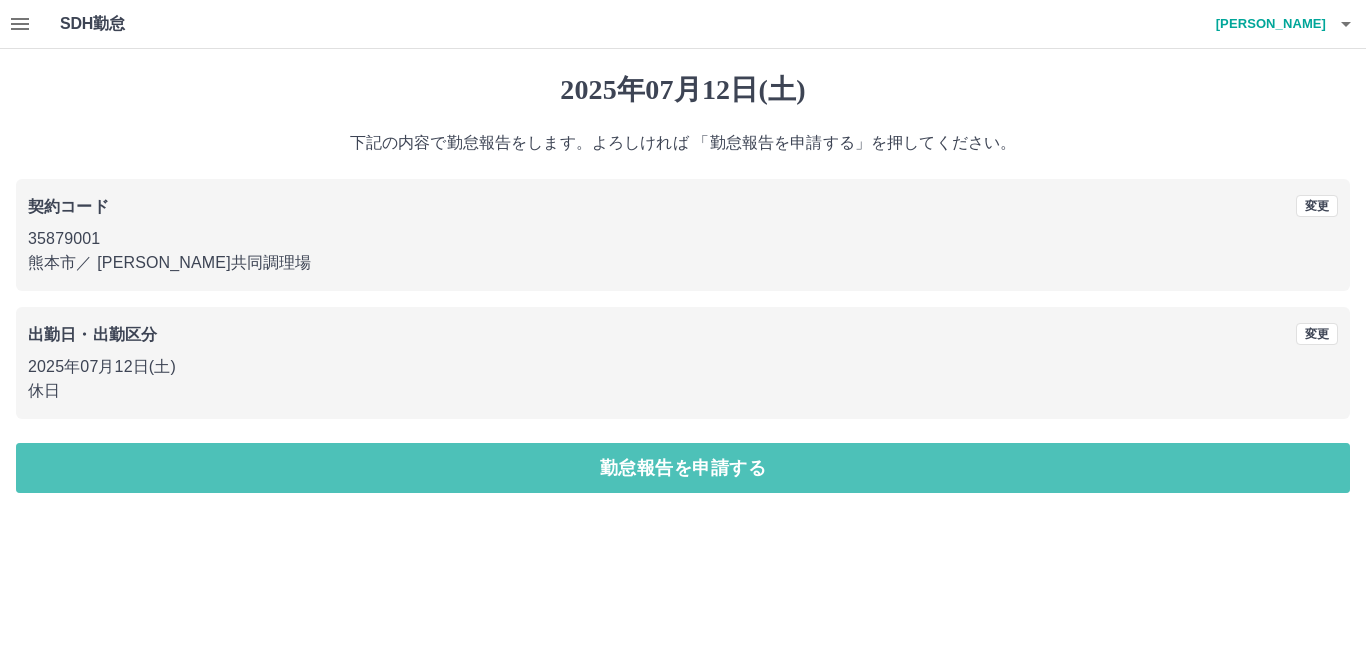 click on "勤怠報告を申請する" at bounding box center (683, 468) 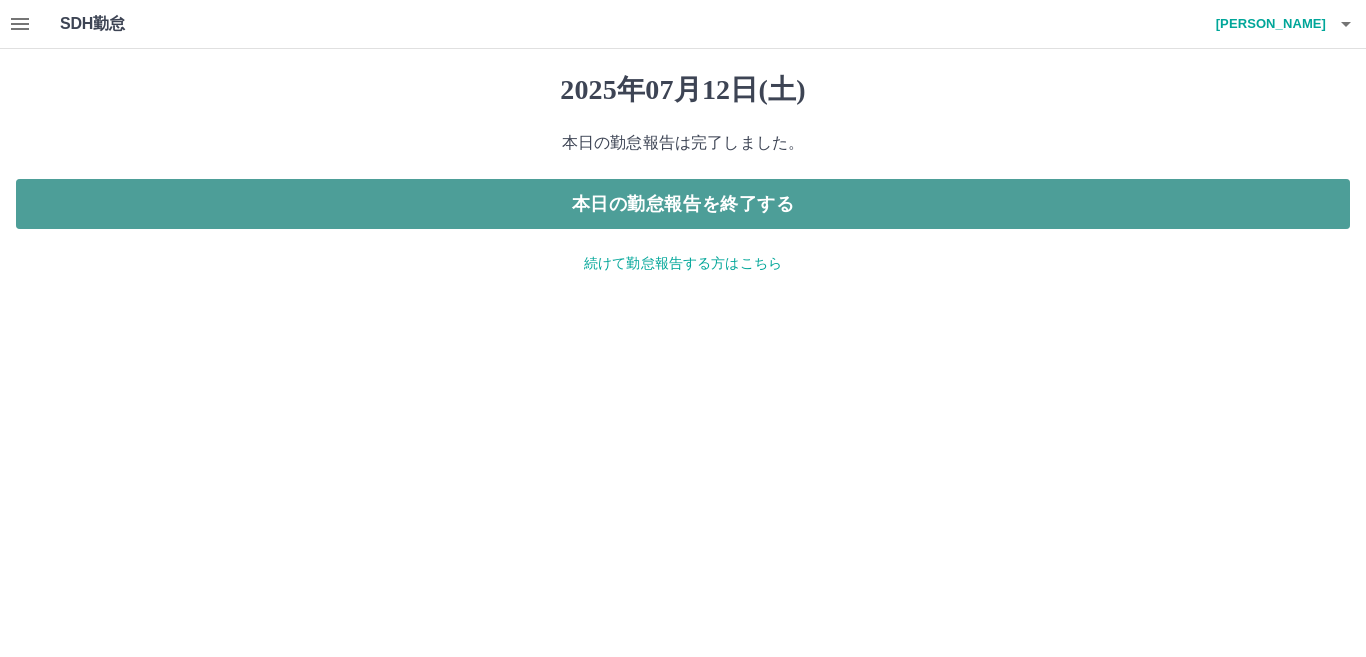 click on "本日の勤怠報告を終了する" at bounding box center [683, 204] 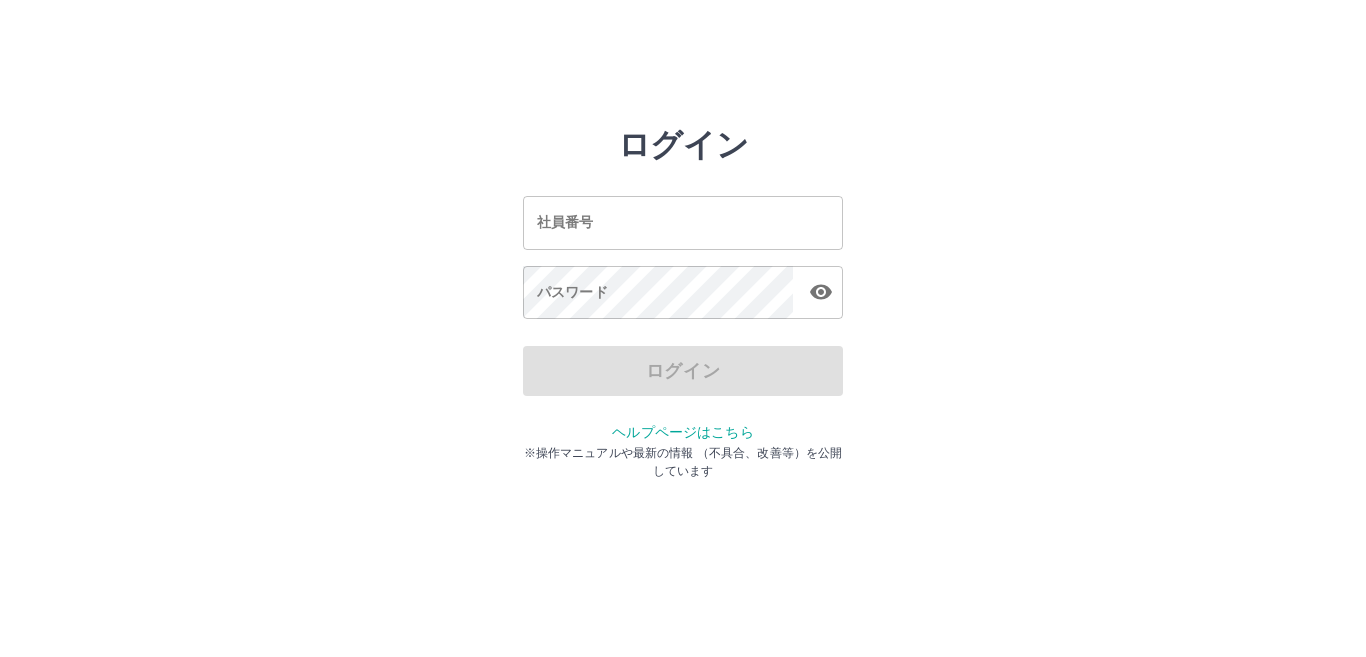 scroll, scrollTop: 0, scrollLeft: 0, axis: both 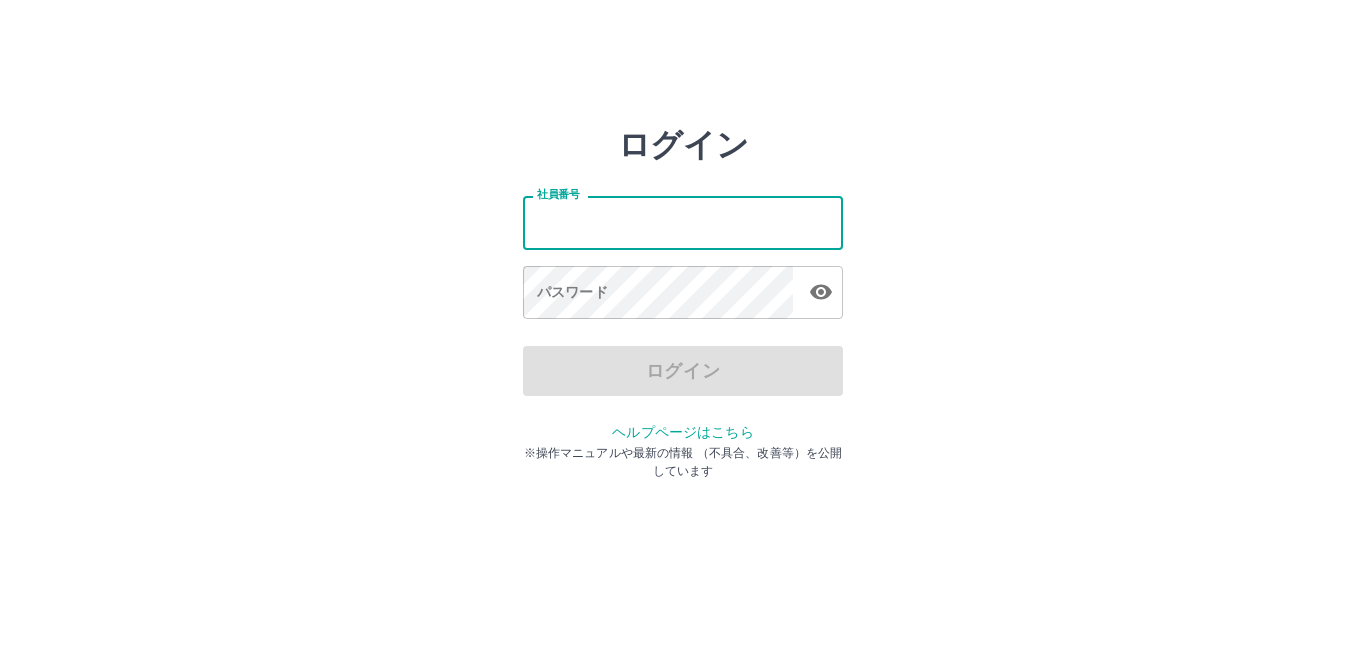 click on "社員番号" at bounding box center (683, 222) 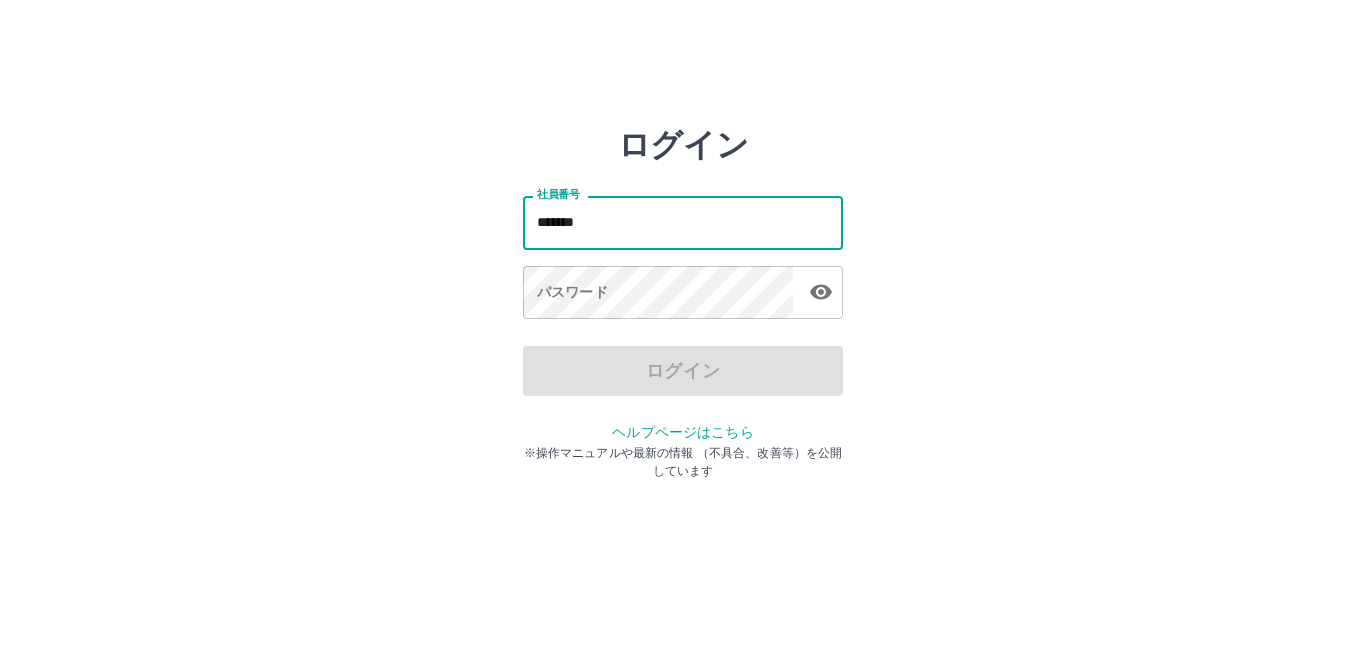 type on "*******" 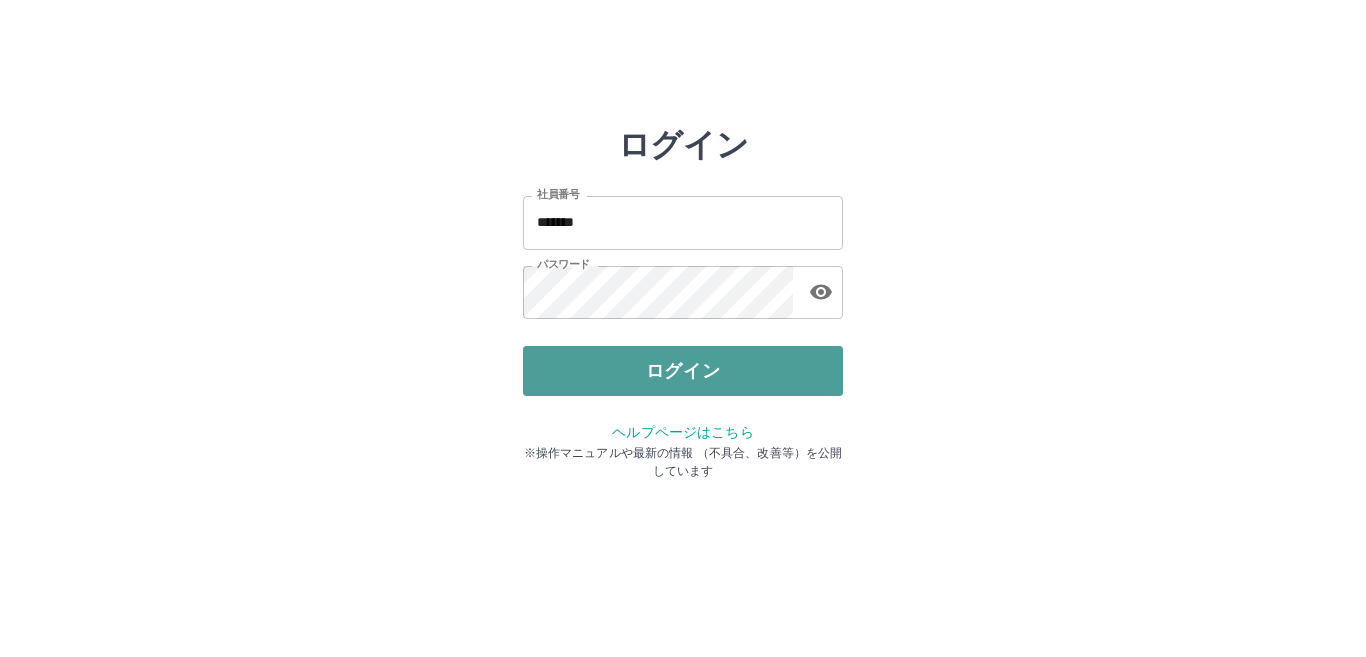 click on "ログイン" at bounding box center [683, 371] 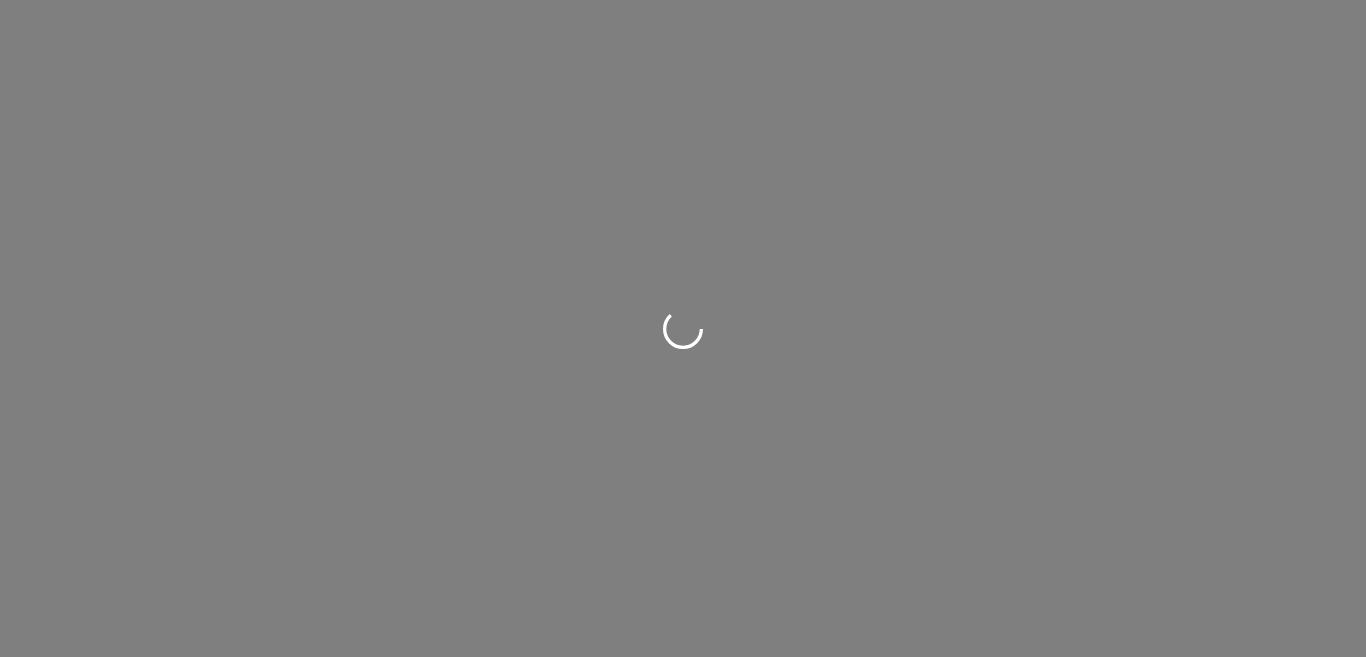 scroll, scrollTop: 0, scrollLeft: 0, axis: both 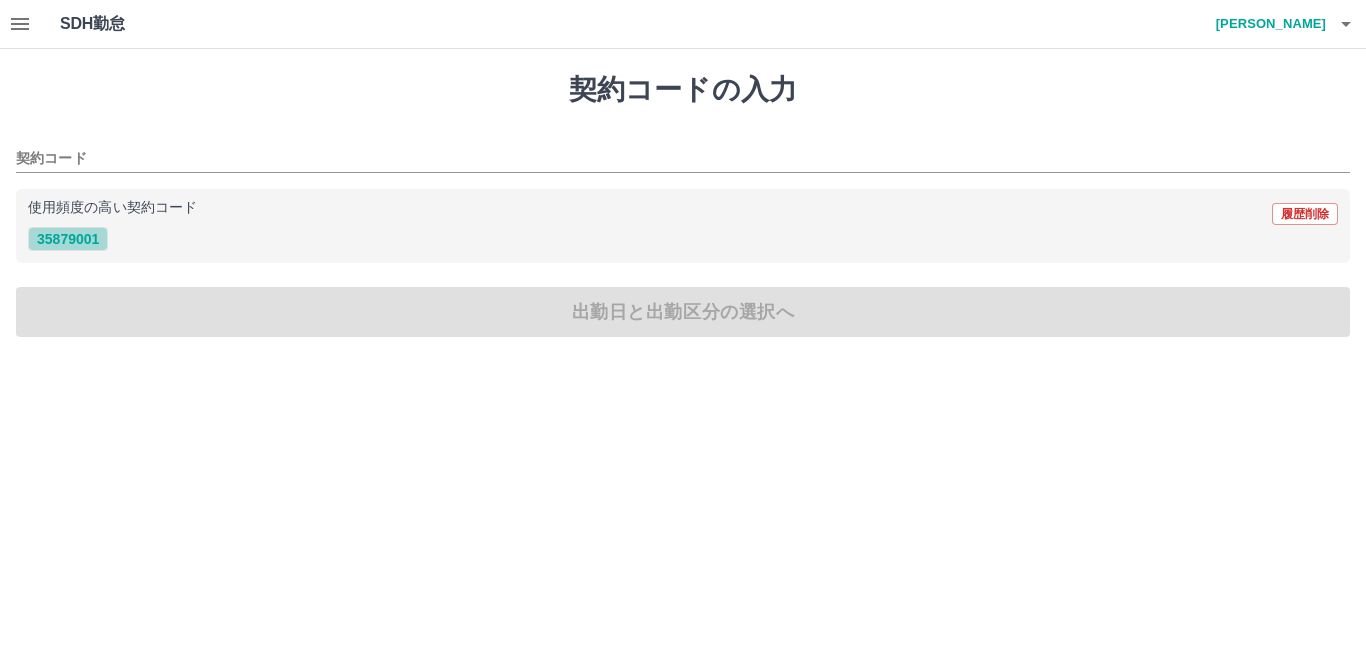 click on "35879001" at bounding box center [68, 239] 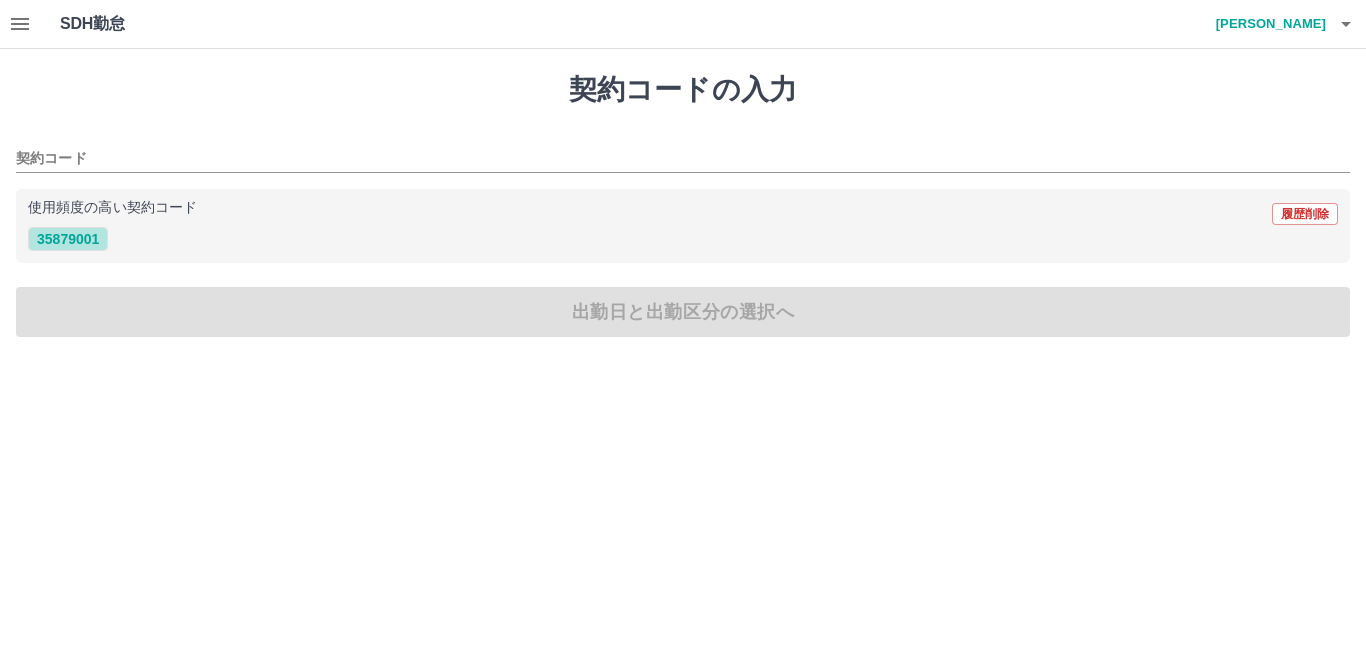 type on "********" 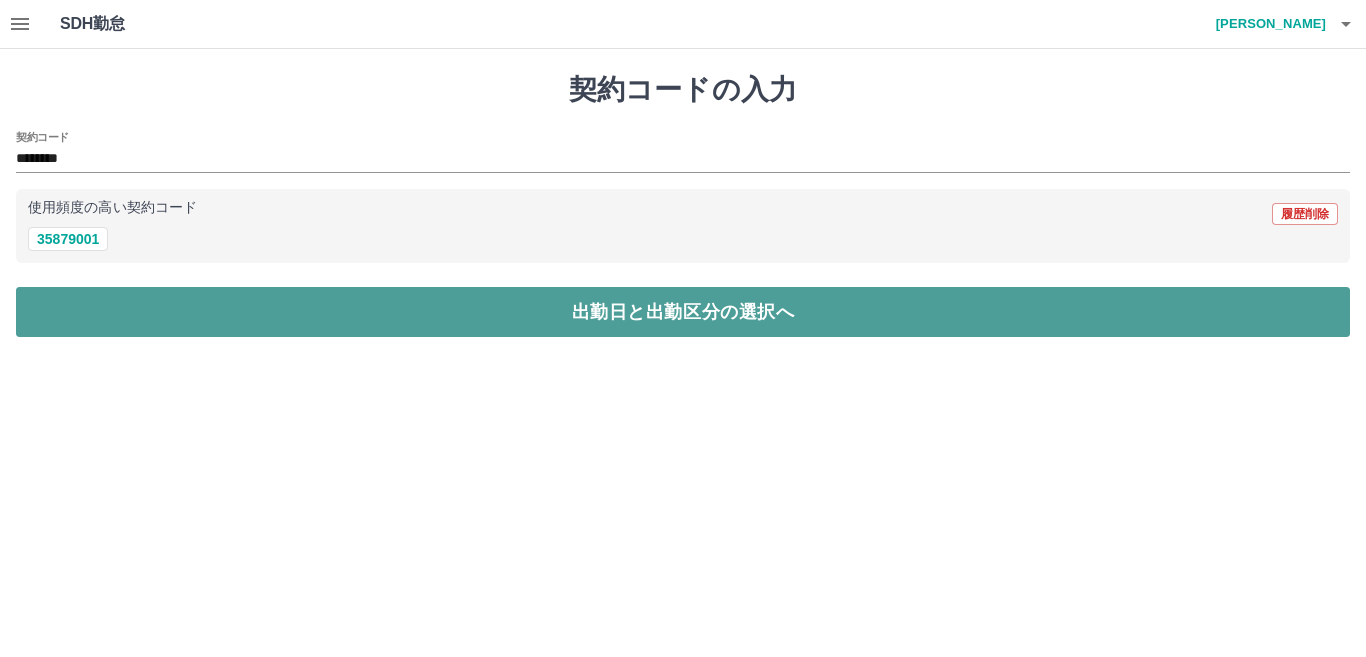 click on "出勤日と出勤区分の選択へ" at bounding box center [683, 312] 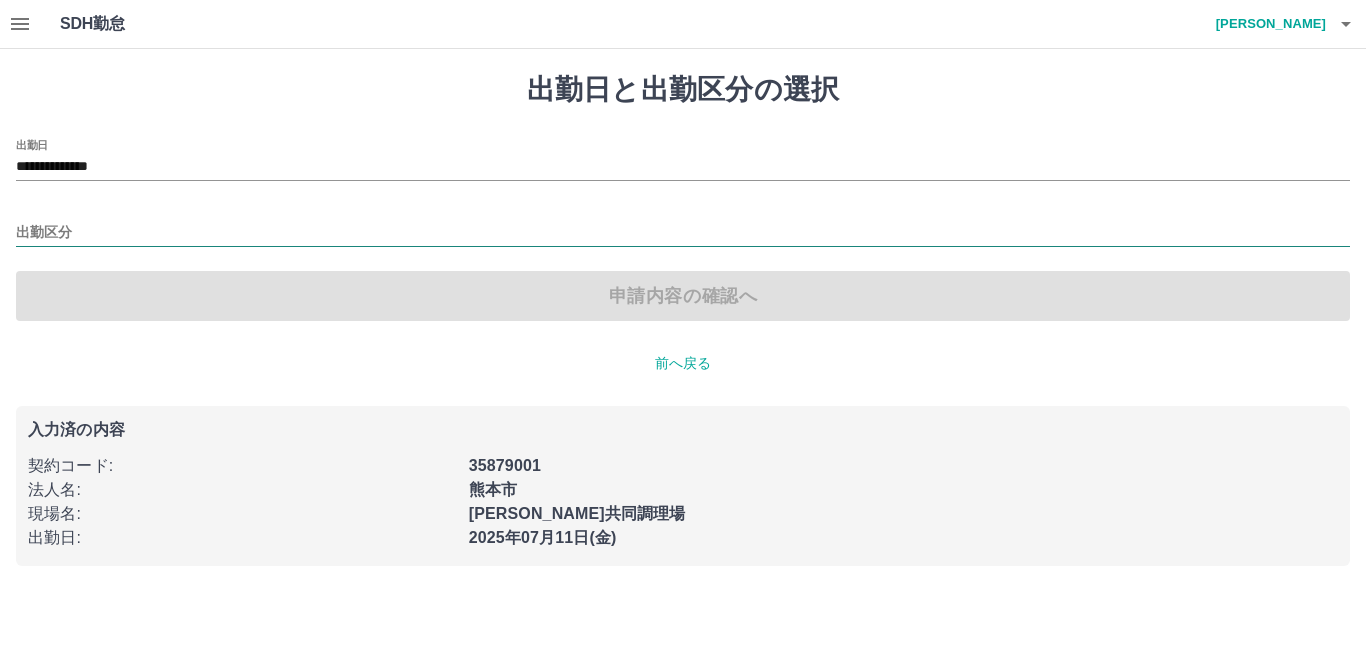 click on "出勤区分" at bounding box center (683, 233) 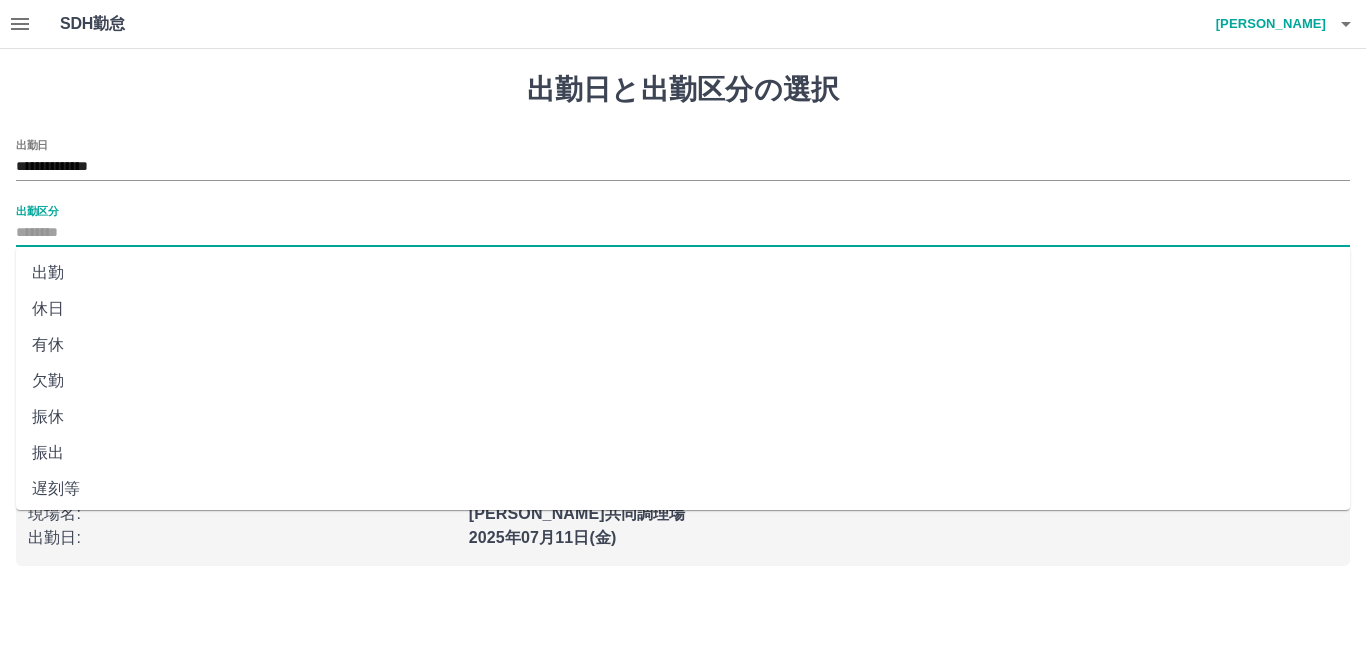 click on "休日" at bounding box center (683, 309) 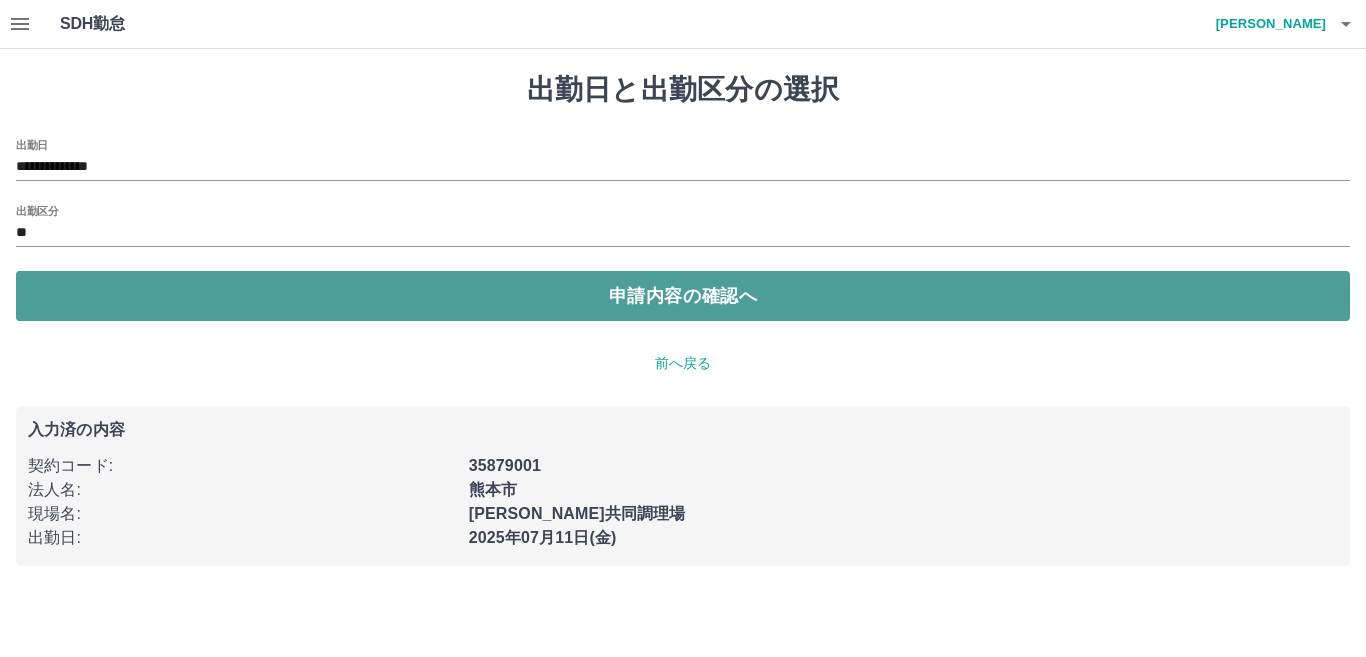 click on "申請内容の確認へ" at bounding box center [683, 296] 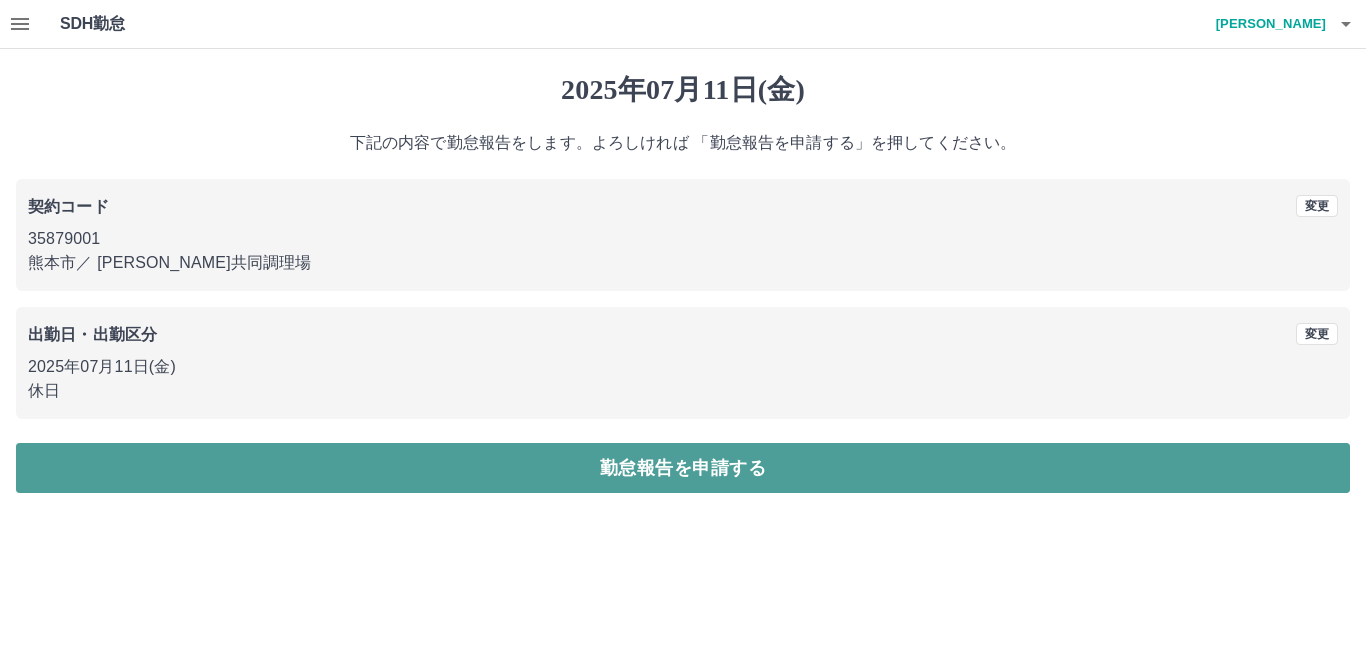click on "勤怠報告を申請する" at bounding box center (683, 468) 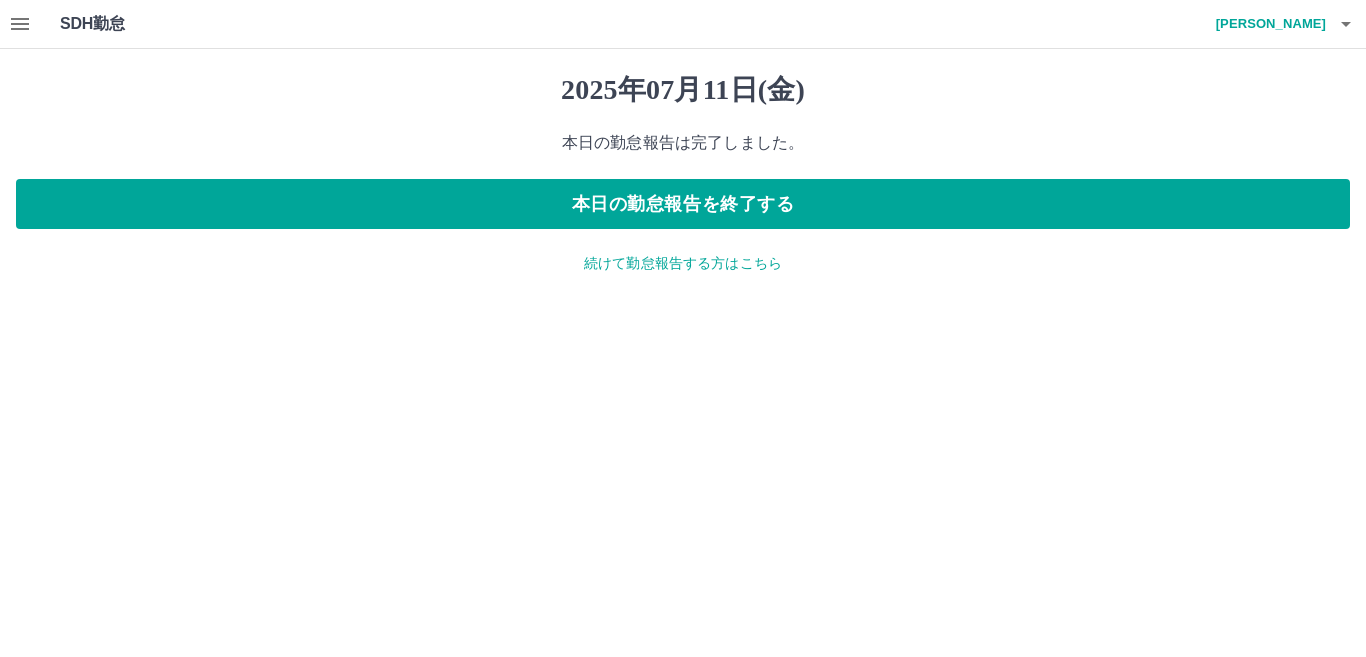 click on "続けて勤怠報告する方はこちら" at bounding box center (683, 263) 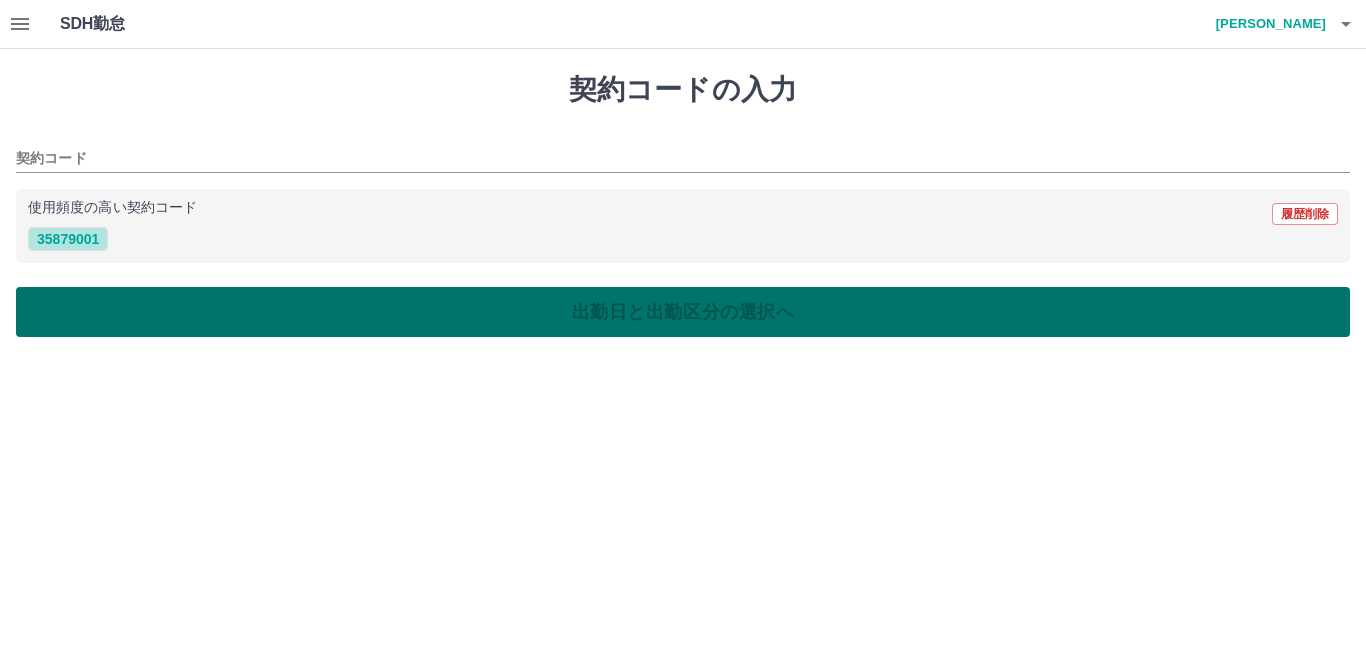 drag, startPoint x: 50, startPoint y: 238, endPoint x: 97, endPoint y: 292, distance: 71.5891 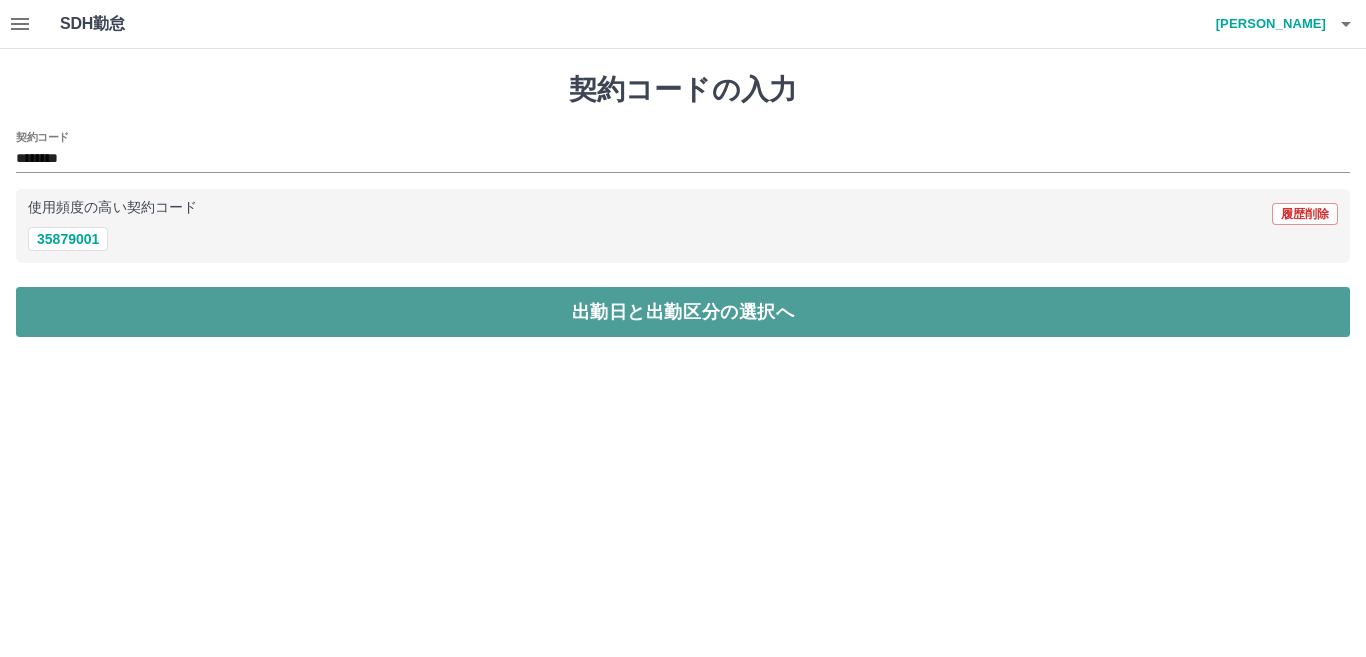 click on "出勤日と出勤区分の選択へ" at bounding box center (683, 312) 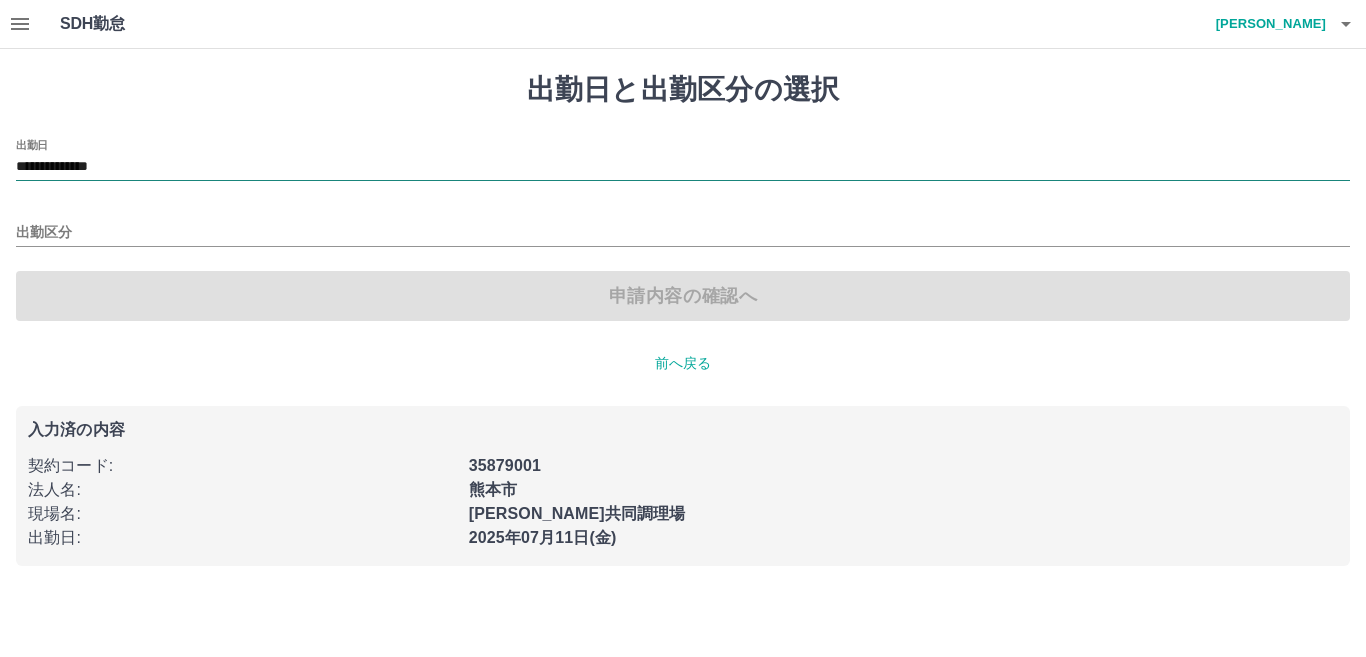 click on "**********" at bounding box center (683, 167) 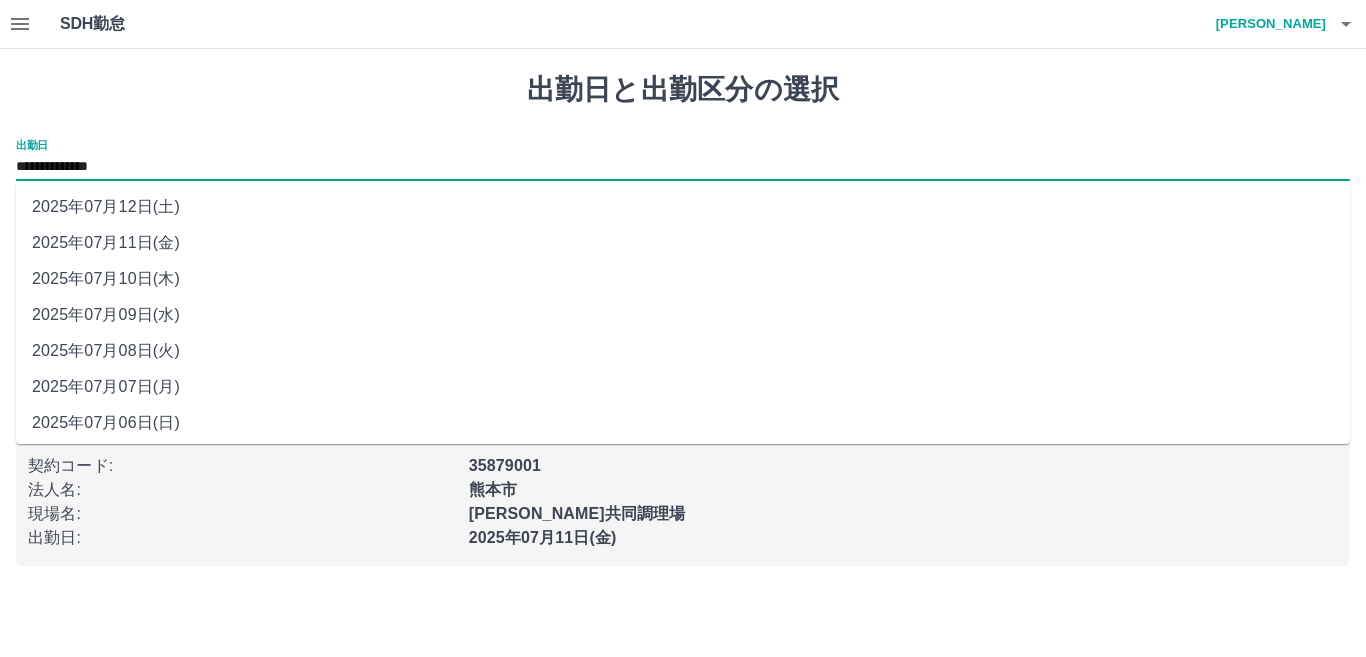 click on "2025年07月12日(土)" at bounding box center [683, 207] 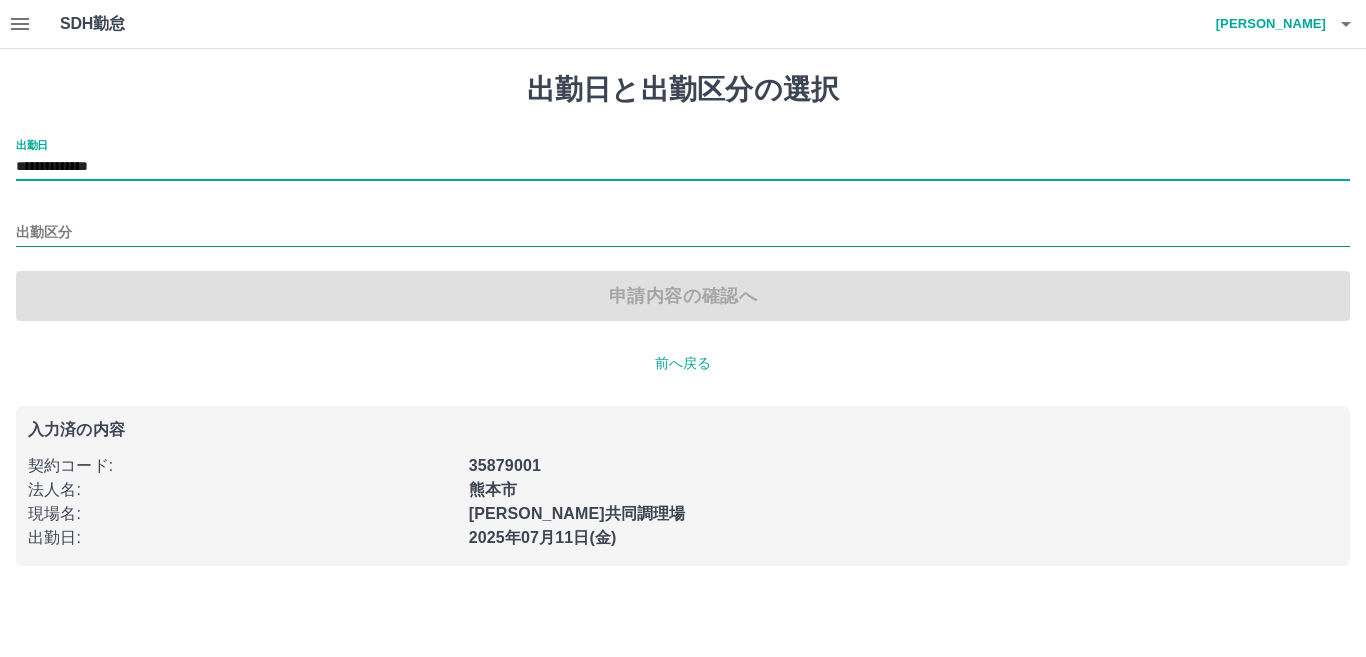 click on "出勤区分" at bounding box center (683, 233) 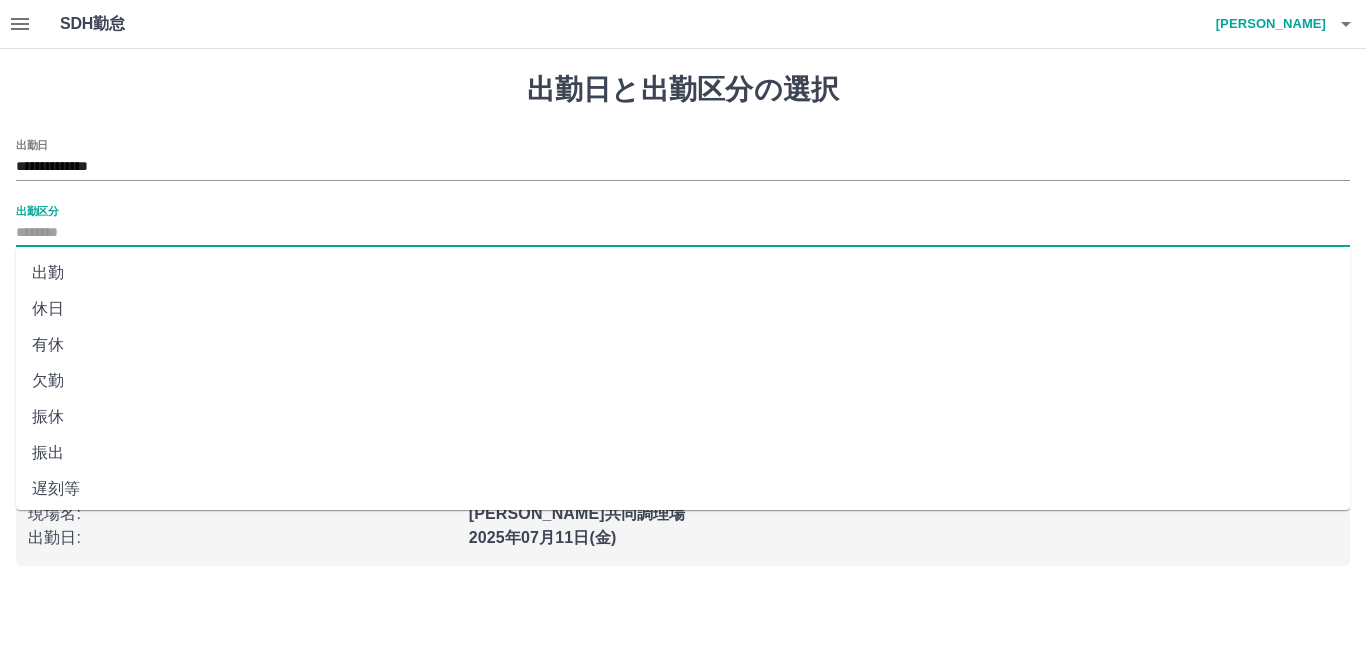 drag, startPoint x: 53, startPoint y: 304, endPoint x: 99, endPoint y: 304, distance: 46 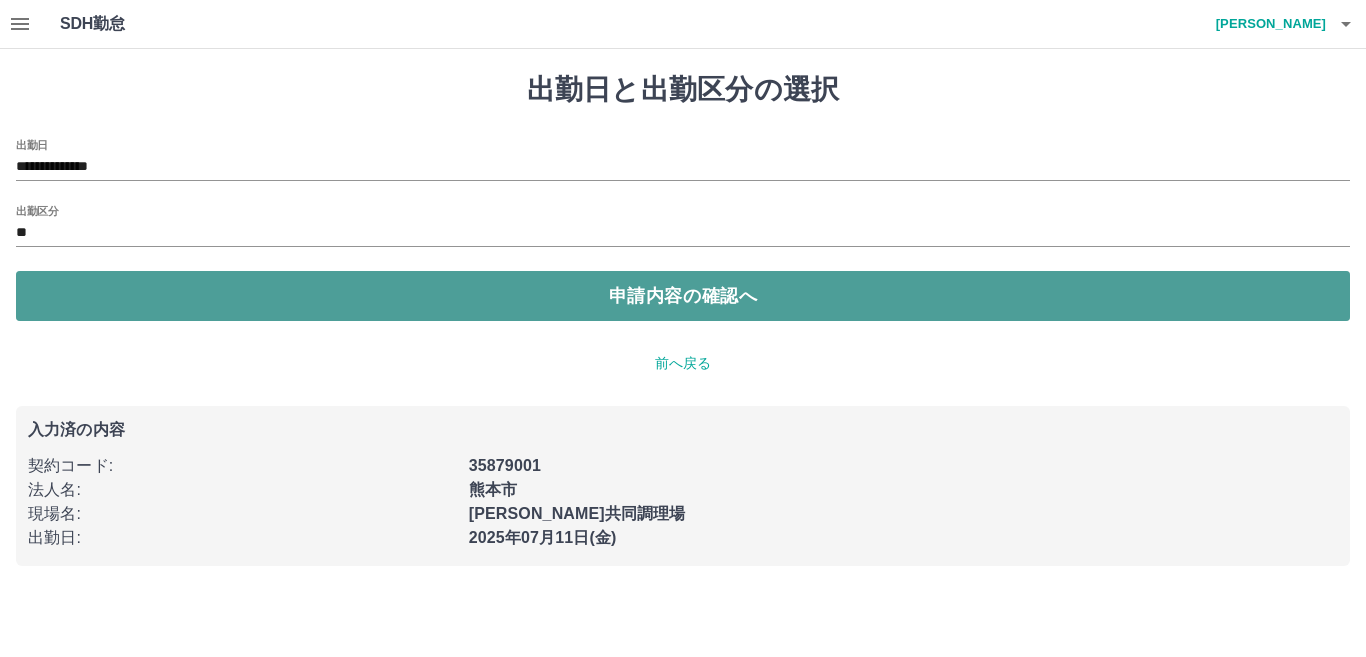click on "申請内容の確認へ" at bounding box center (683, 296) 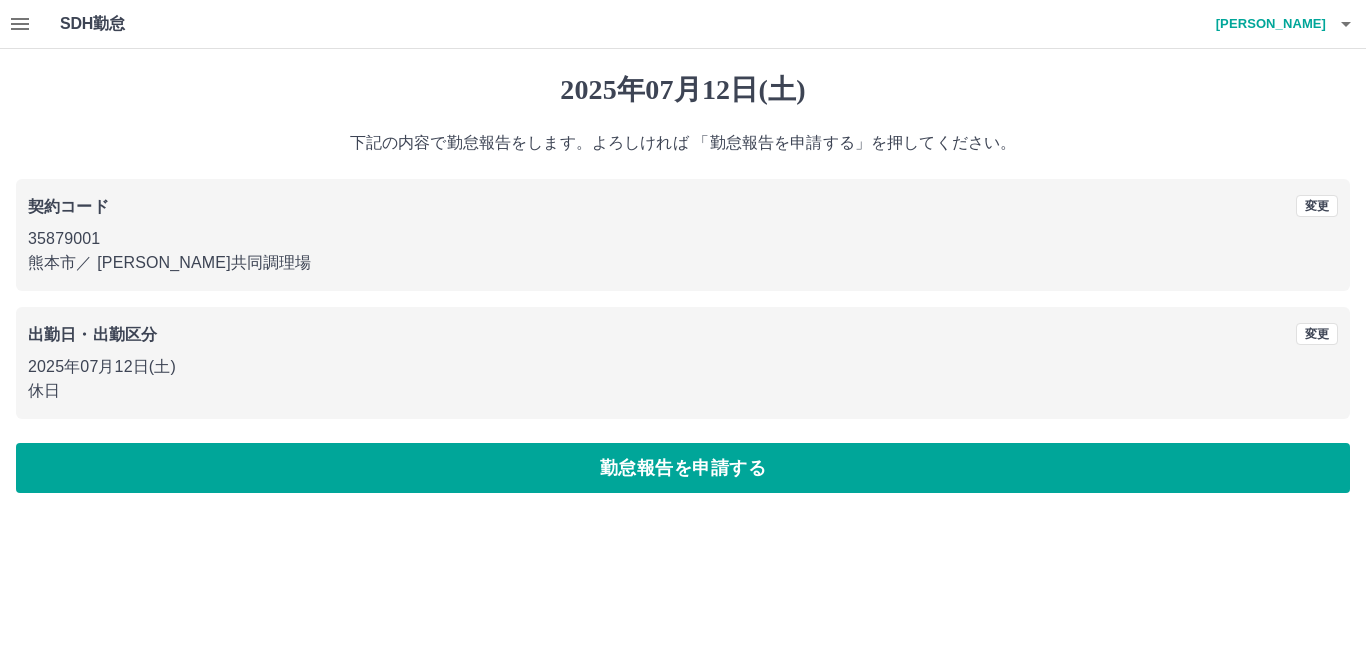 click on "勤怠報告を申請する" at bounding box center (683, 468) 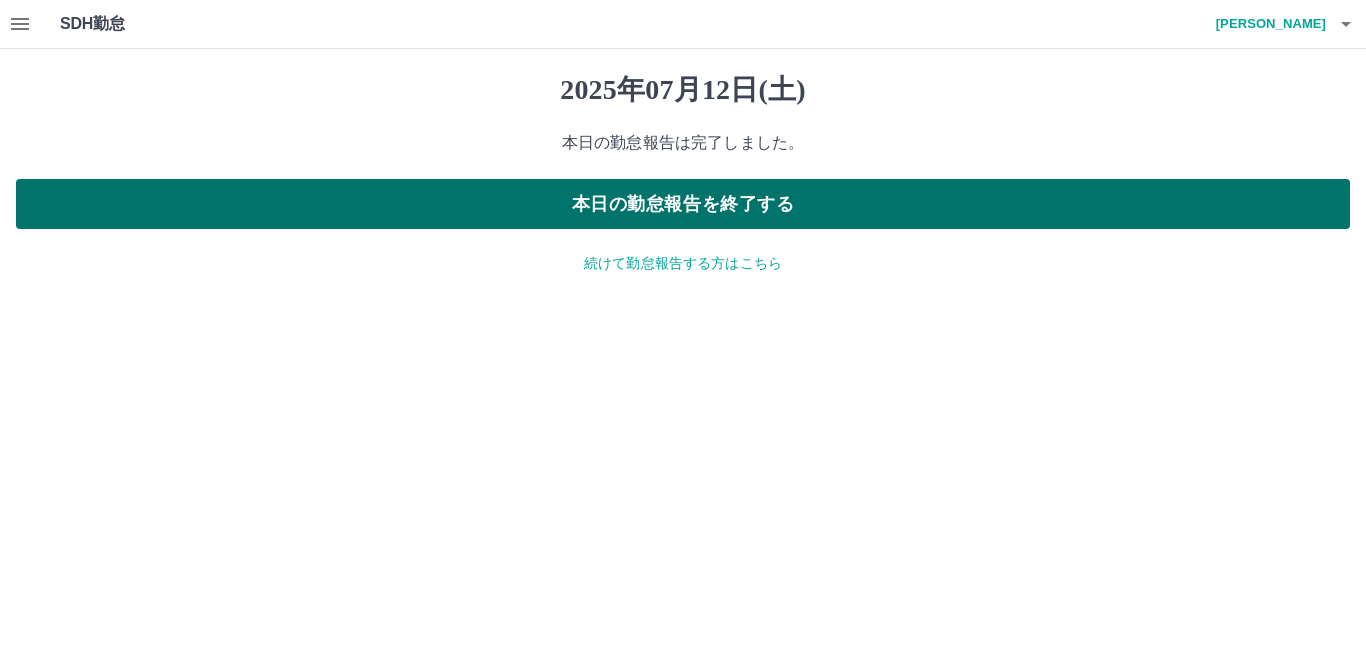 click on "本日の勤怠報告を終了する" at bounding box center [683, 204] 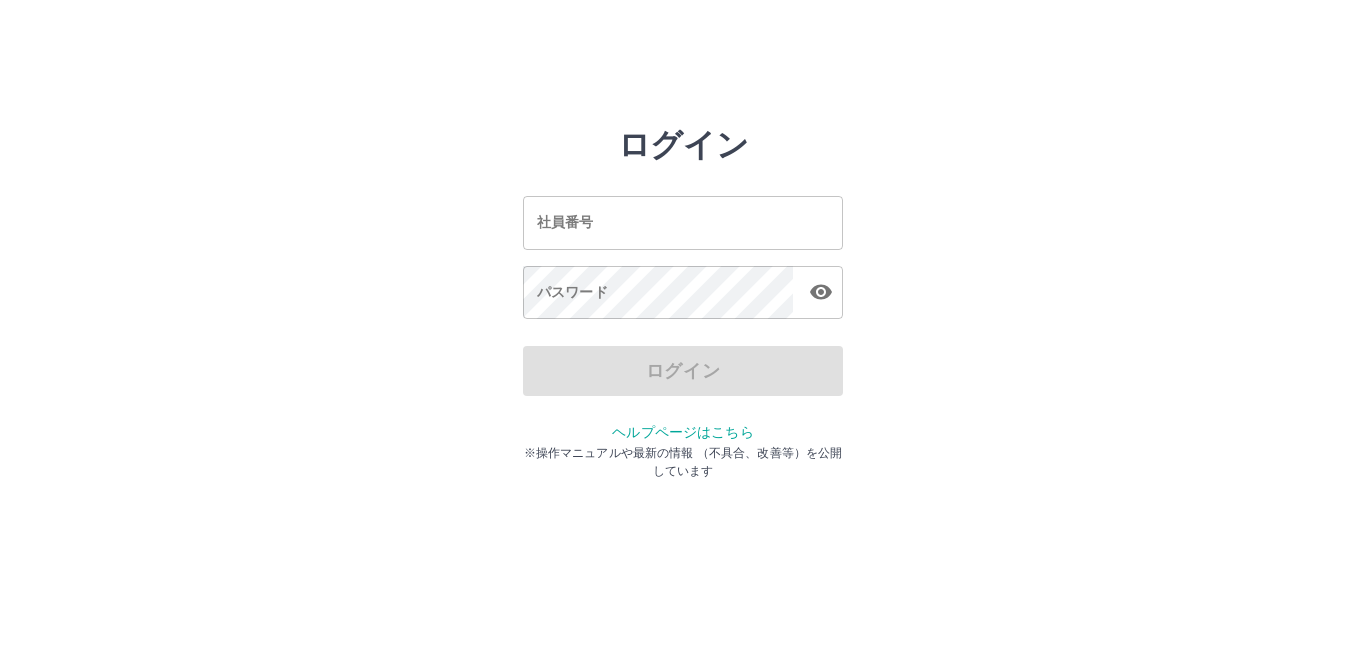 scroll, scrollTop: 0, scrollLeft: 0, axis: both 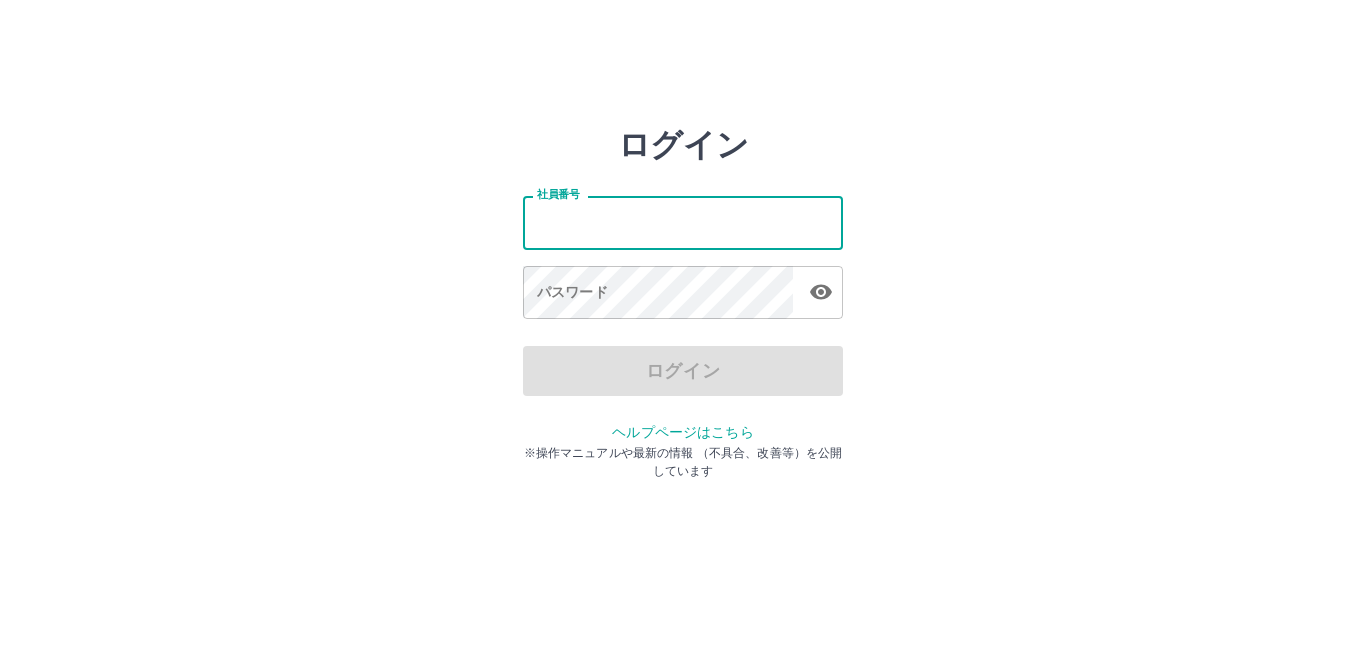 click on "社員番号" at bounding box center (683, 222) 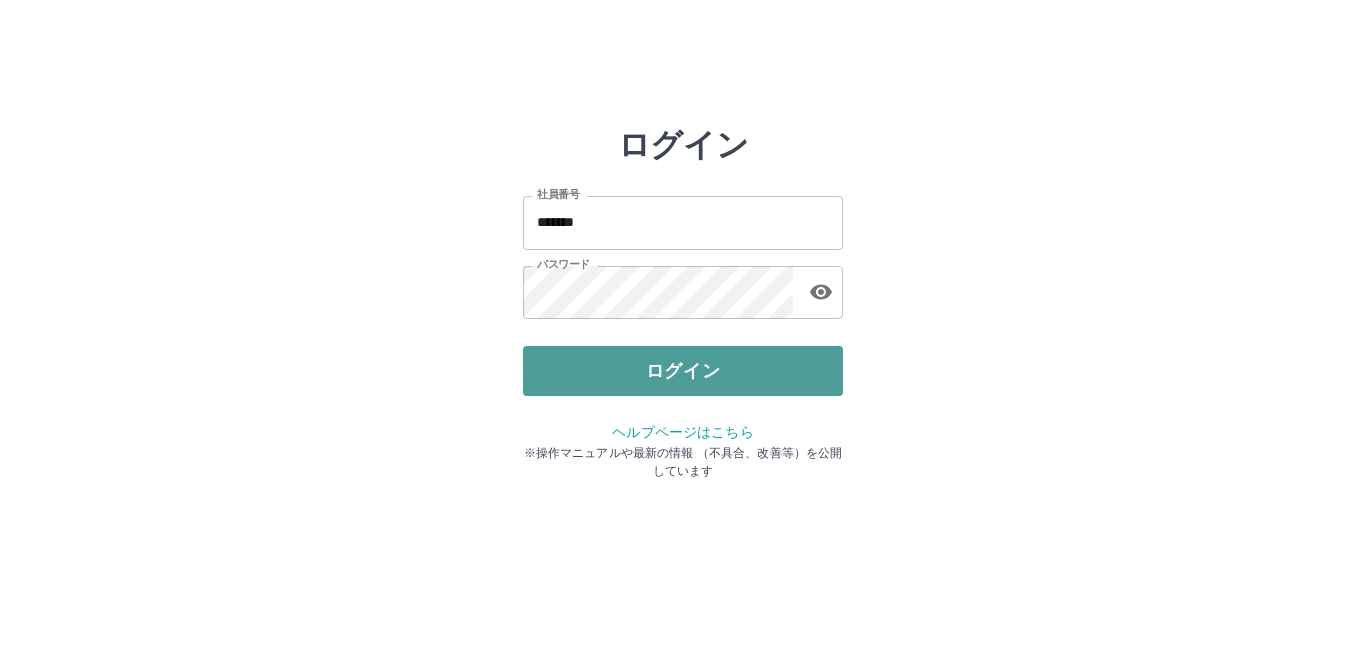 click on "ログイン" at bounding box center [683, 371] 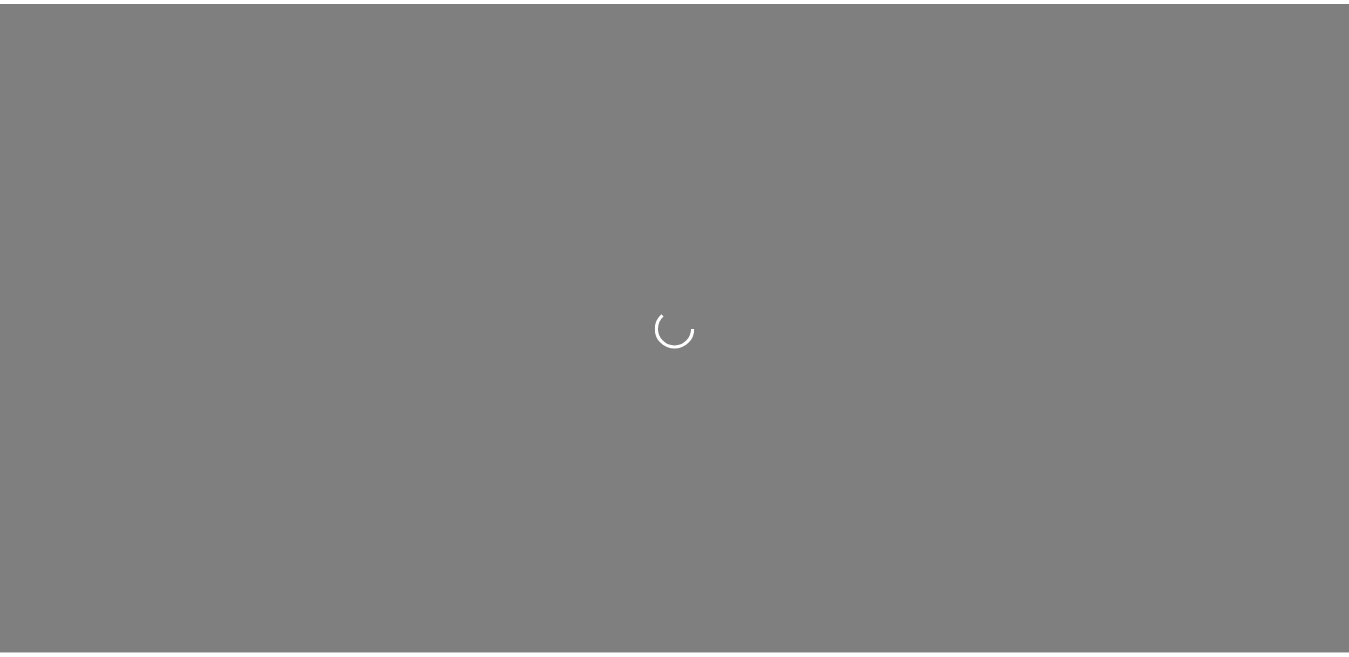 scroll, scrollTop: 0, scrollLeft: 0, axis: both 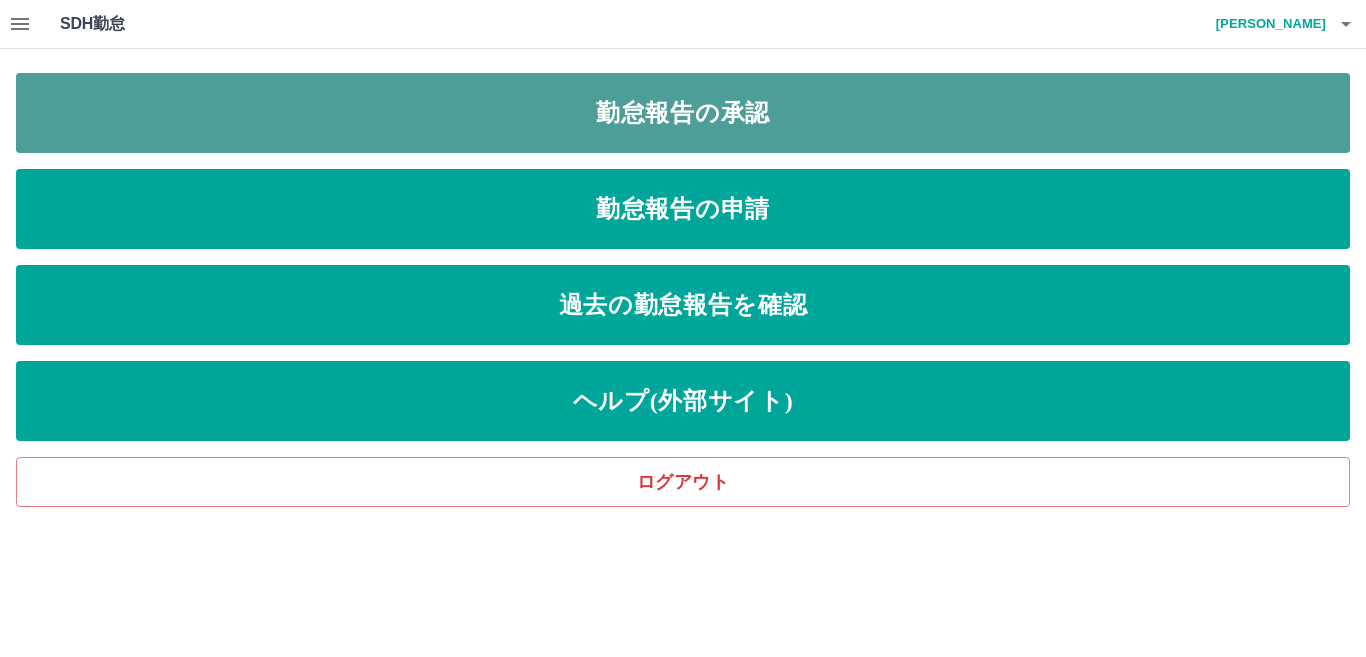 click on "勤怠報告の承認" at bounding box center (683, 113) 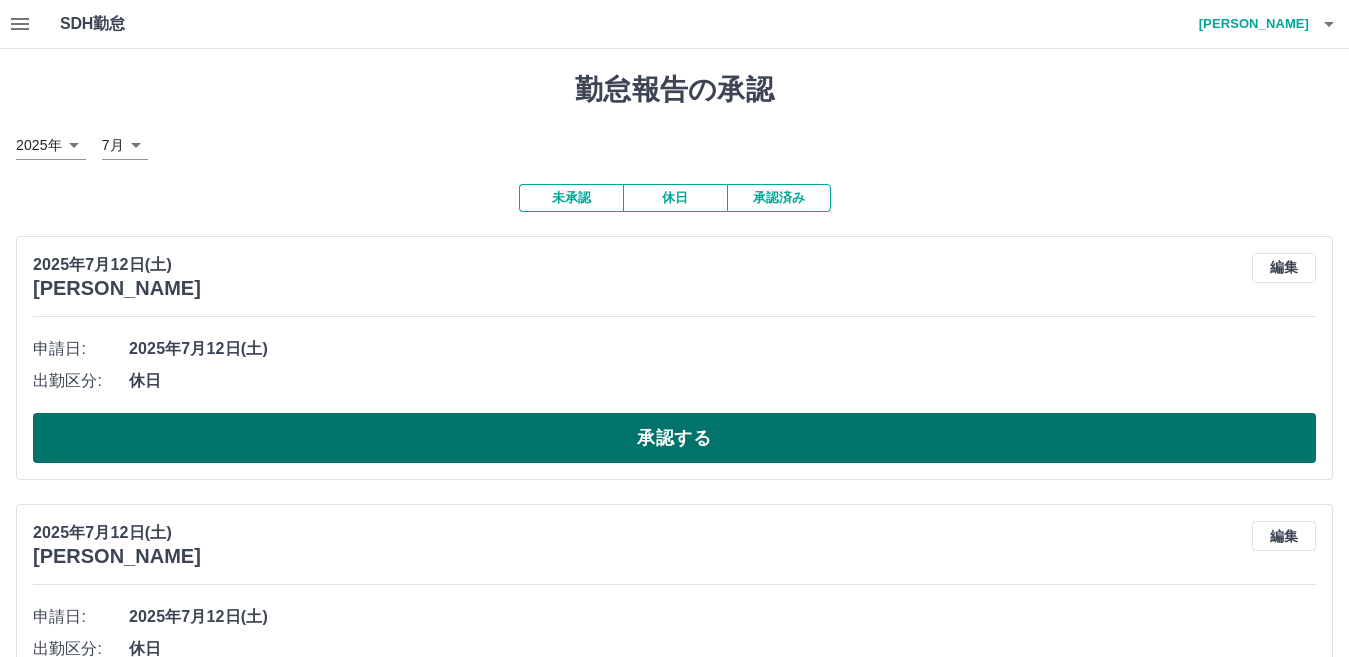 click on "承認する" at bounding box center (674, 438) 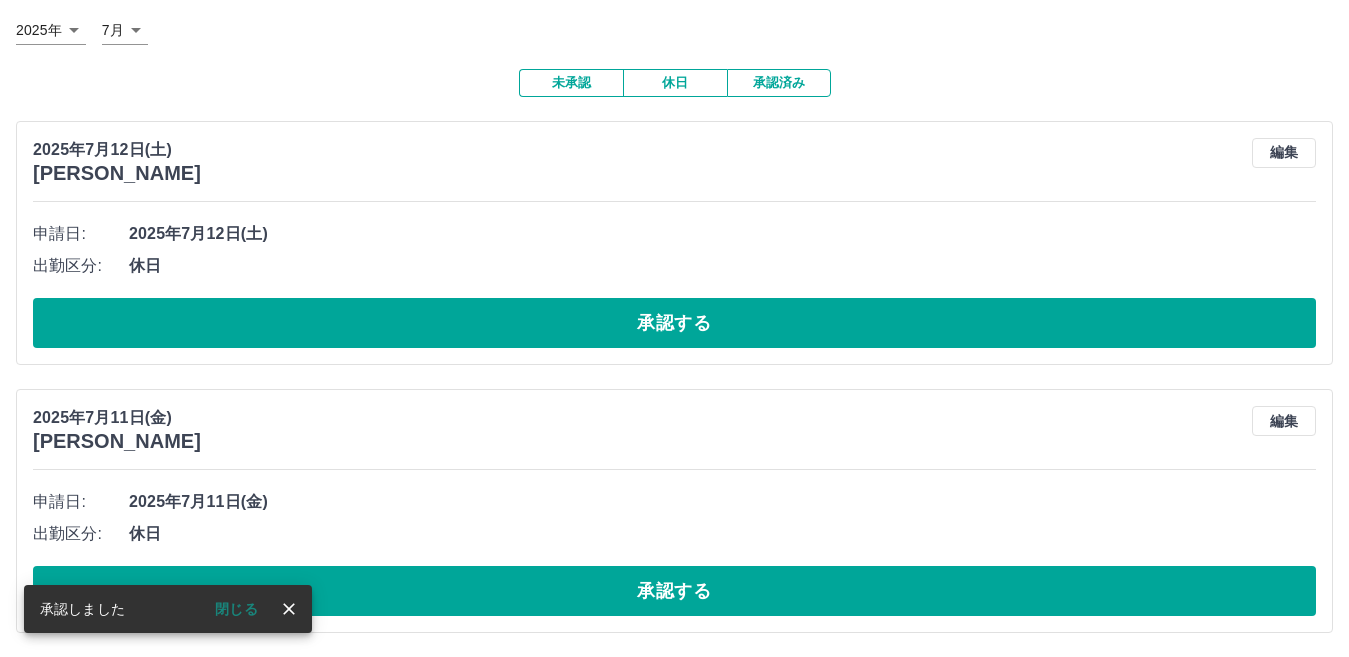 scroll, scrollTop: 32, scrollLeft: 0, axis: vertical 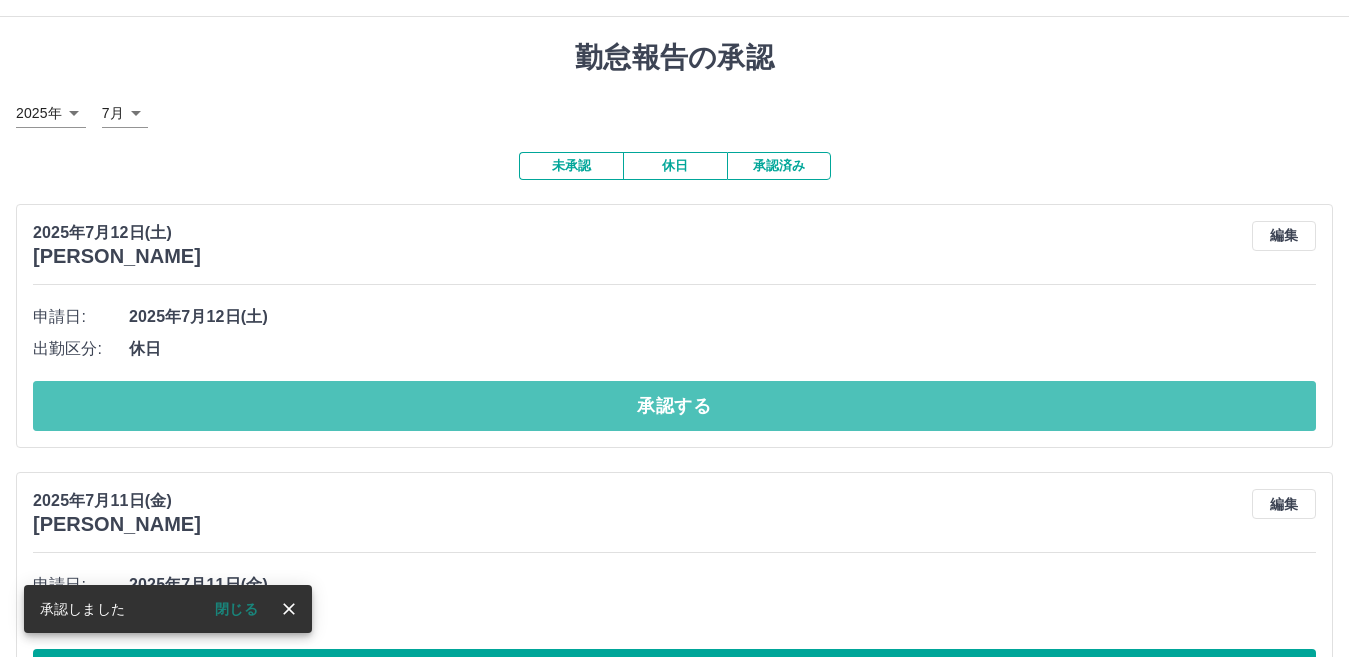 click on "承認する" at bounding box center (674, 406) 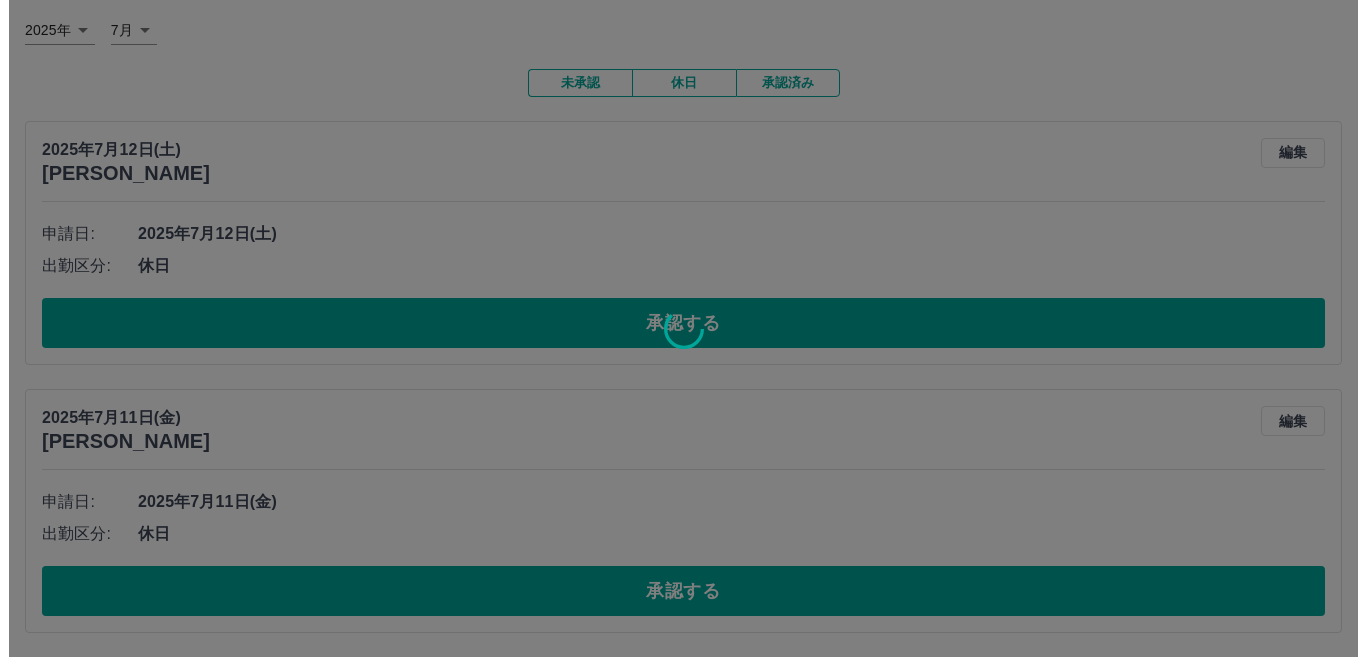 scroll, scrollTop: 0, scrollLeft: 0, axis: both 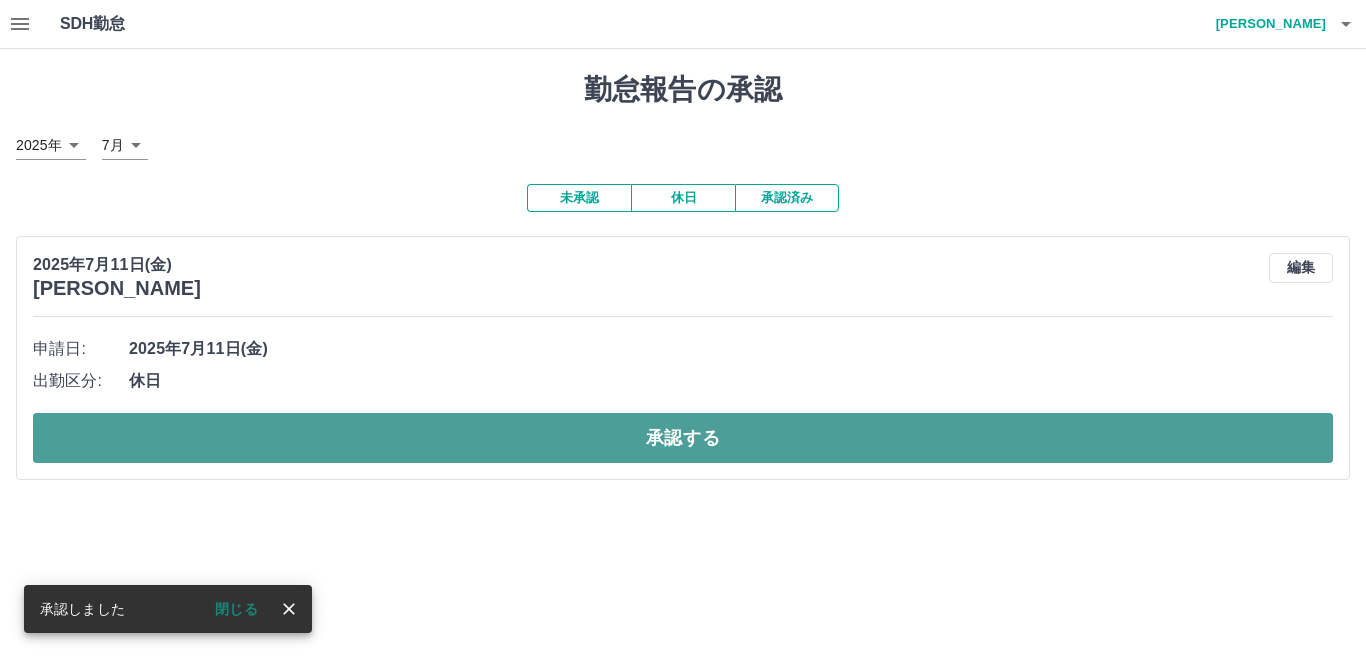 click on "承認する" at bounding box center [683, 438] 